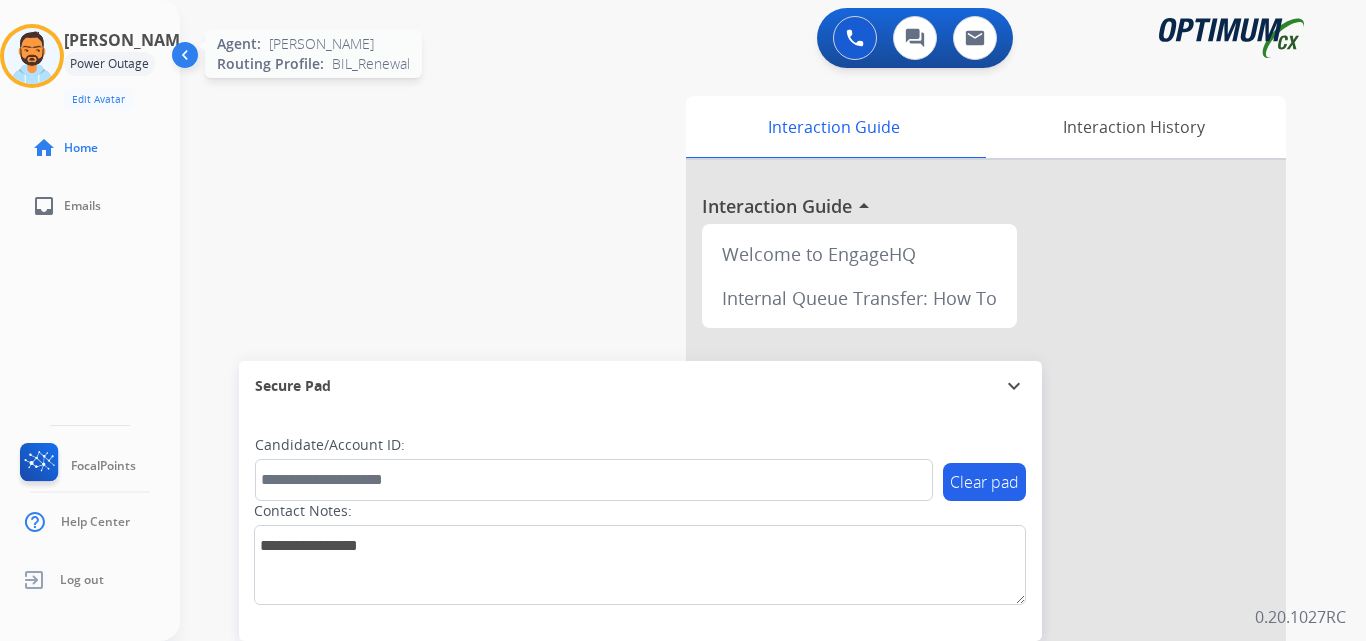 scroll, scrollTop: 0, scrollLeft: 0, axis: both 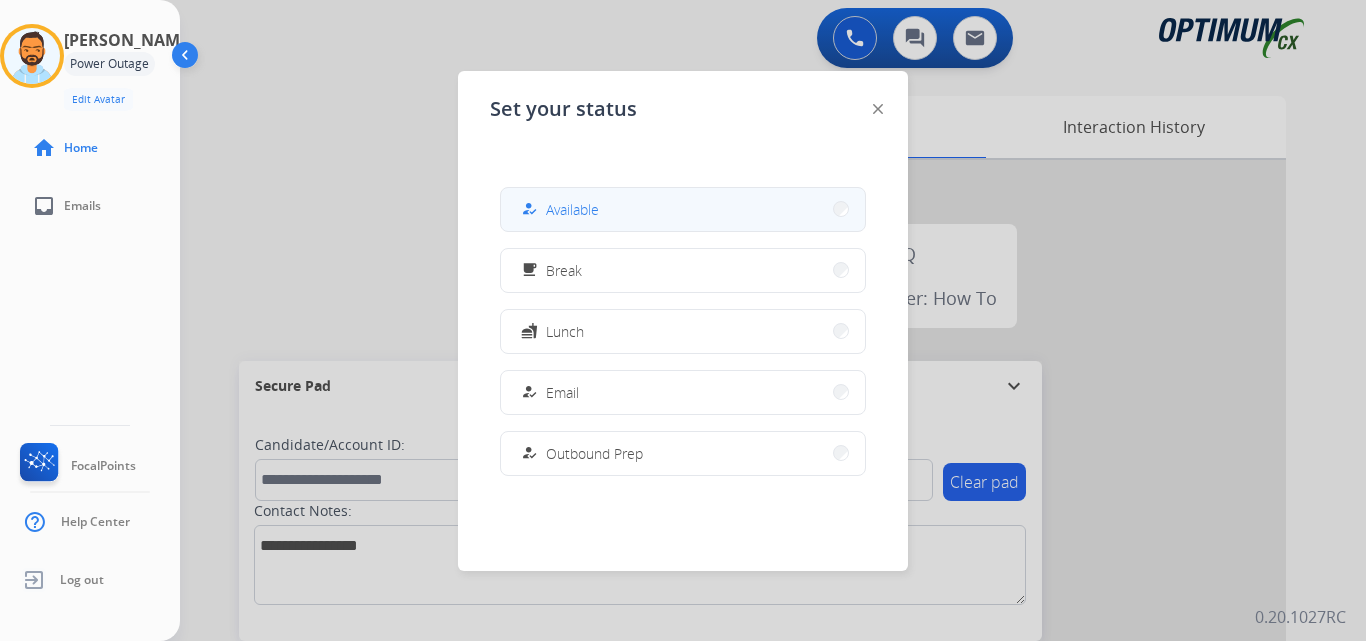 click on "how_to_reg Available" at bounding box center [683, 209] 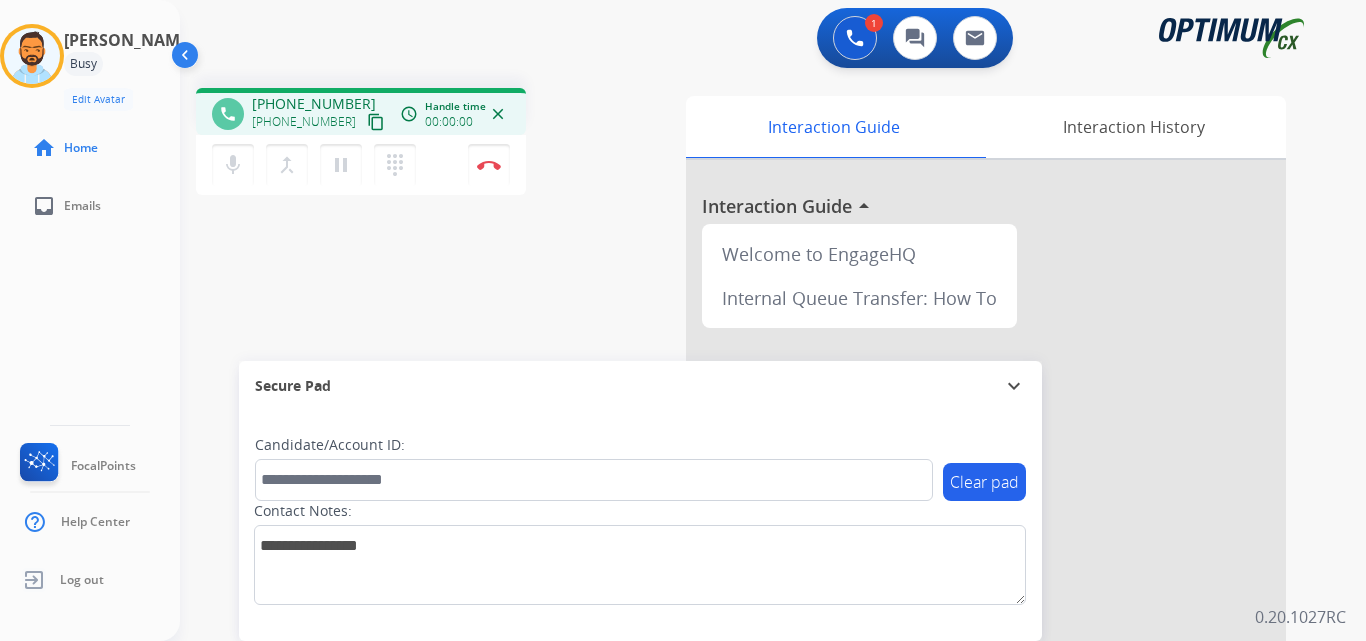 click on "content_copy" at bounding box center [376, 122] 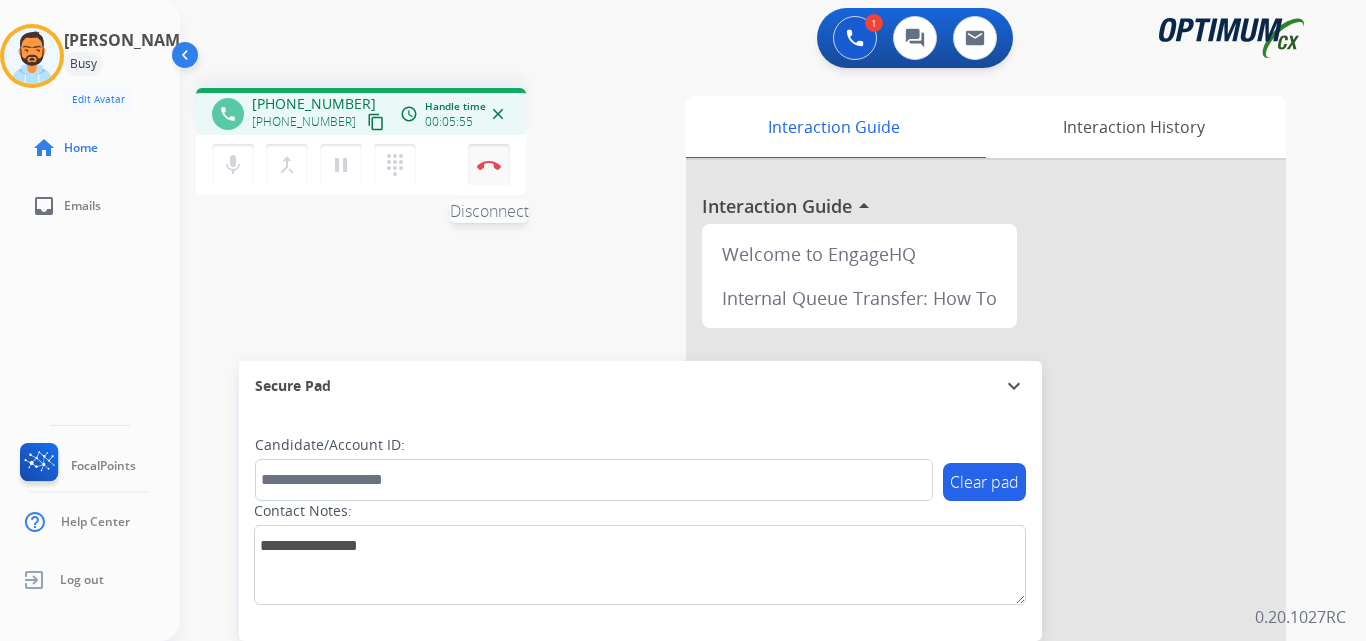 click on "Disconnect" at bounding box center [489, 165] 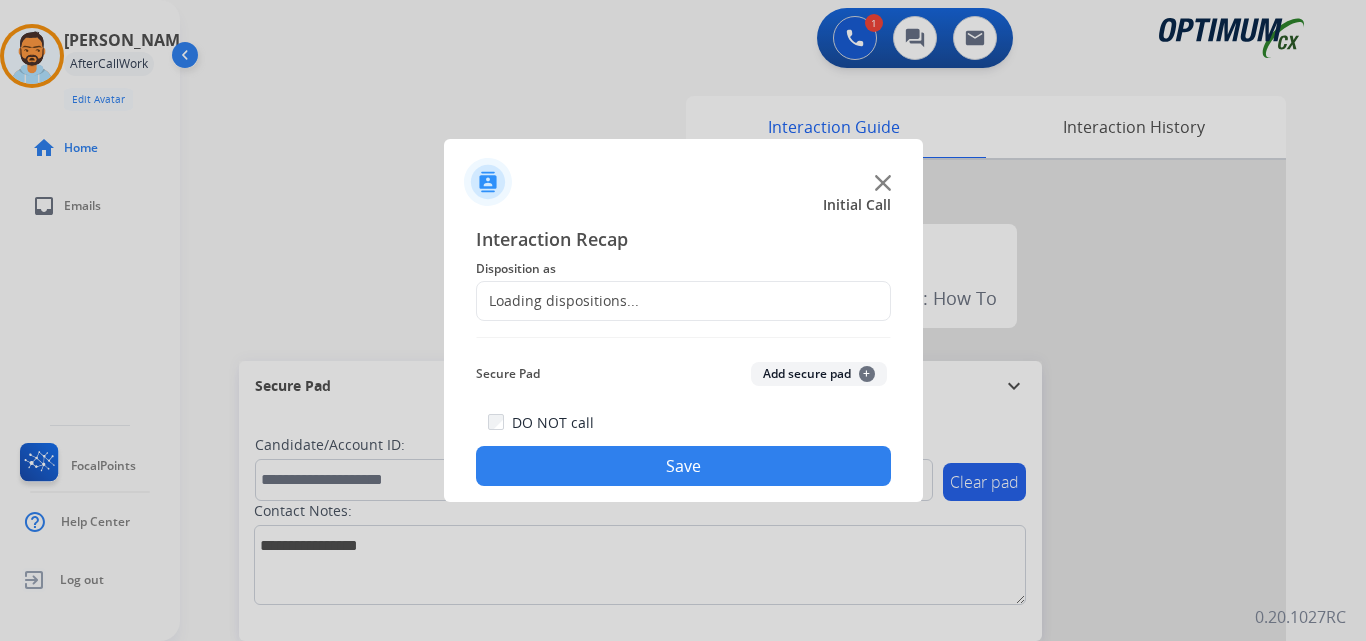 click on "Interaction Recap Disposition as    Loading dispositions... Secure Pad  Add secure pad  +  DO NOT call  Save" 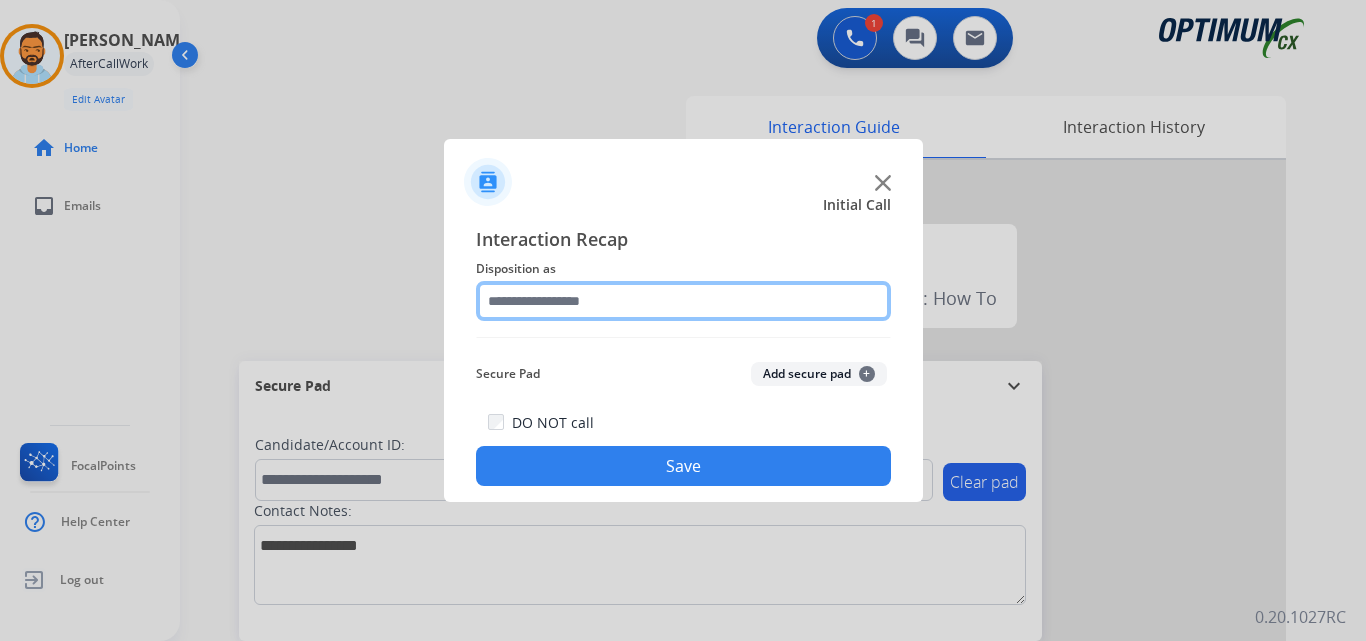 click 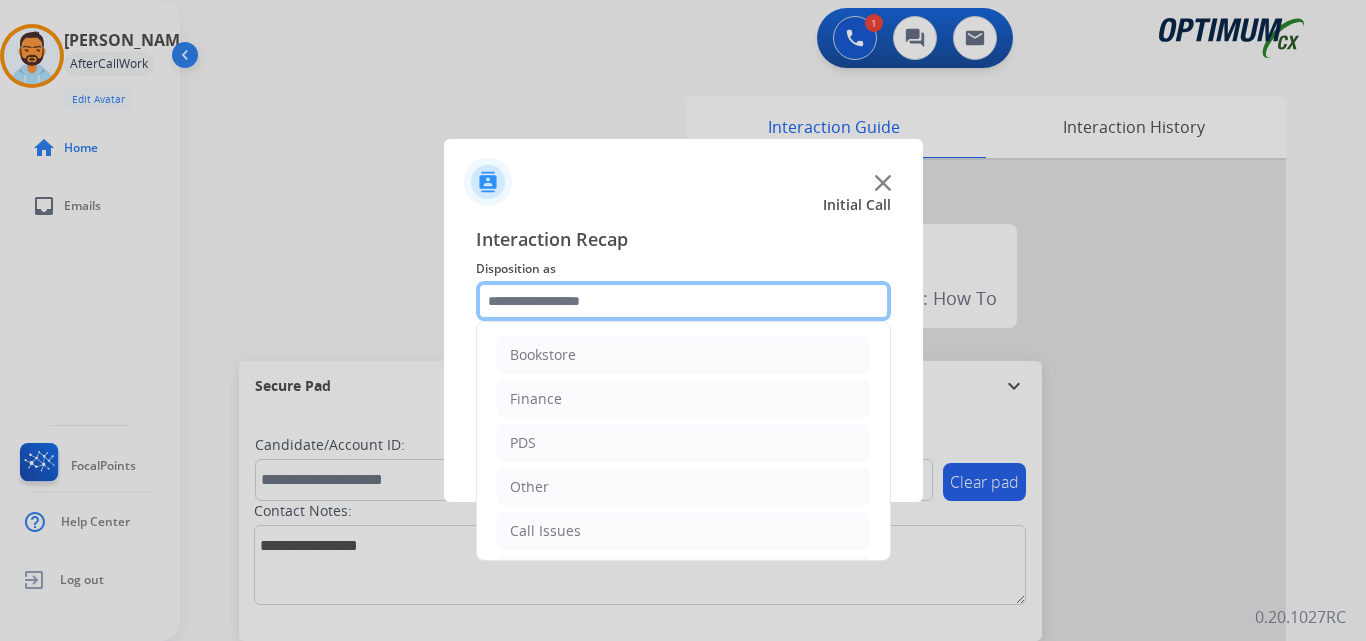 scroll, scrollTop: 136, scrollLeft: 0, axis: vertical 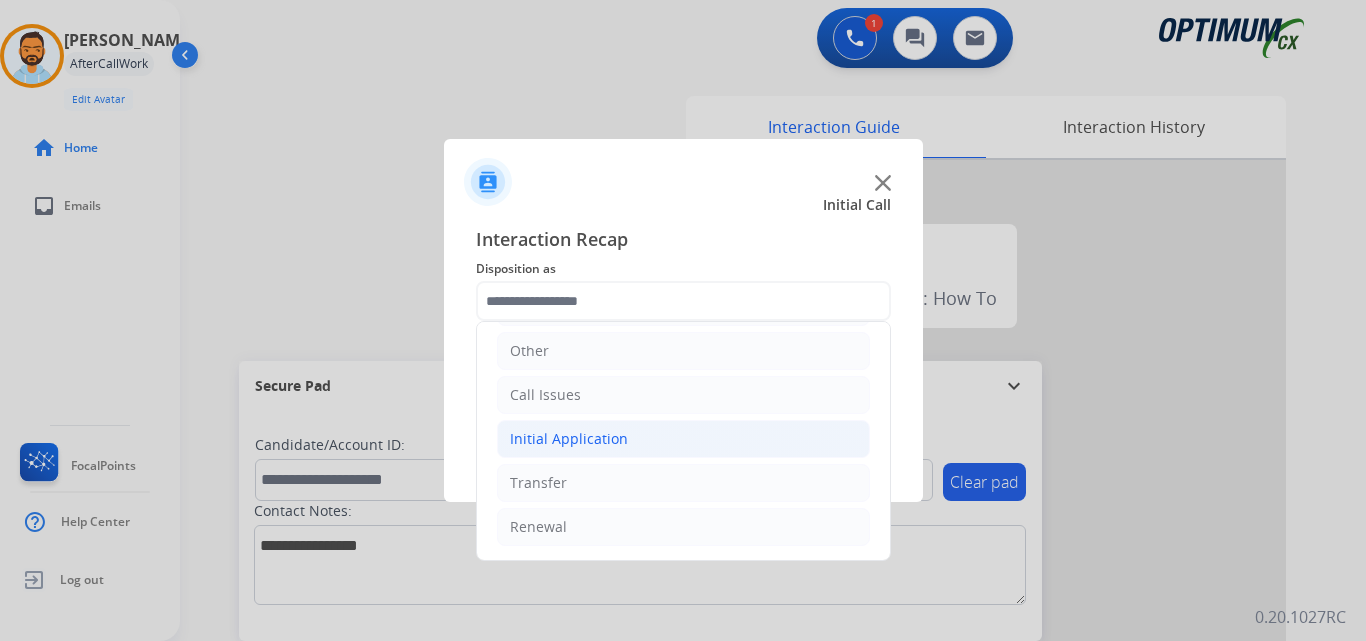 click on "Initial Application" 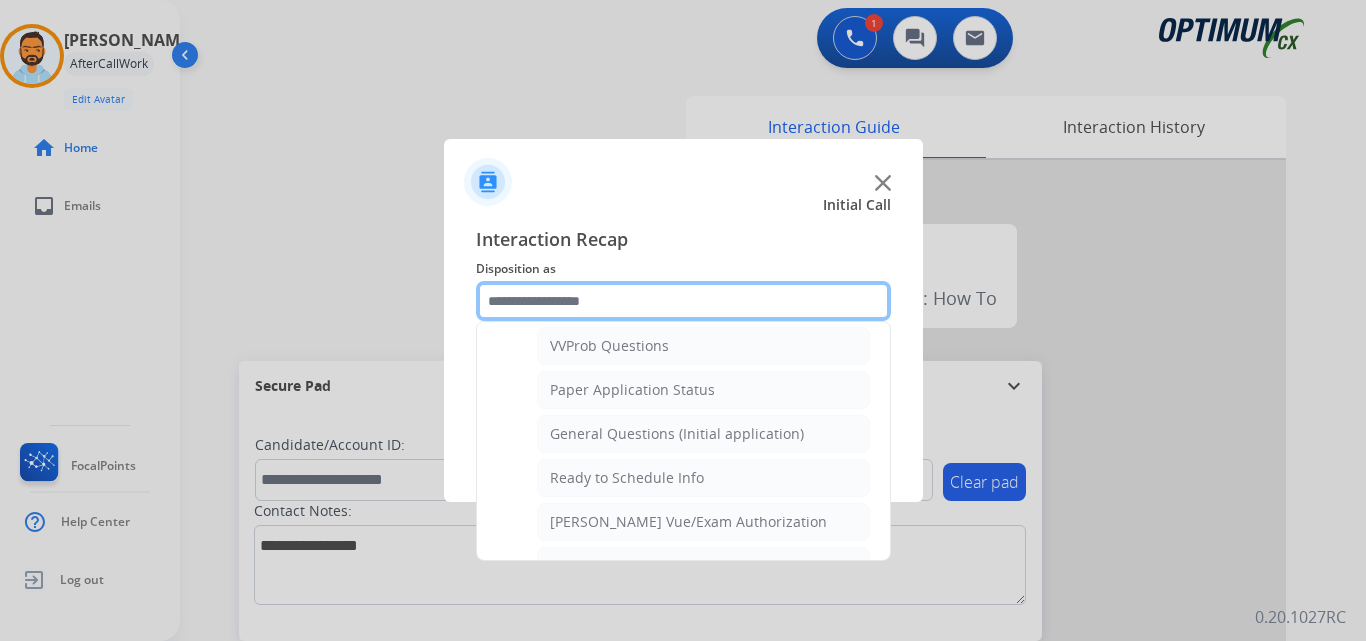 scroll, scrollTop: 1092, scrollLeft: 0, axis: vertical 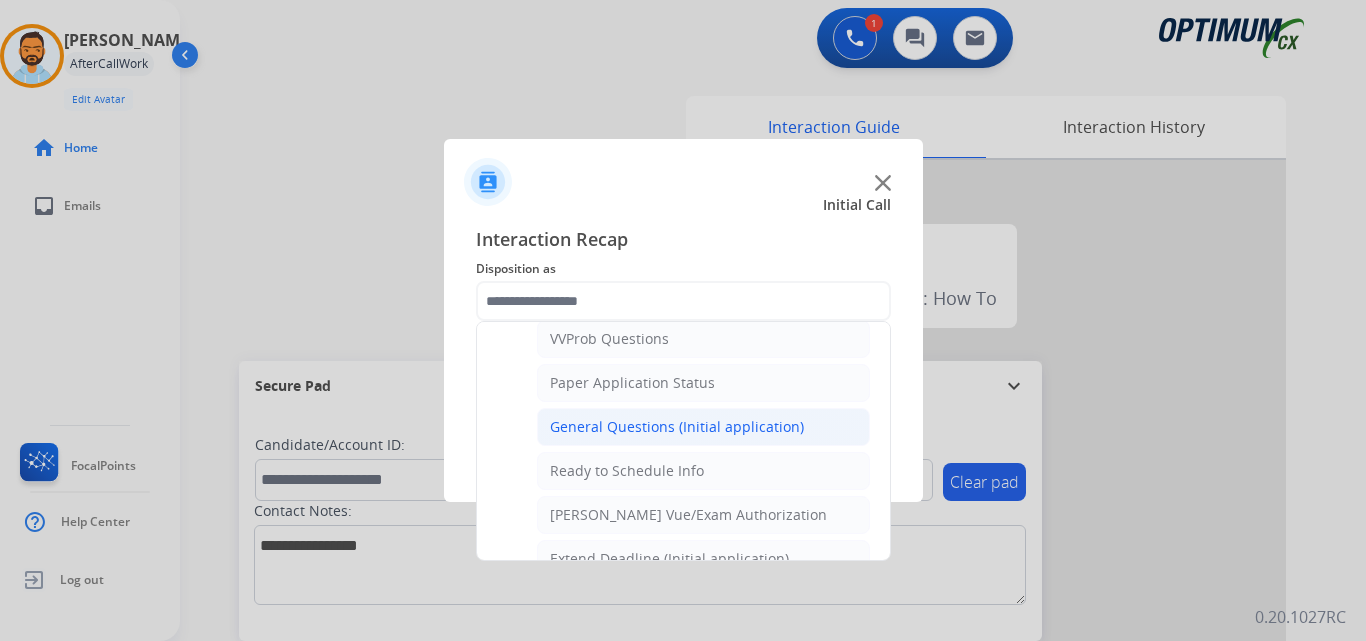 click on "General Questions (Initial application)" 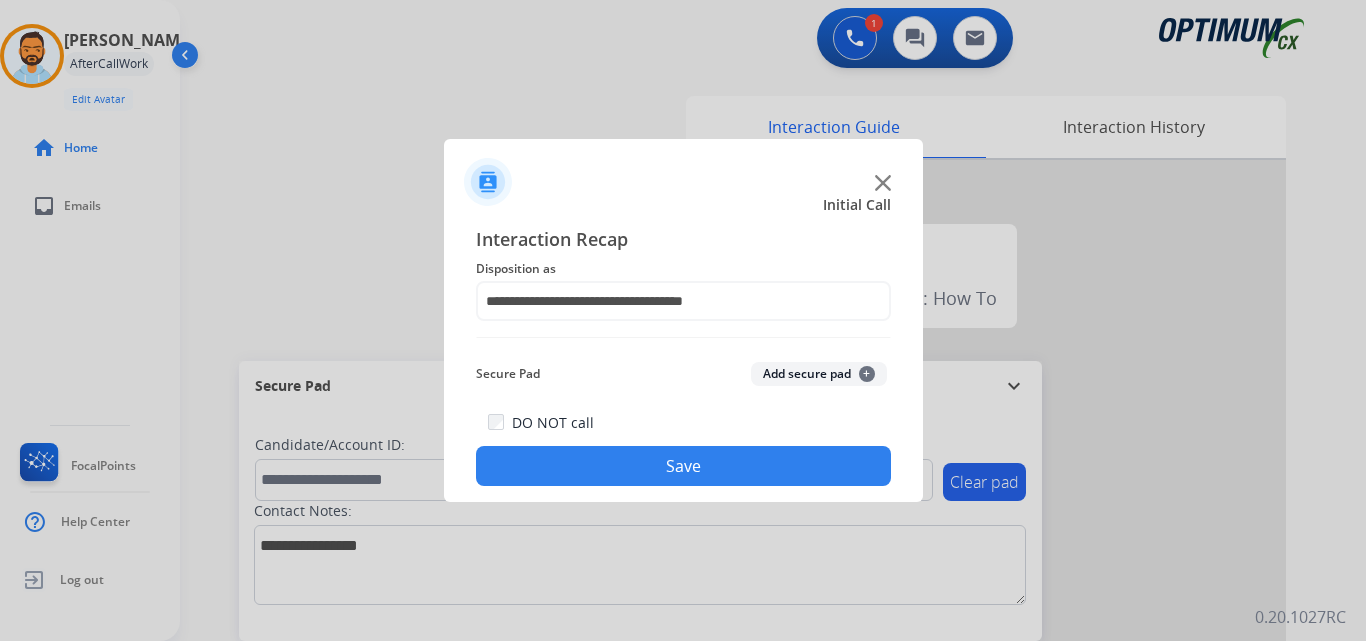 click on "**********" 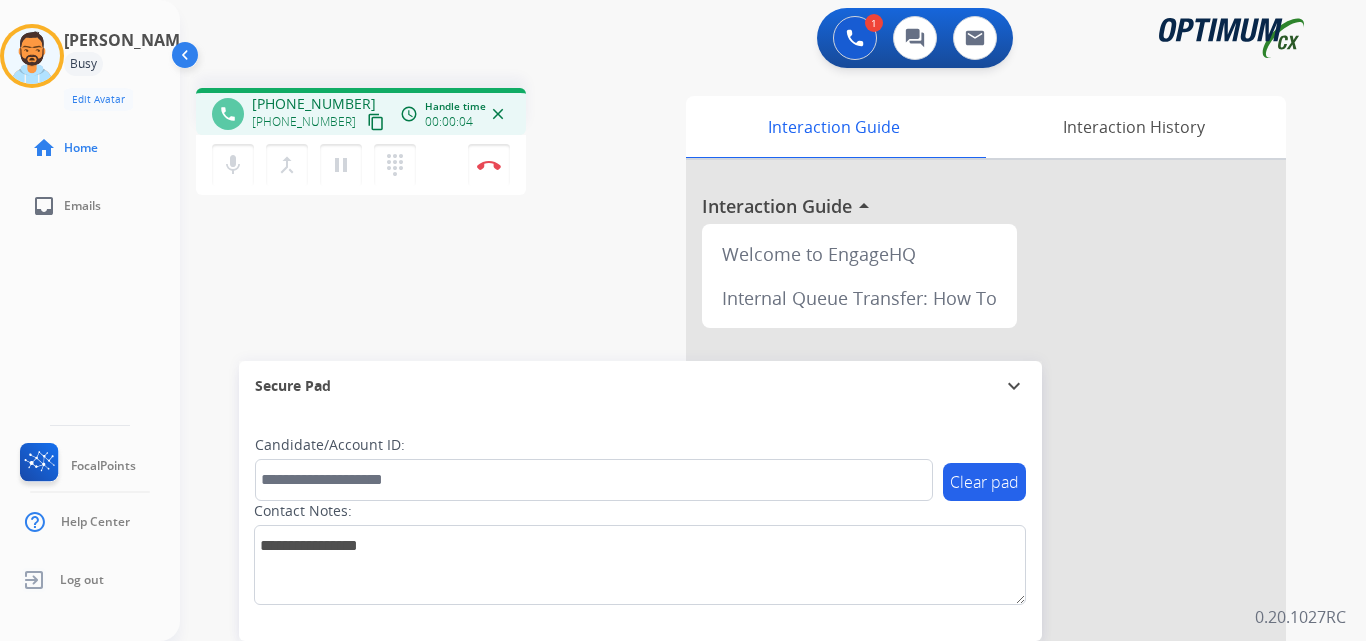 click on "content_copy" at bounding box center (376, 122) 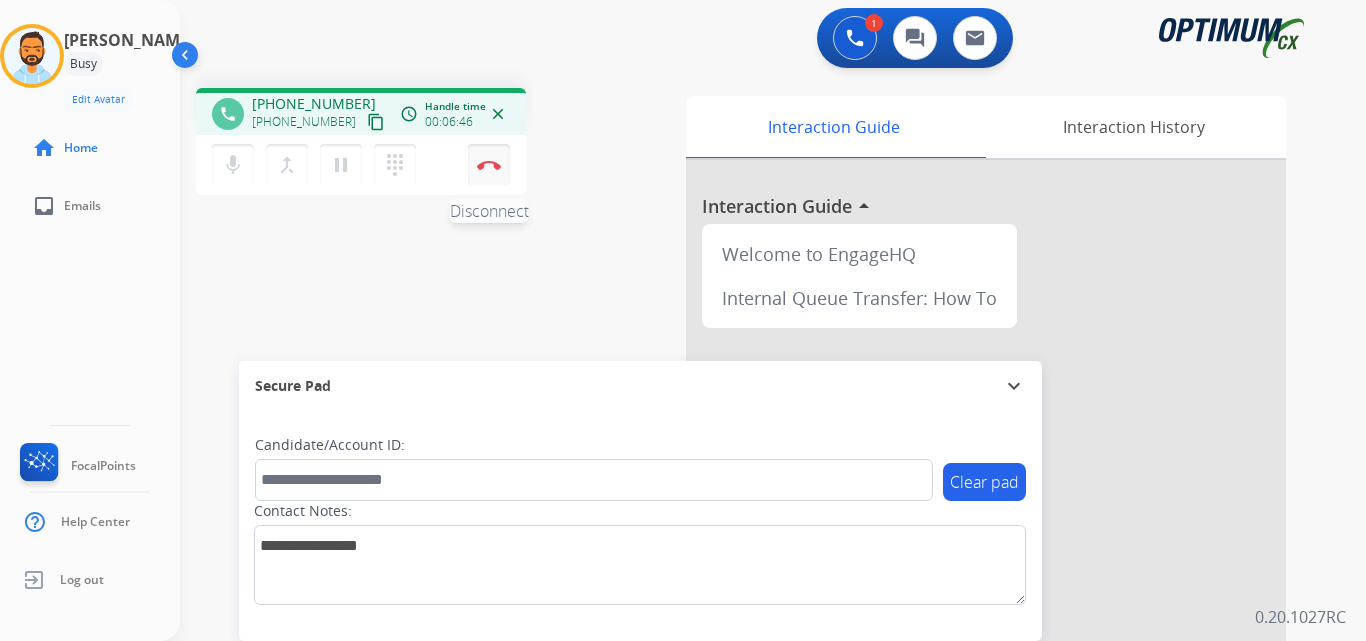 click at bounding box center [489, 165] 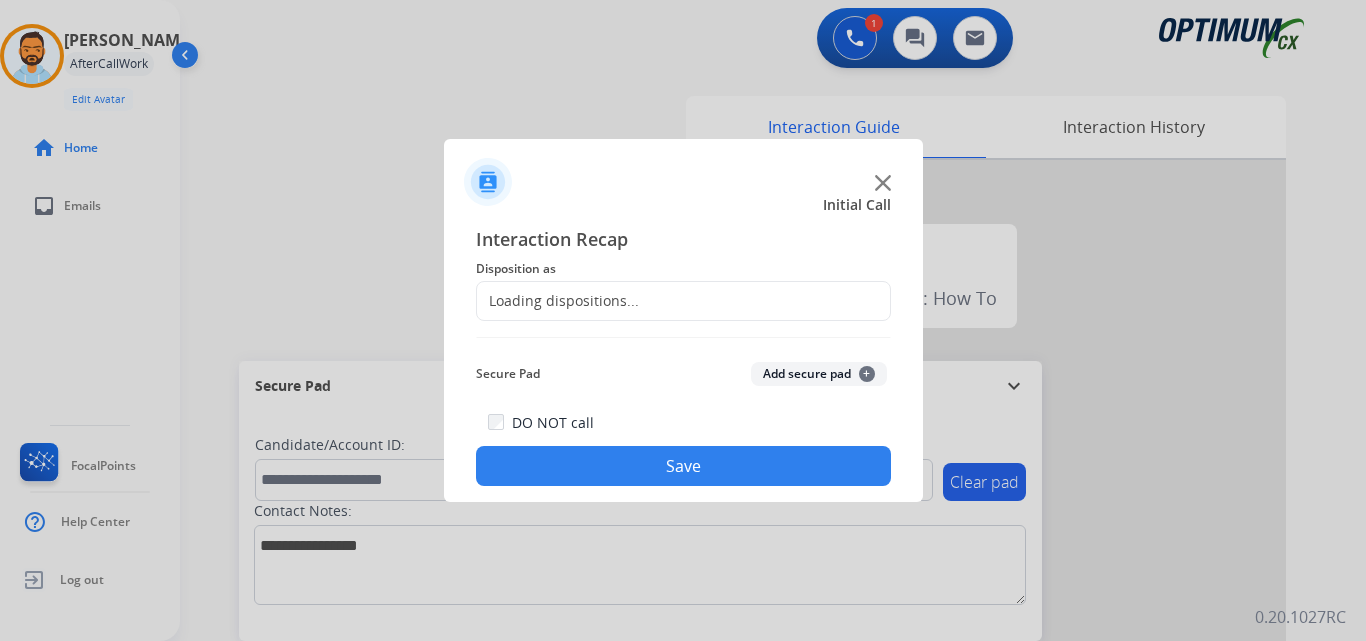 click on "Loading dispositions..." 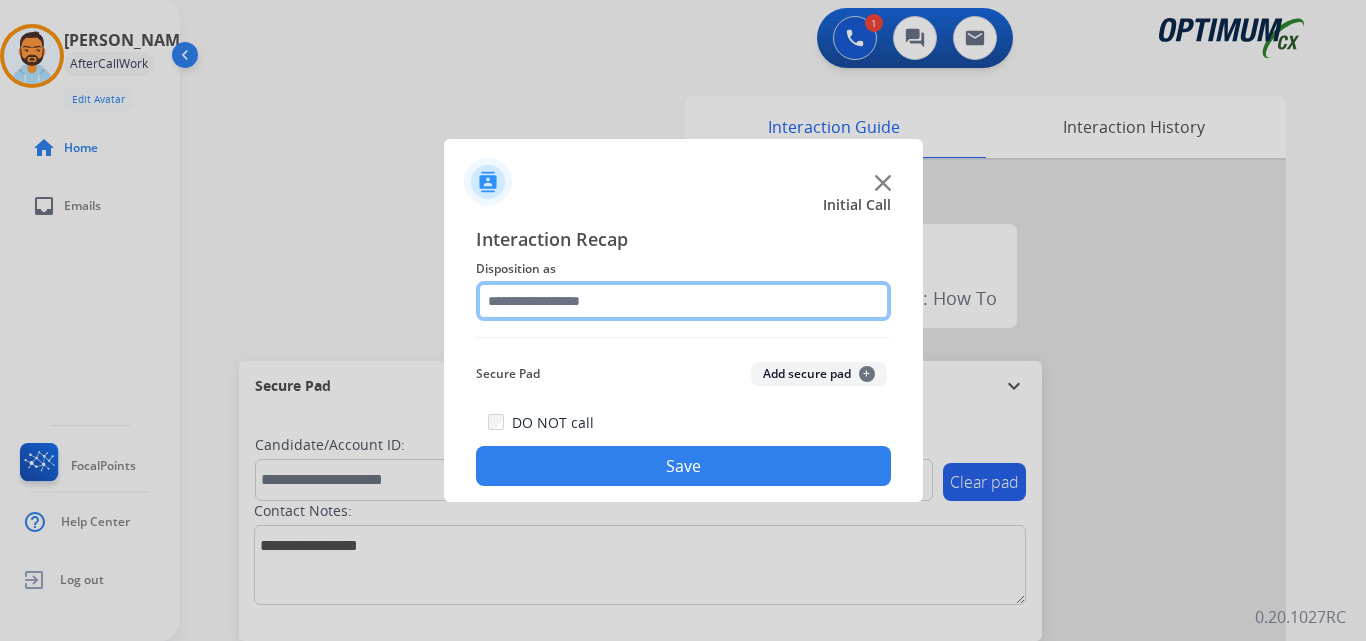 click 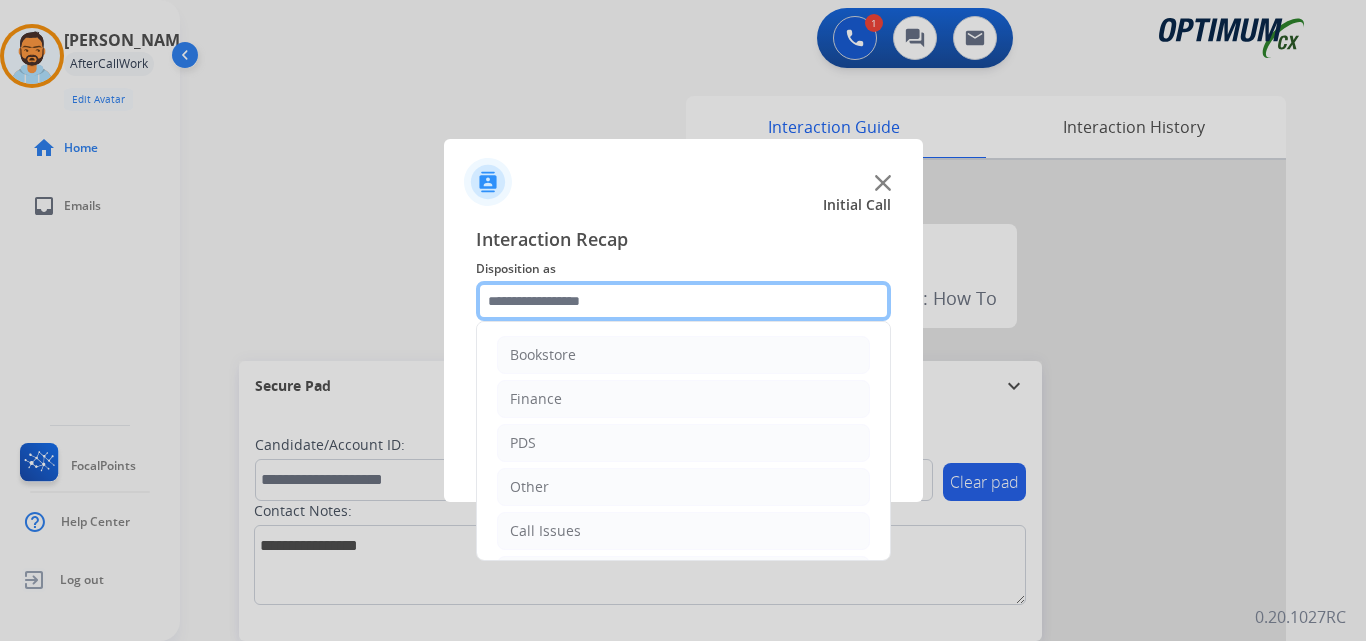 scroll, scrollTop: 136, scrollLeft: 0, axis: vertical 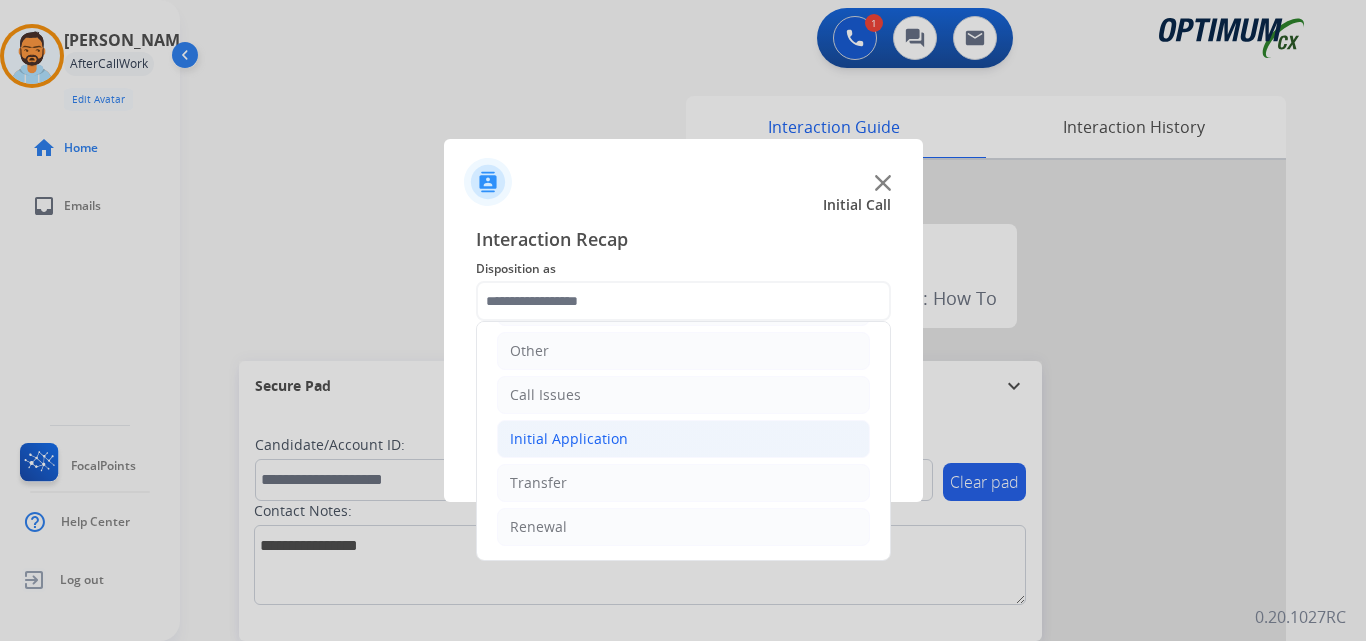 click on "Initial Application" 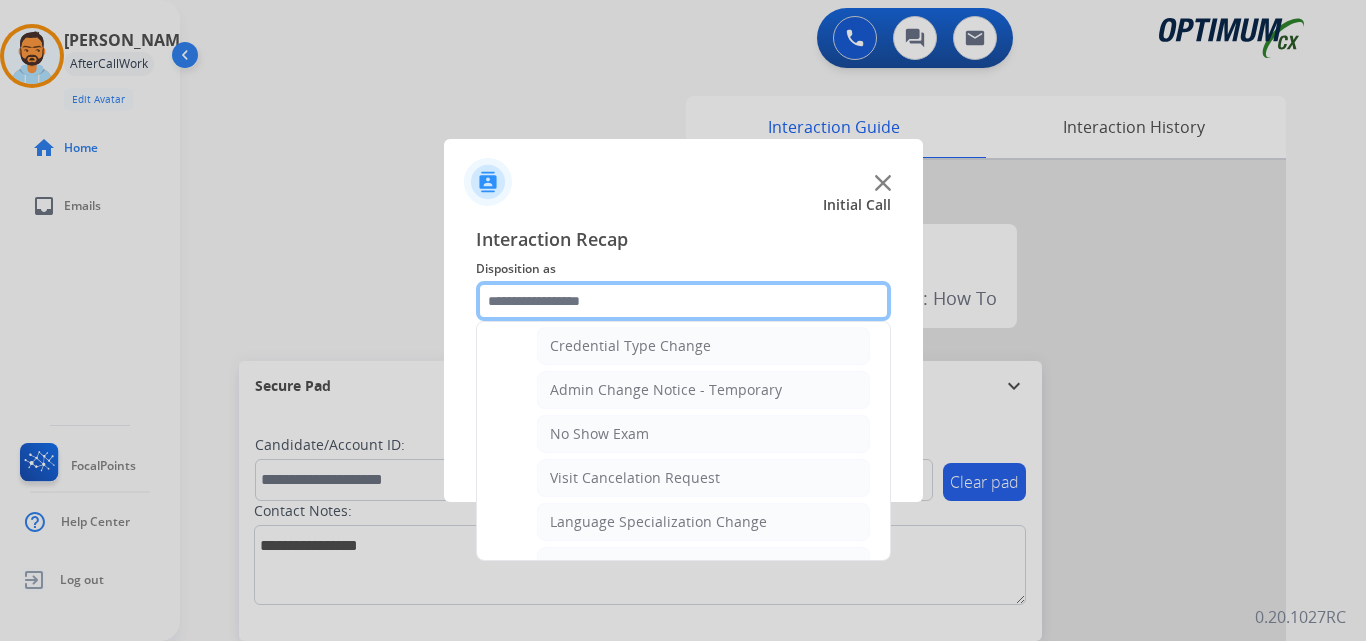 scroll, scrollTop: 829, scrollLeft: 0, axis: vertical 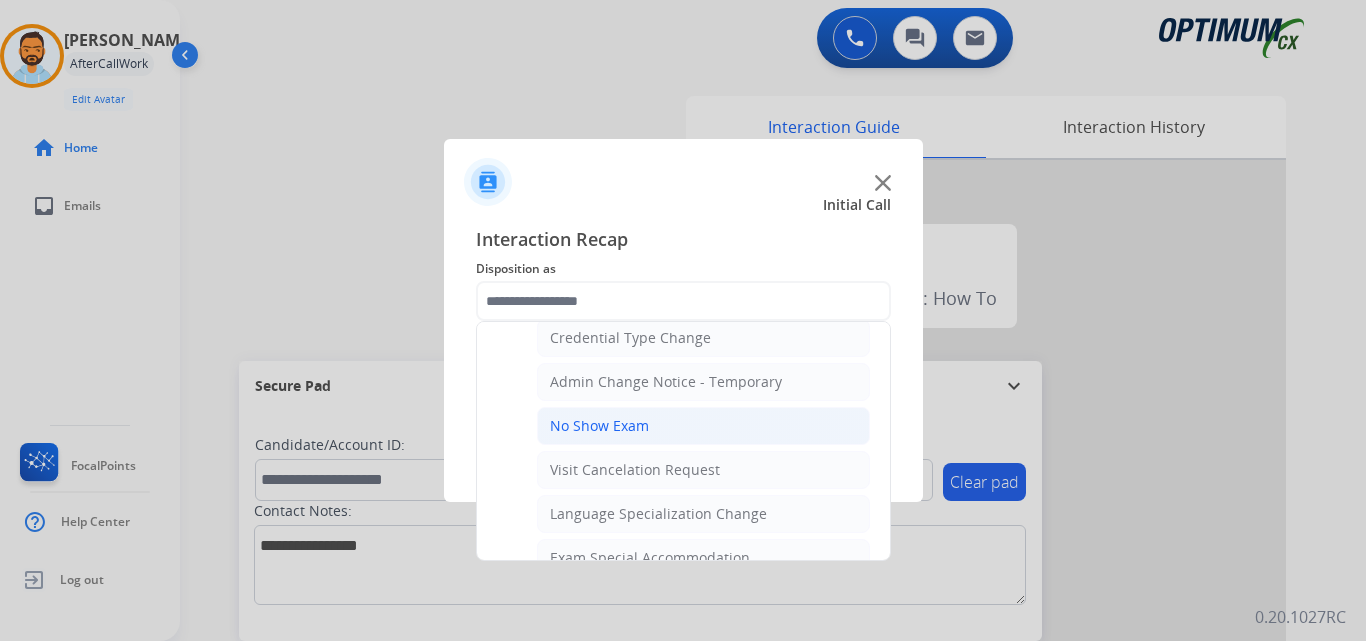 click on "No Show Exam" 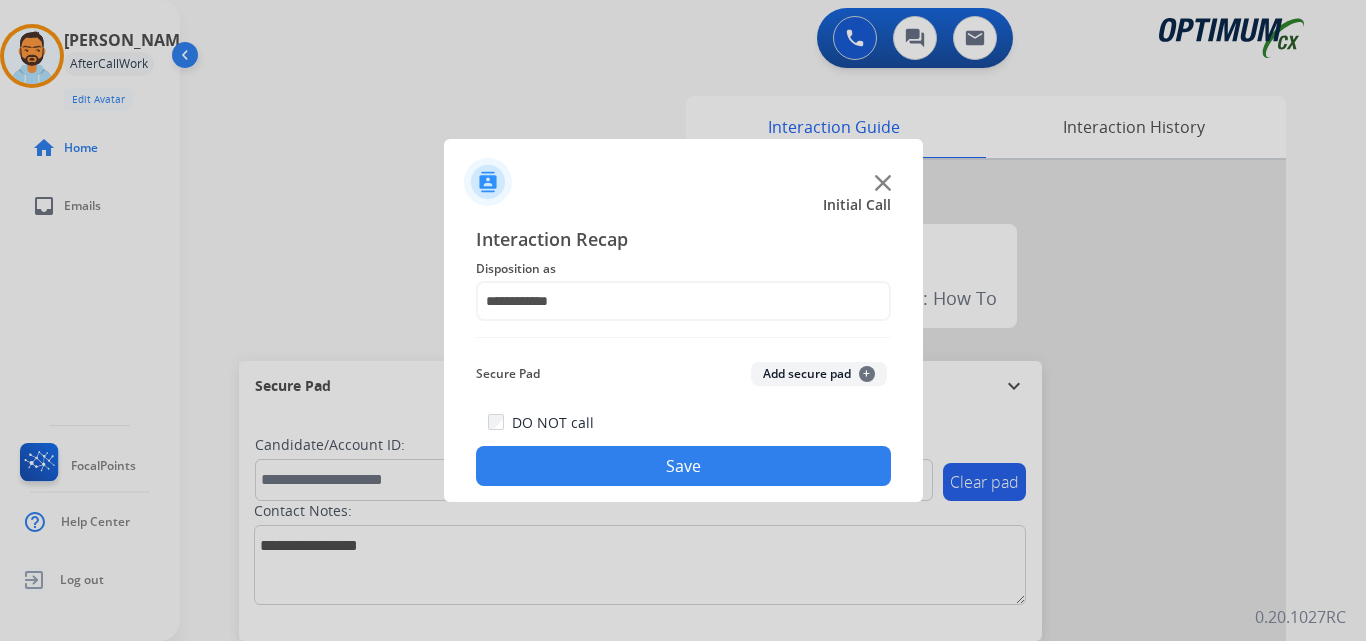 click on "Save" 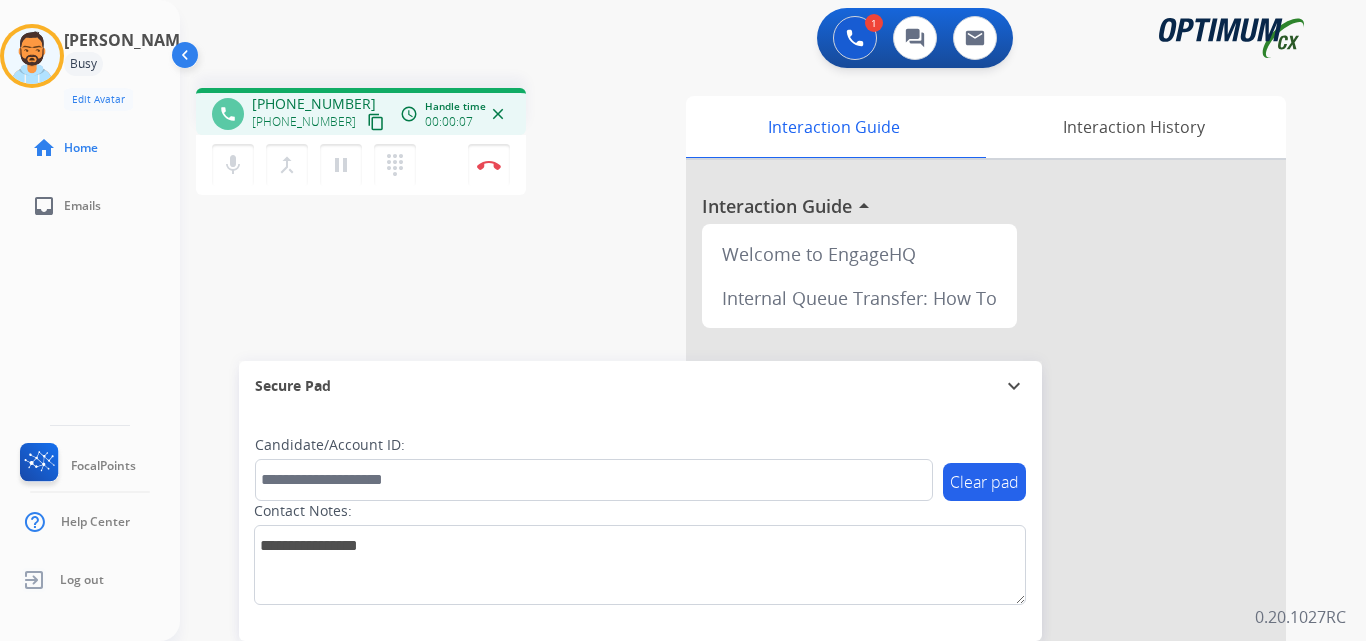 click on "content_copy" at bounding box center [376, 122] 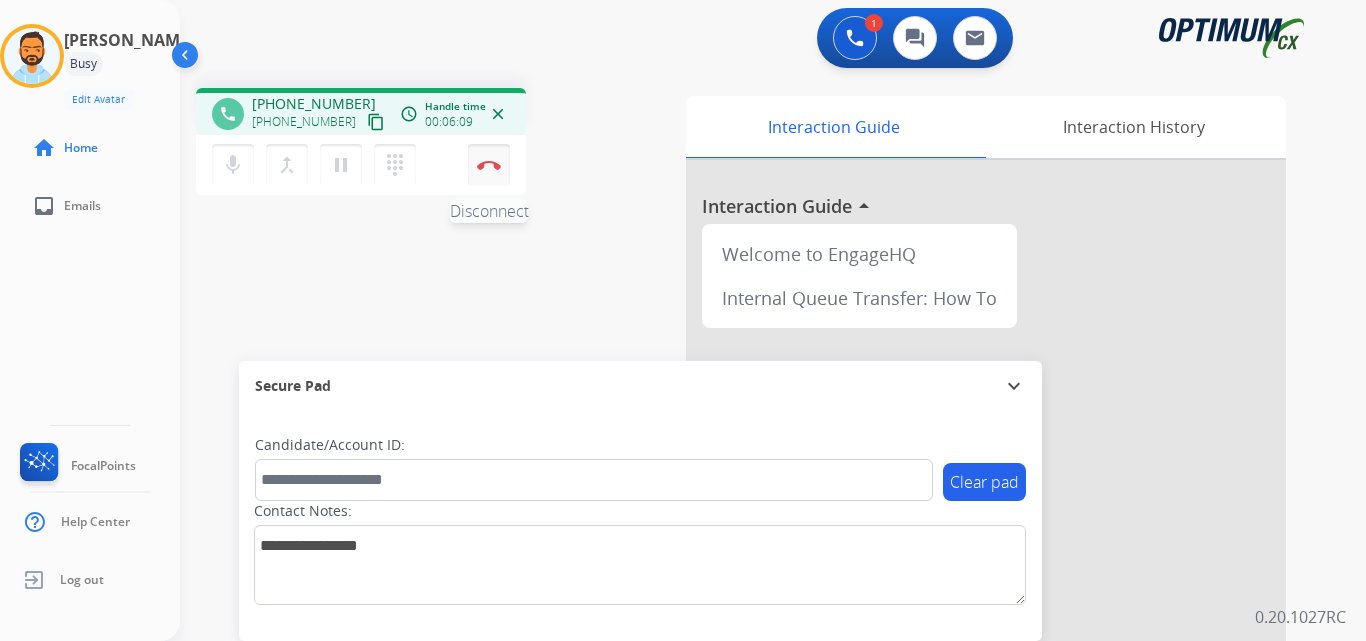 click at bounding box center [489, 165] 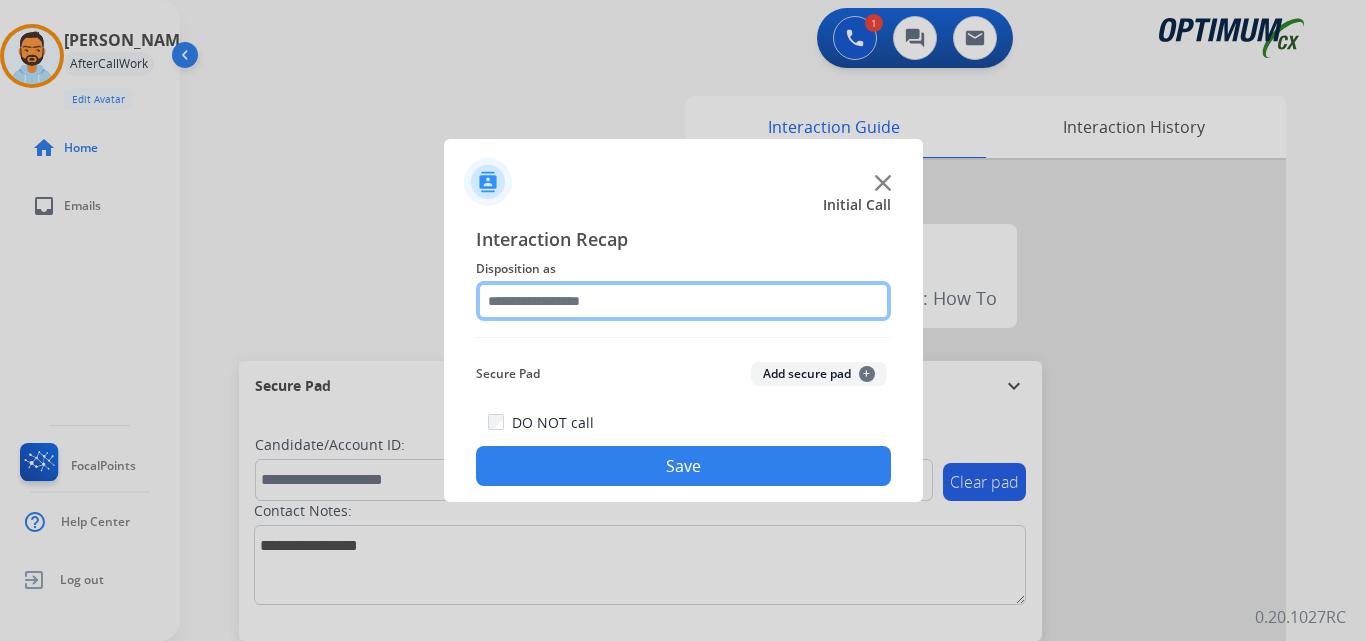 click 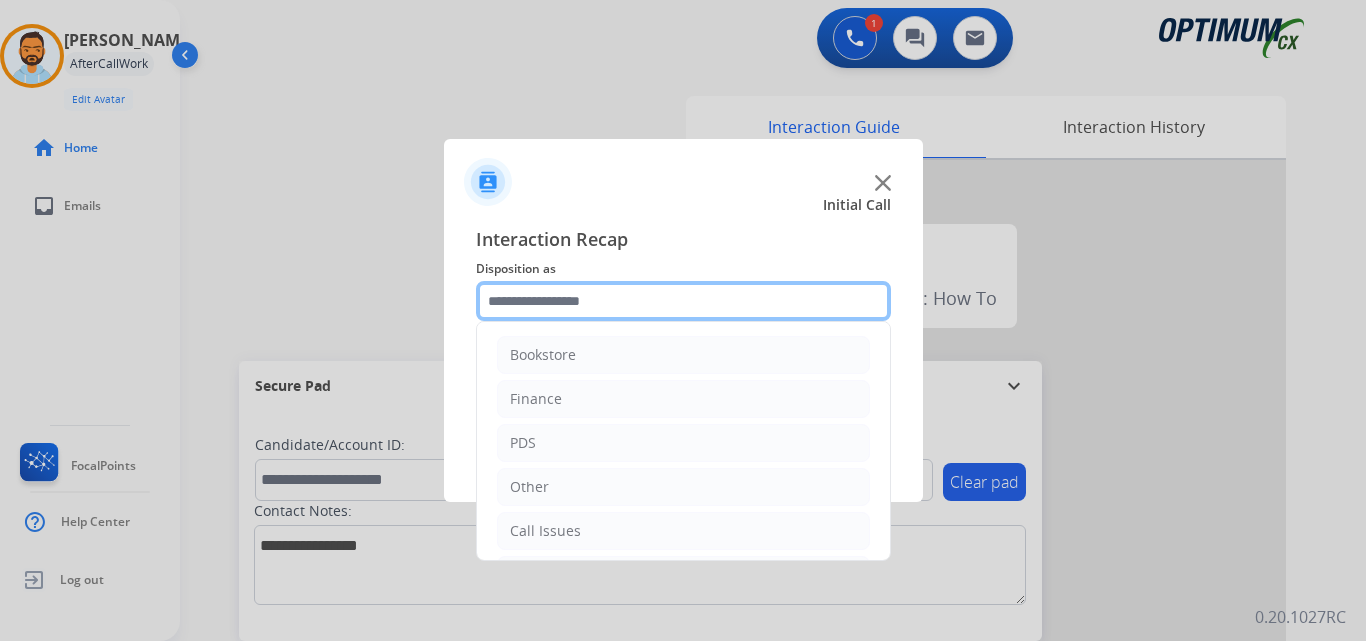 scroll, scrollTop: 136, scrollLeft: 0, axis: vertical 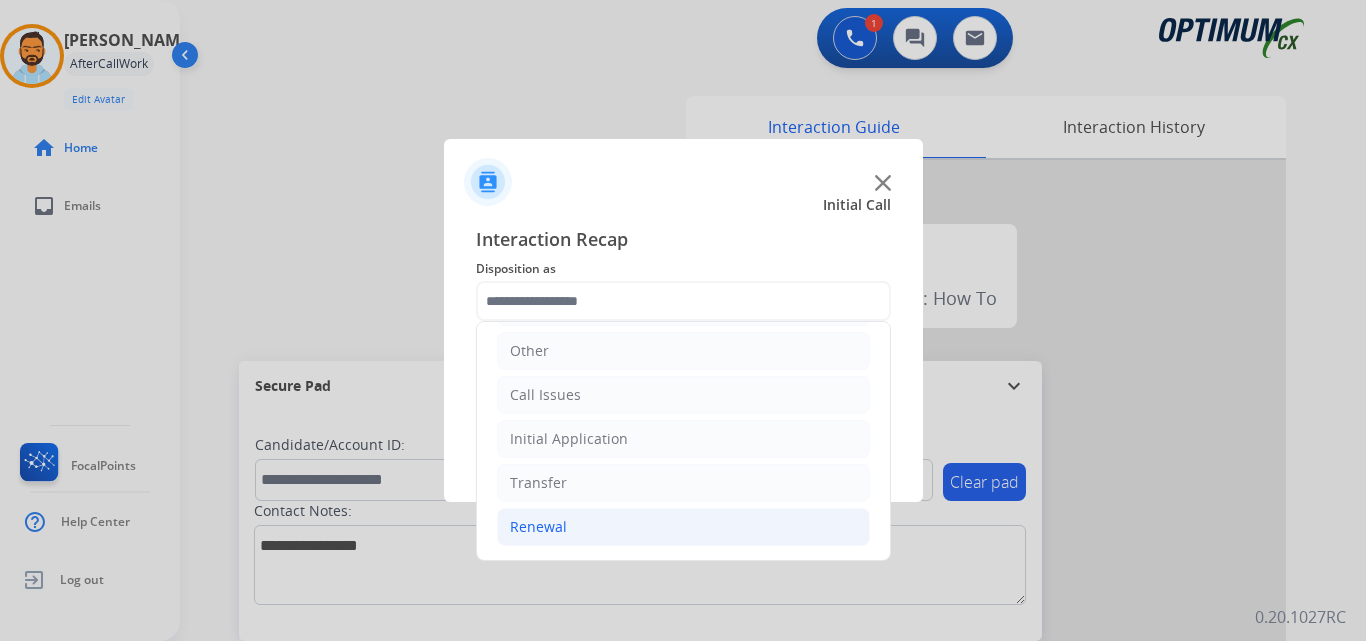 click on "Renewal" 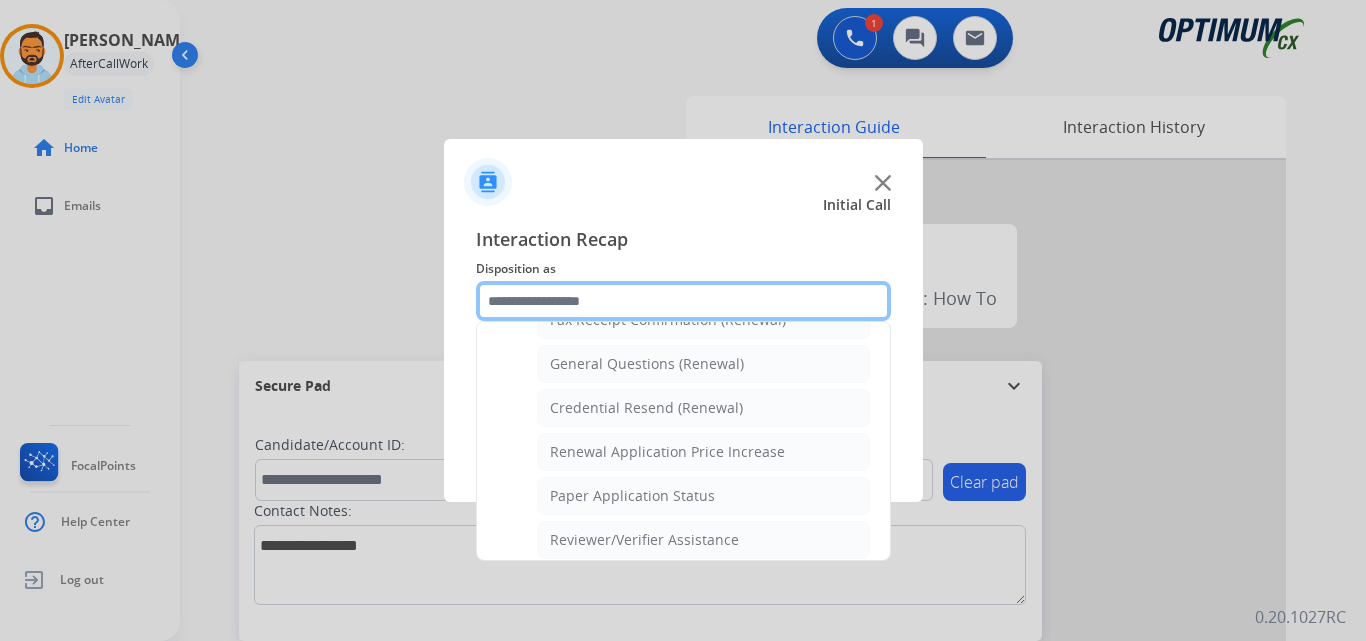 scroll, scrollTop: 579, scrollLeft: 0, axis: vertical 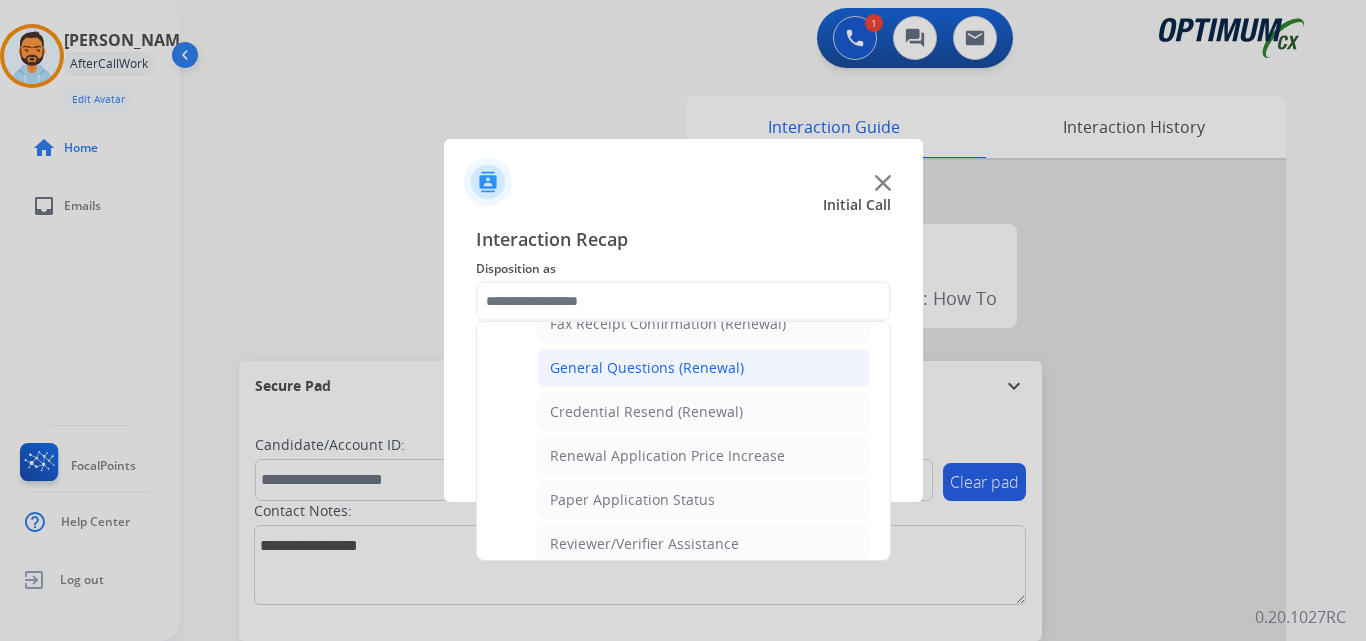 click on "General Questions (Renewal)" 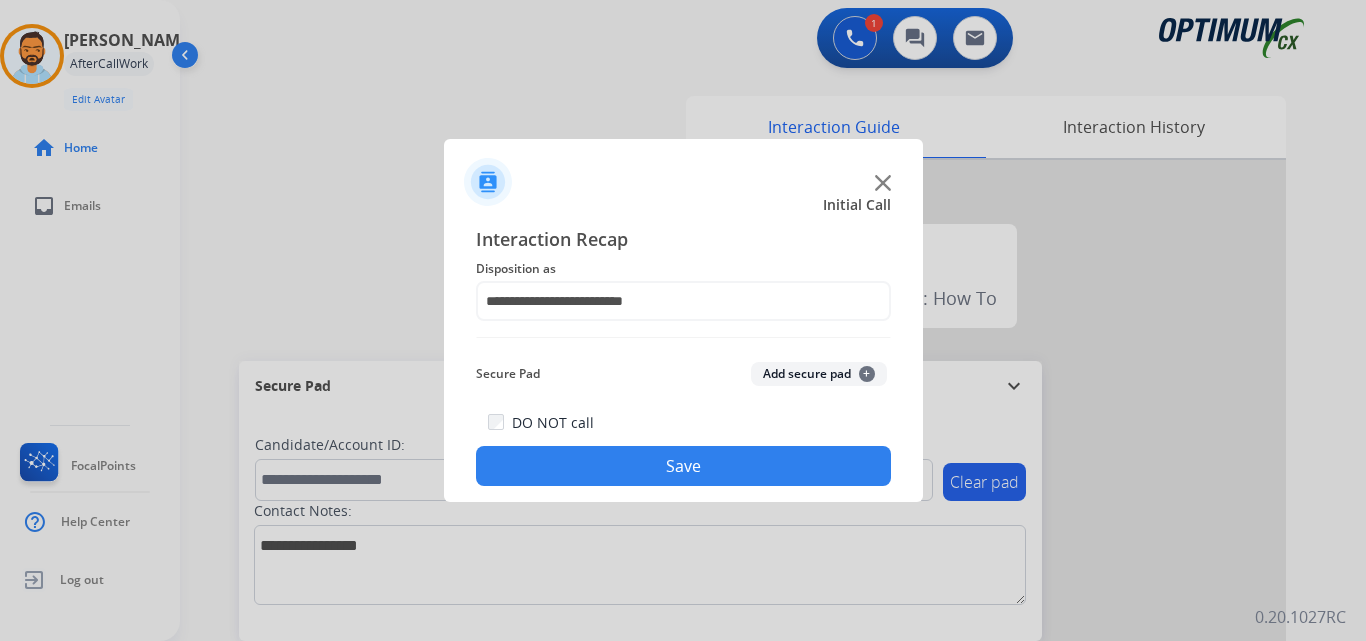 click on "Save" 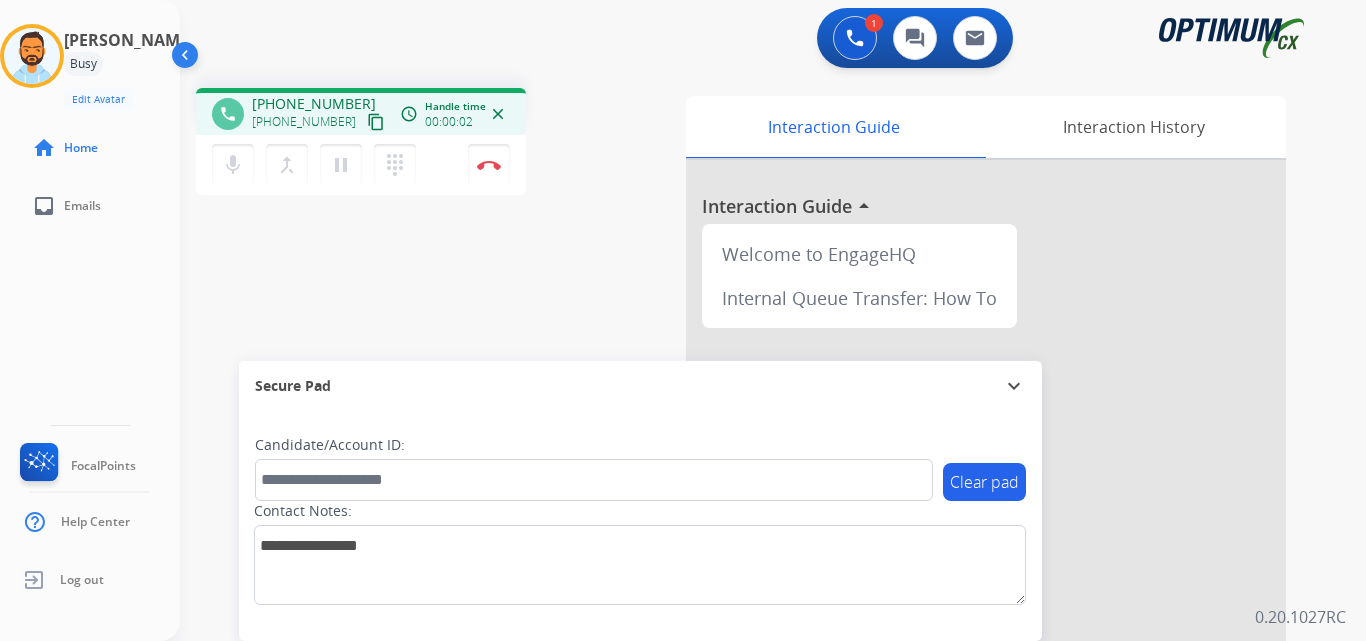 click on "content_copy" at bounding box center (376, 122) 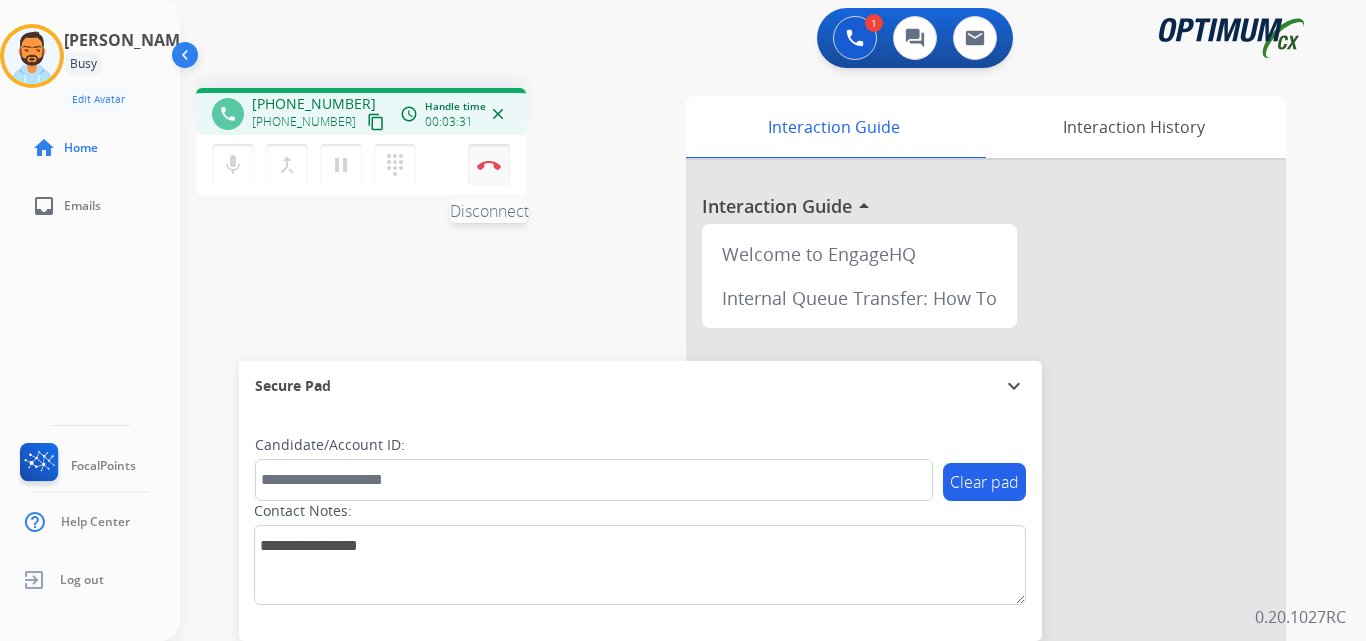 click on "Disconnect" at bounding box center (489, 165) 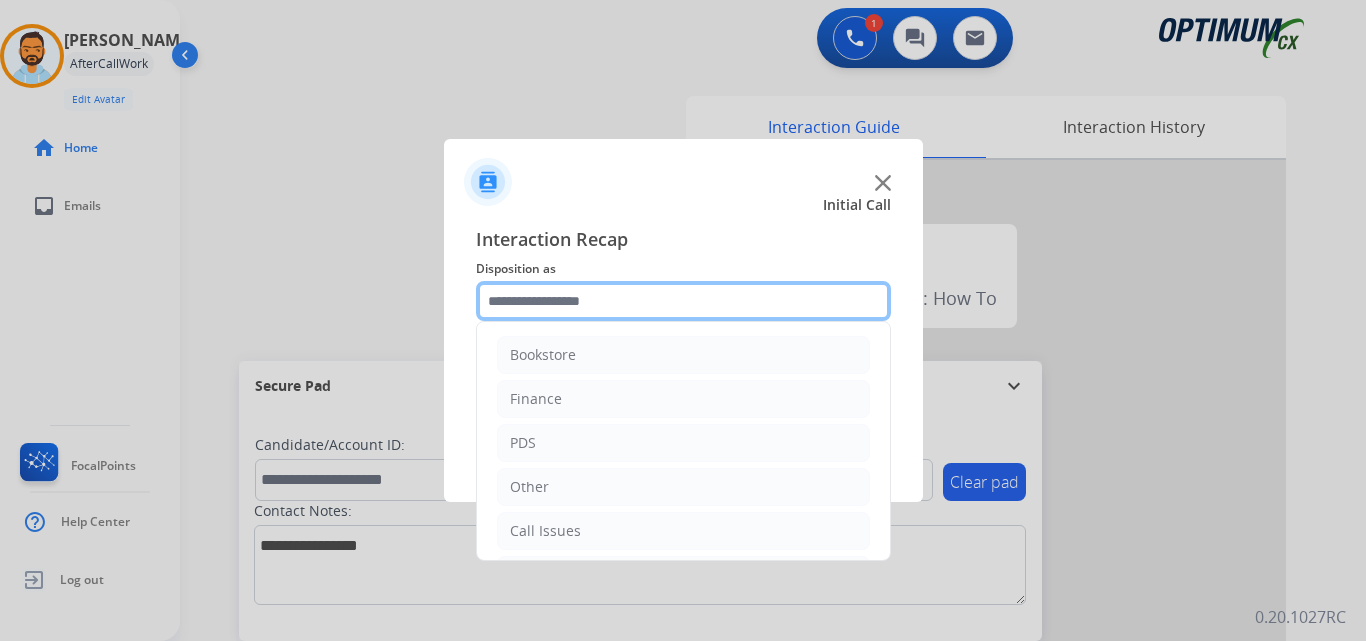 click 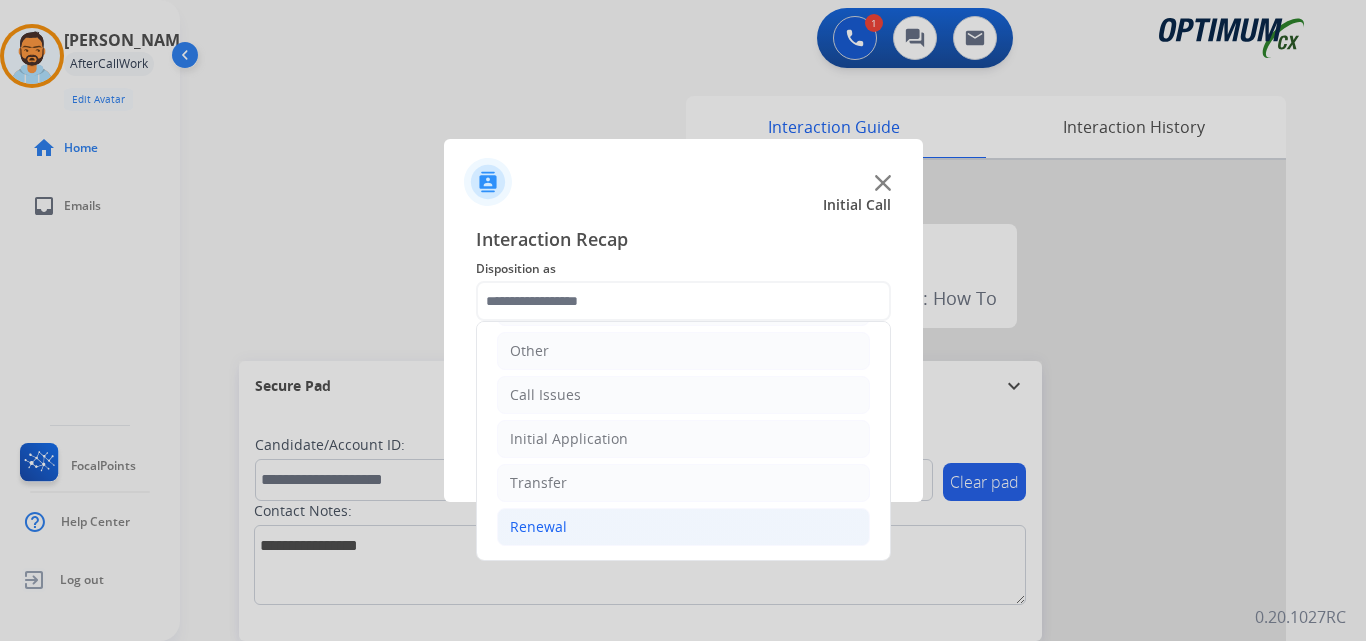 click on "Renewal" 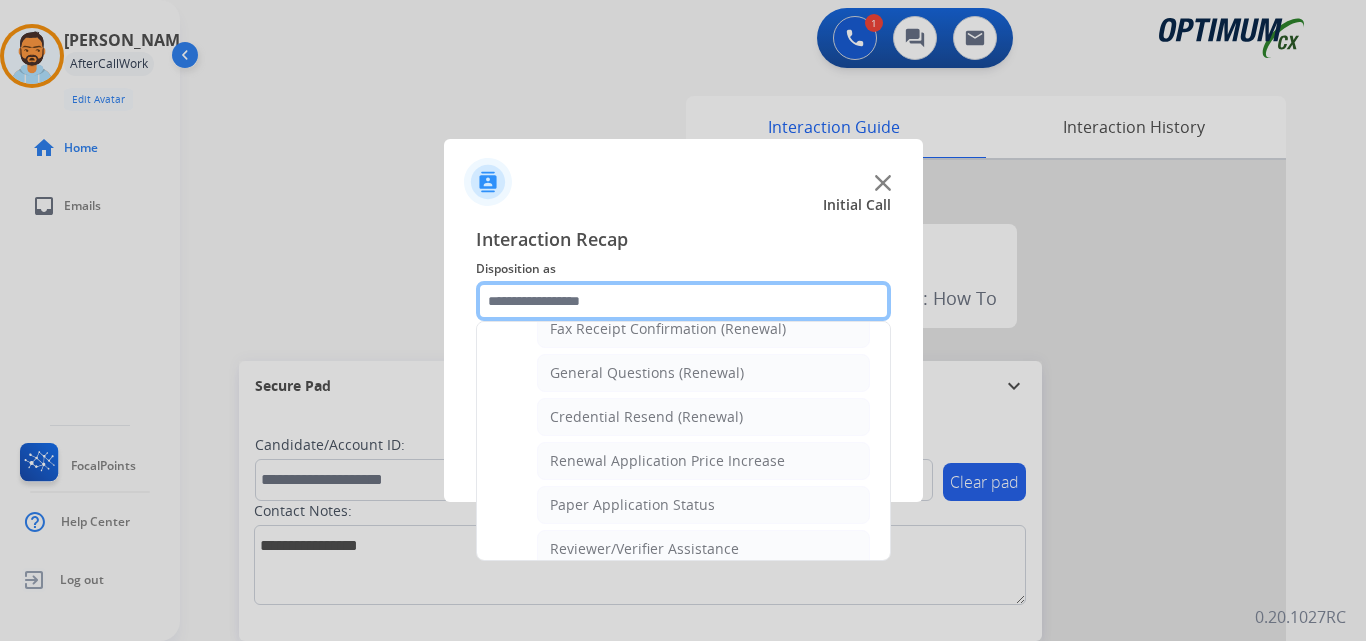 scroll, scrollTop: 583, scrollLeft: 0, axis: vertical 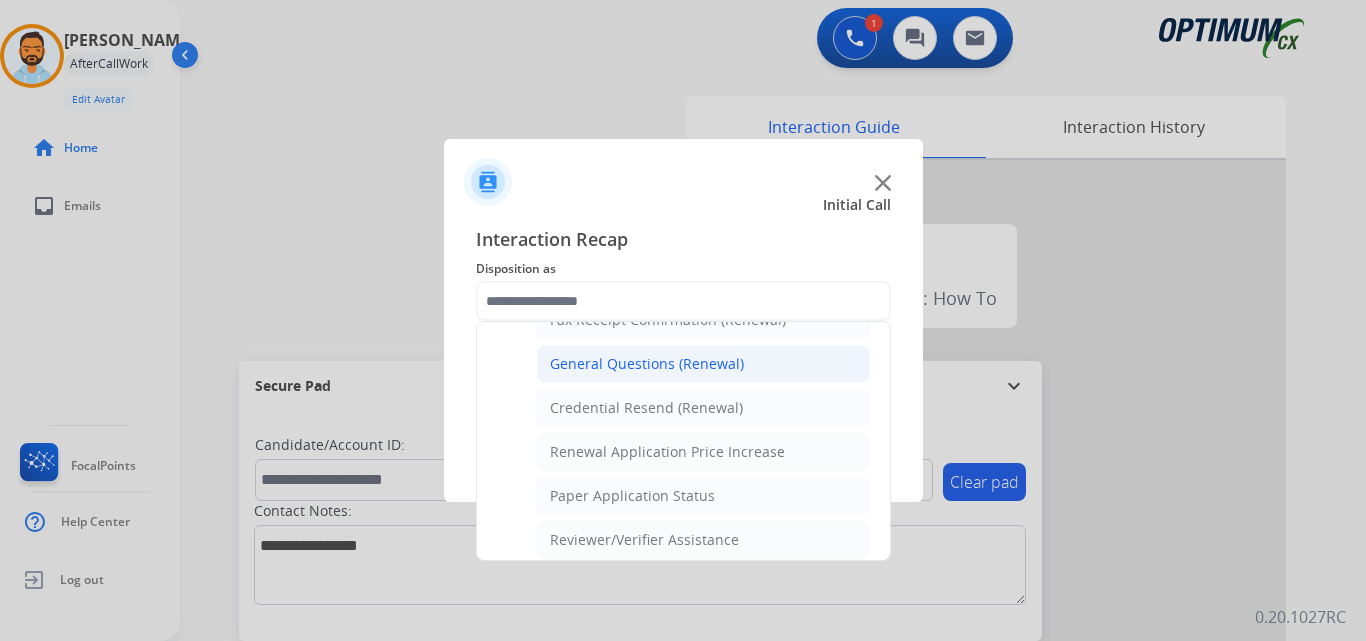 click on "General Questions (Renewal)" 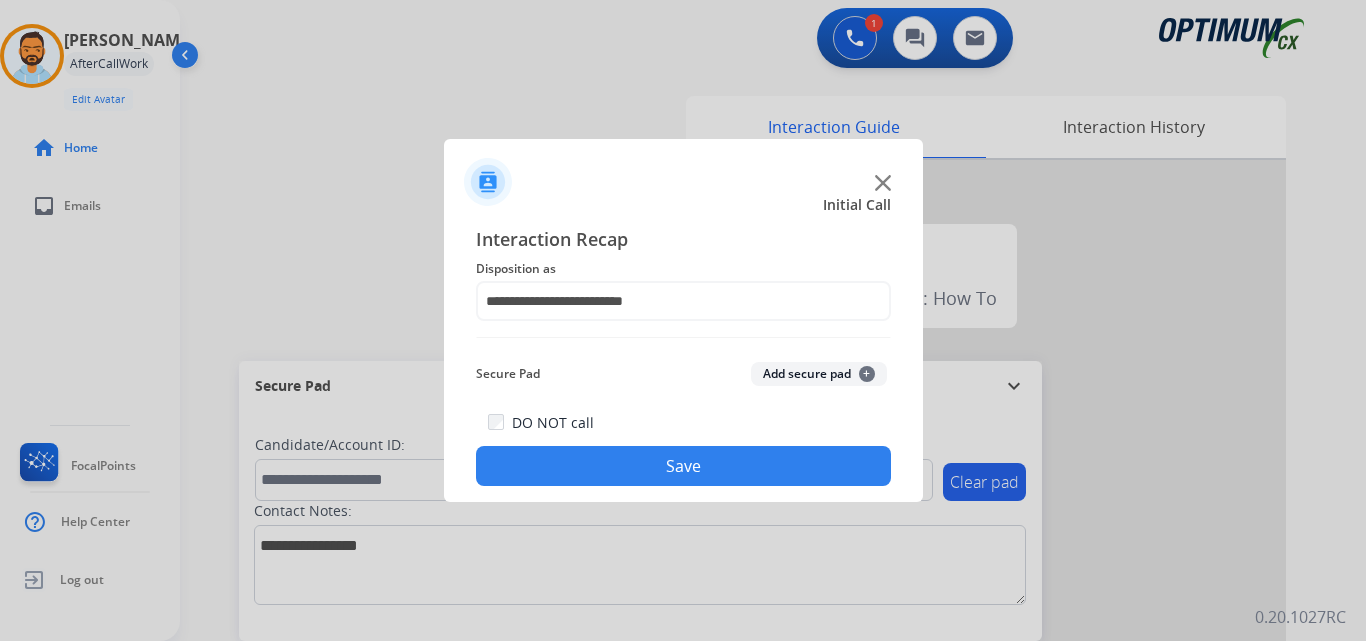 click on "Save" 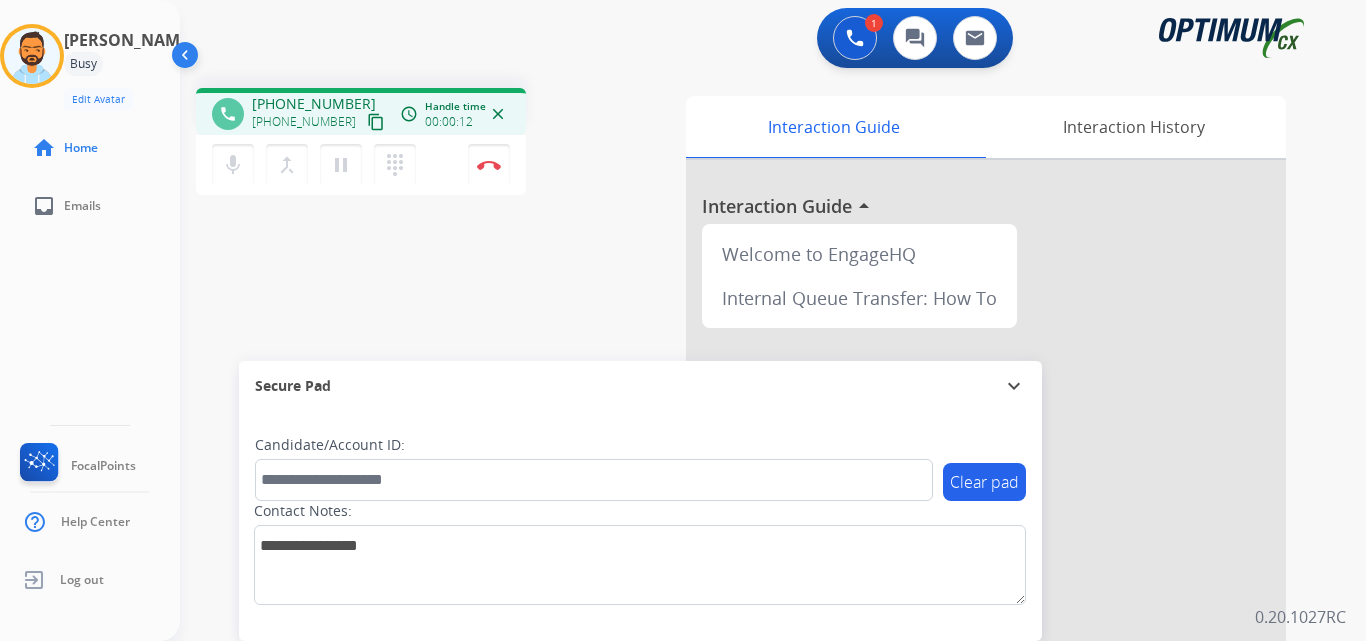 click on "content_copy" at bounding box center (376, 122) 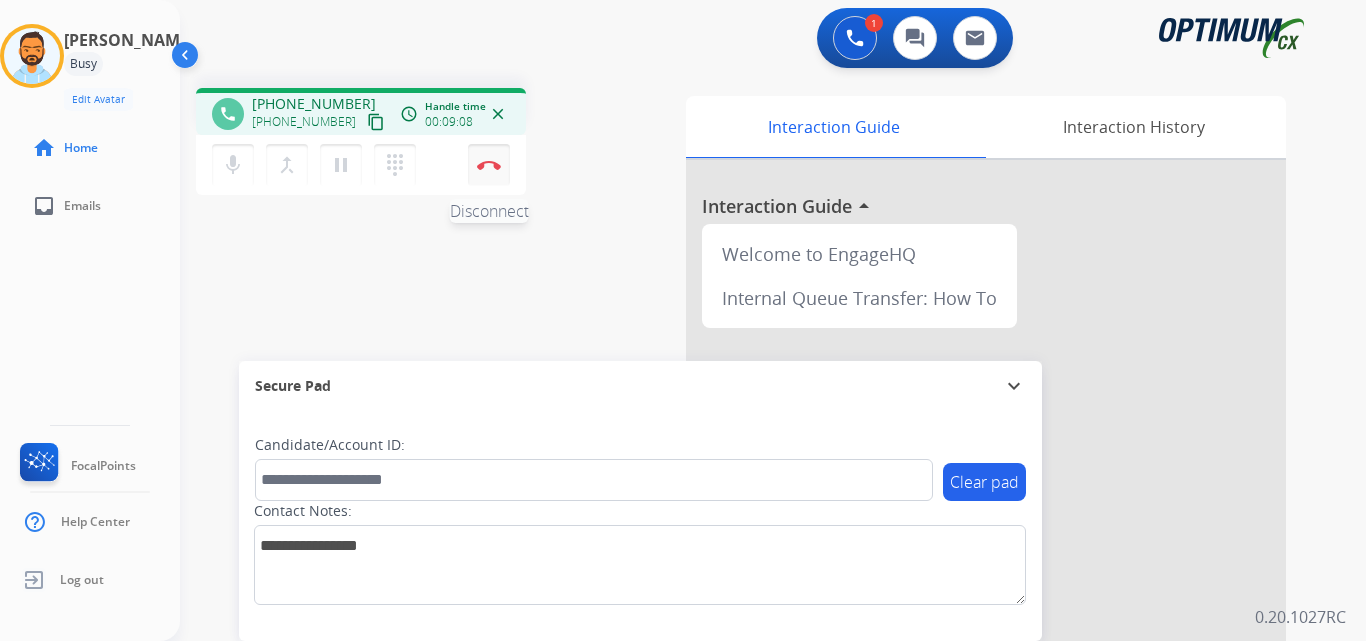 click on "Disconnect" at bounding box center (489, 165) 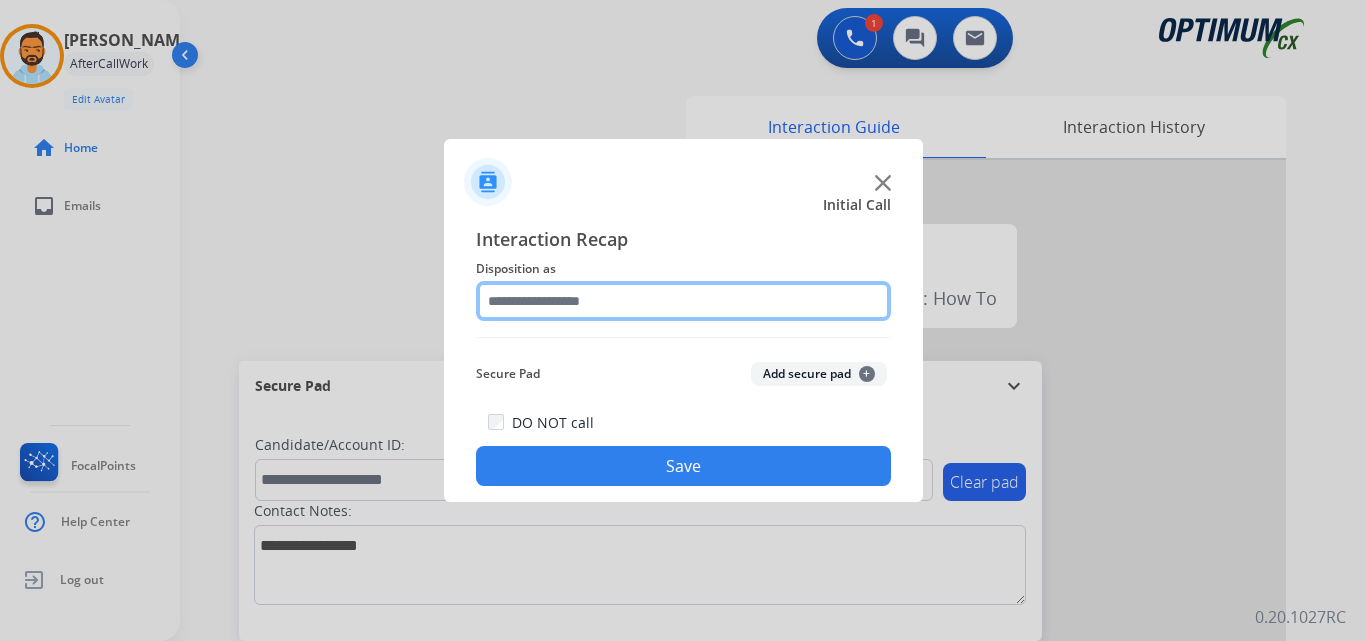 click 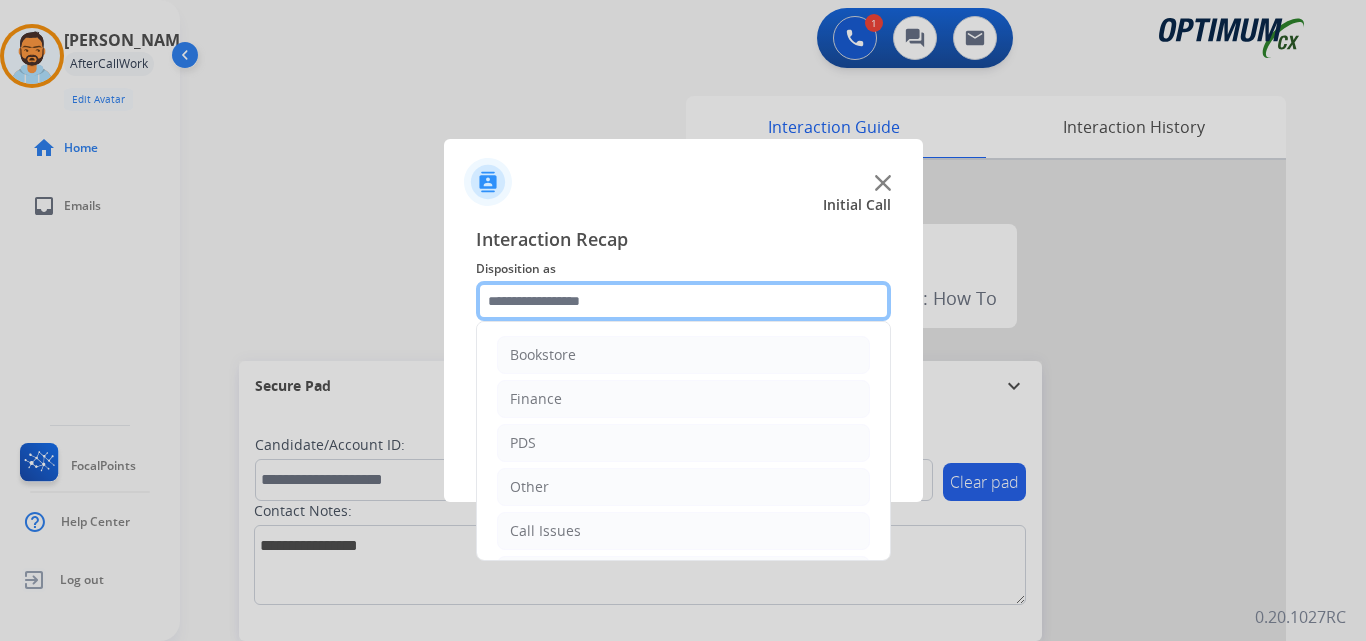 scroll, scrollTop: 136, scrollLeft: 0, axis: vertical 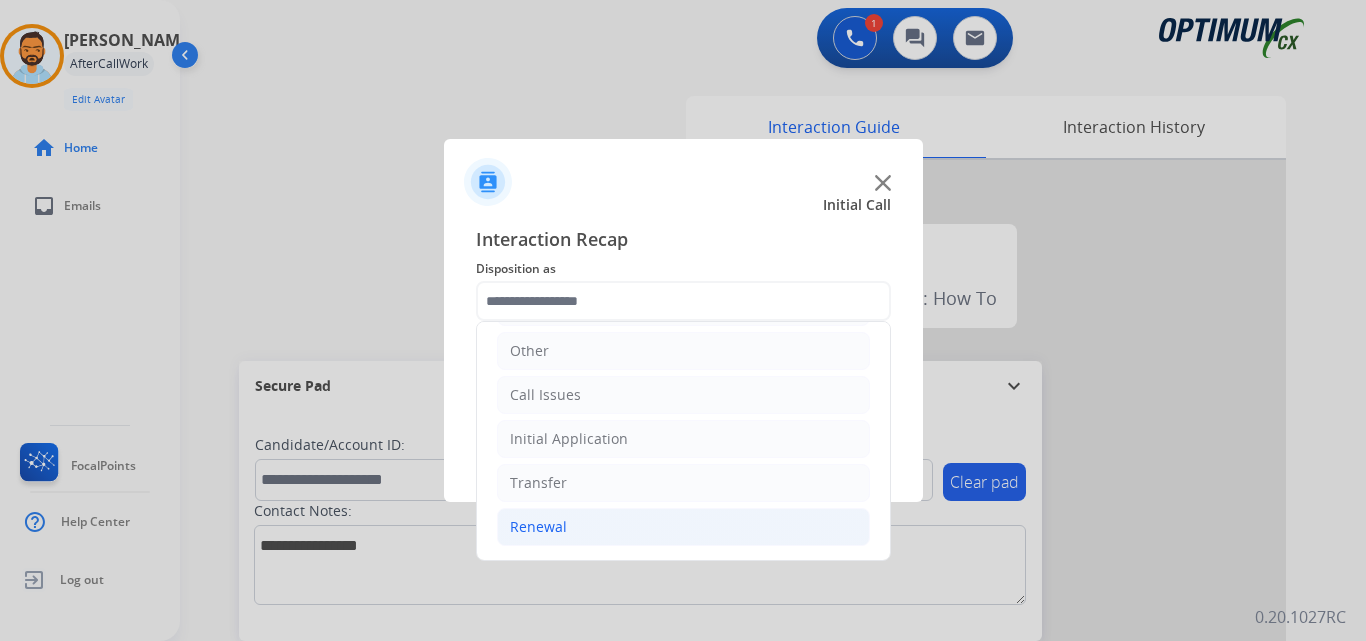 click on "Renewal" 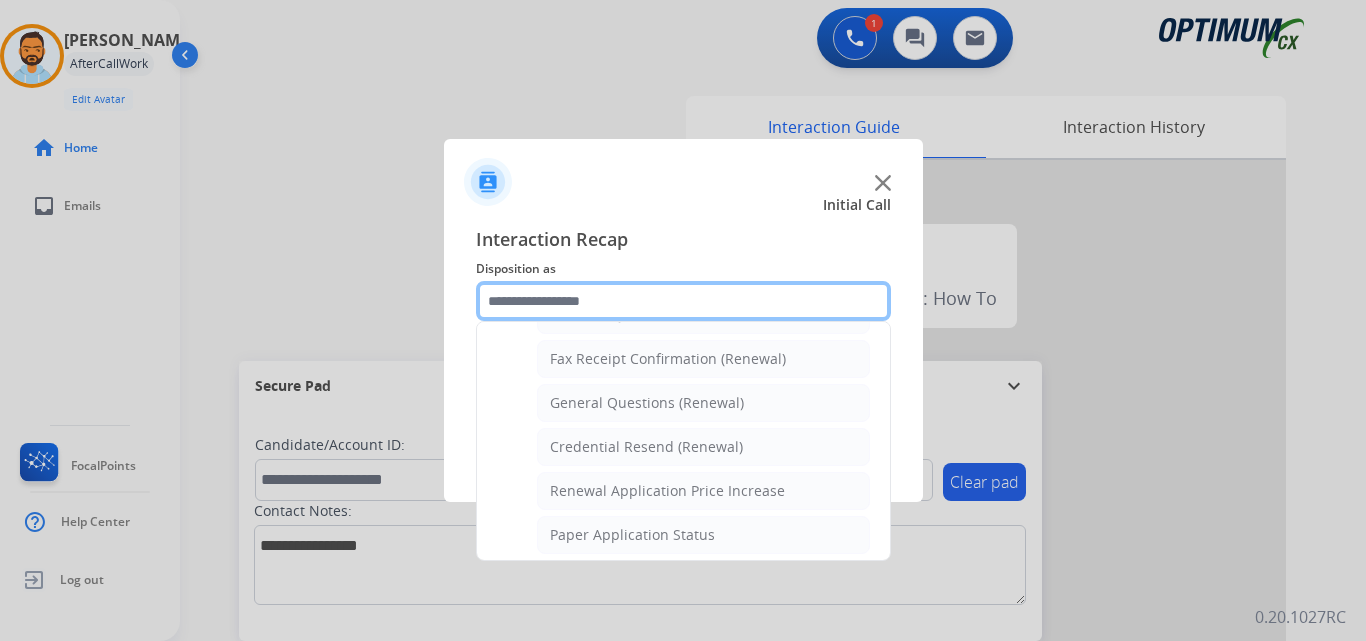 scroll, scrollTop: 553, scrollLeft: 0, axis: vertical 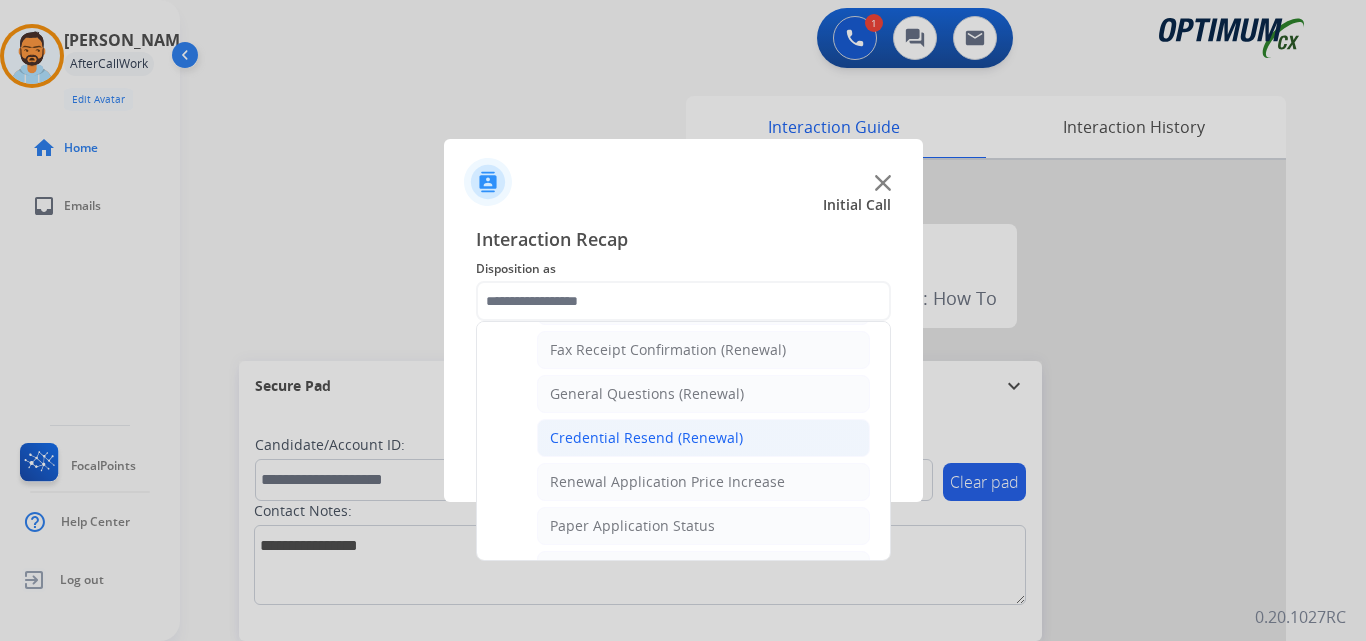 click on "Credential Resend (Renewal)" 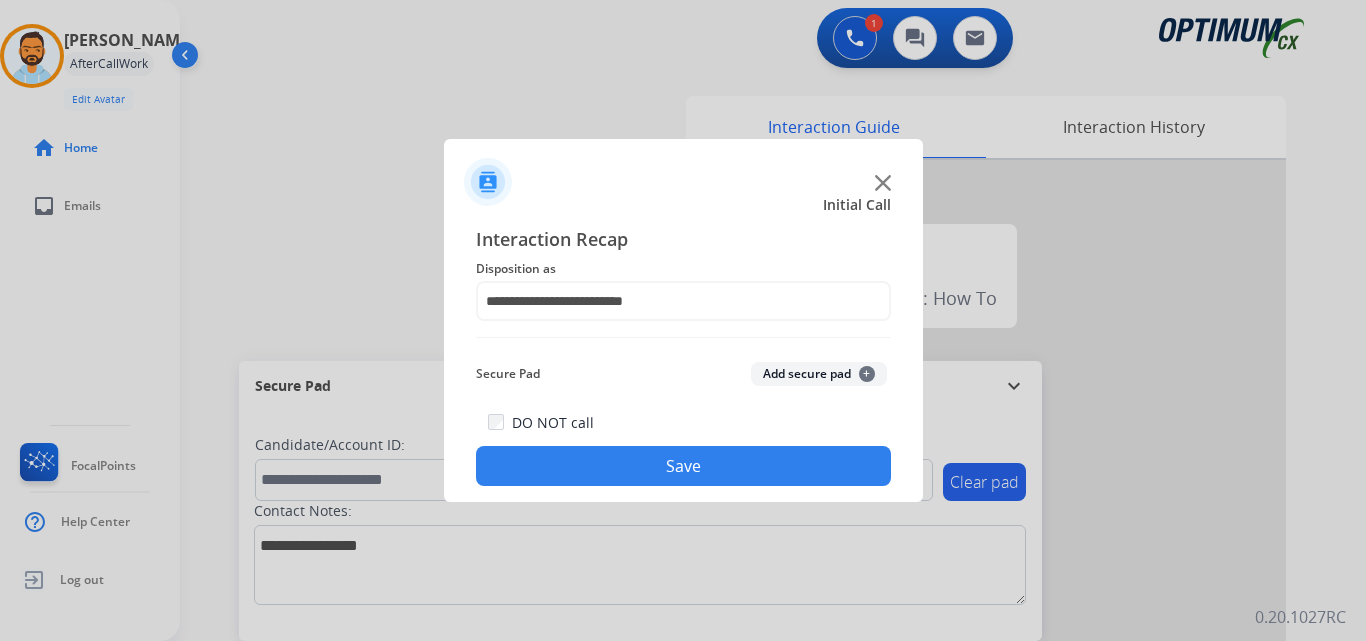 click on "Save" 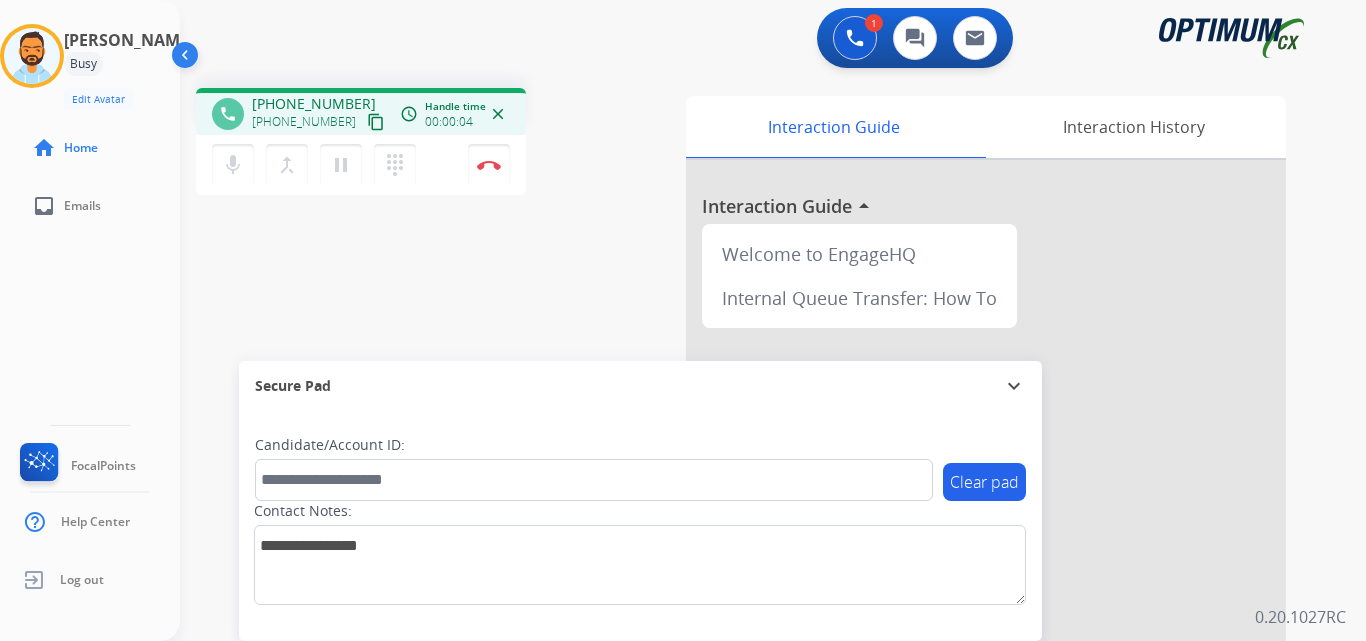 click on "content_copy" at bounding box center (376, 122) 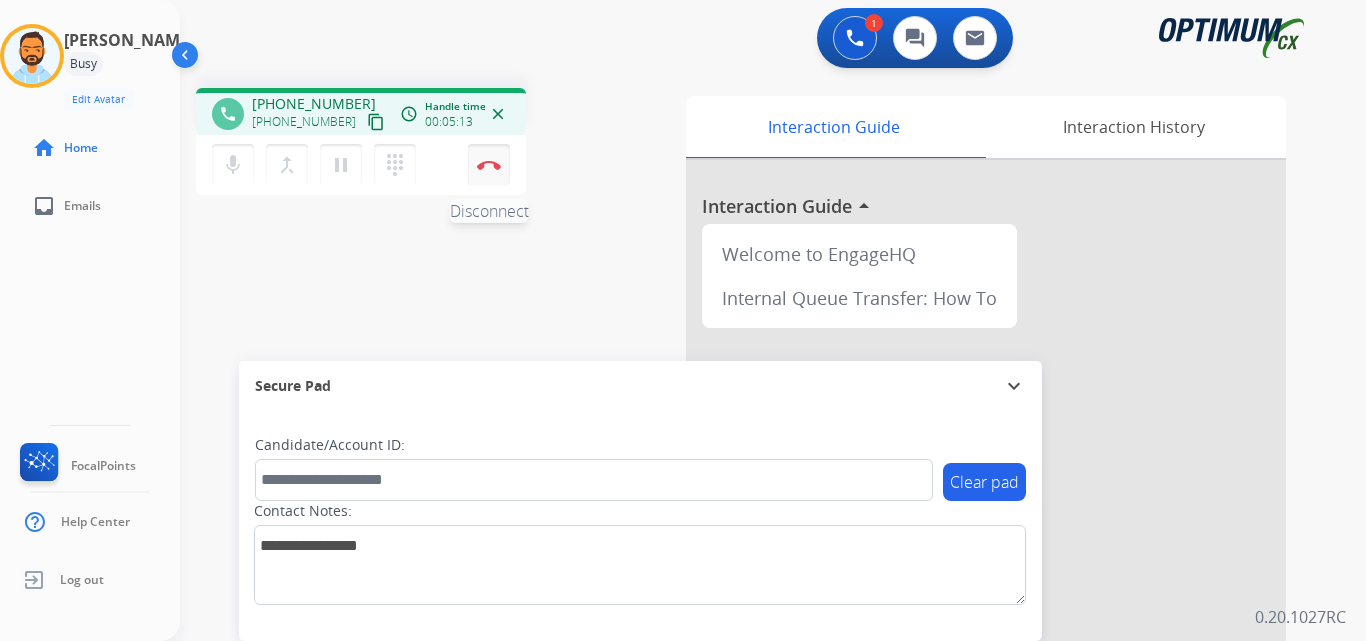 click at bounding box center (489, 165) 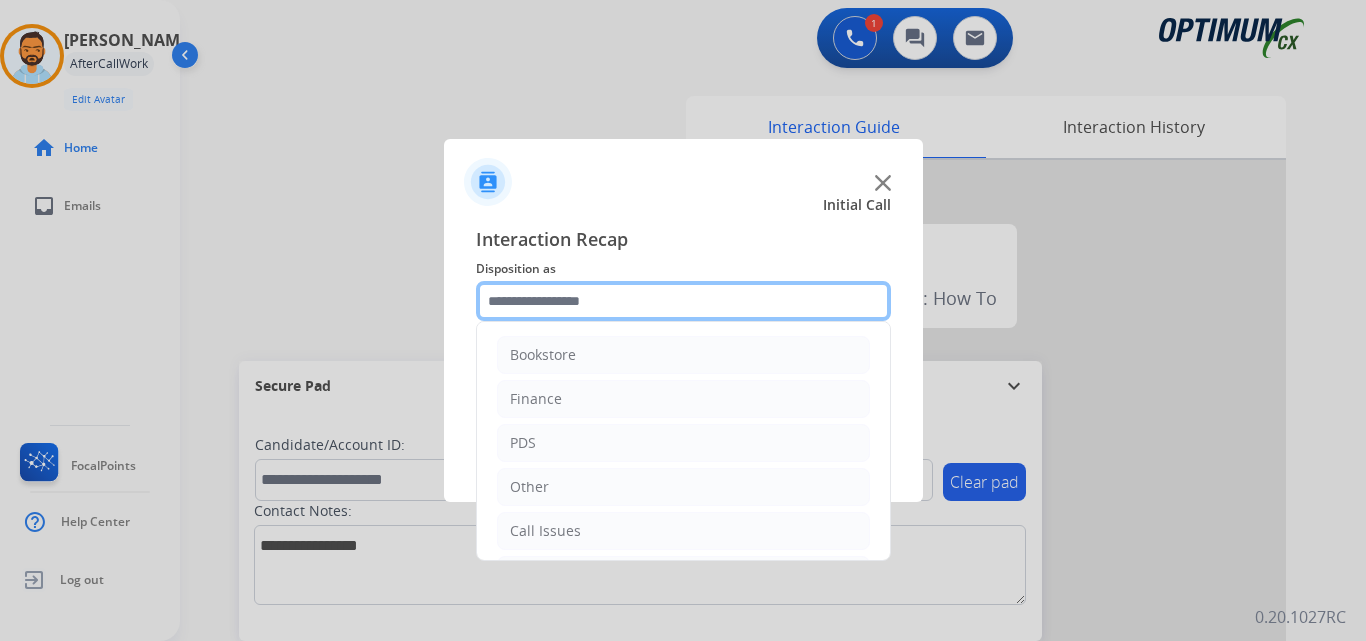 click 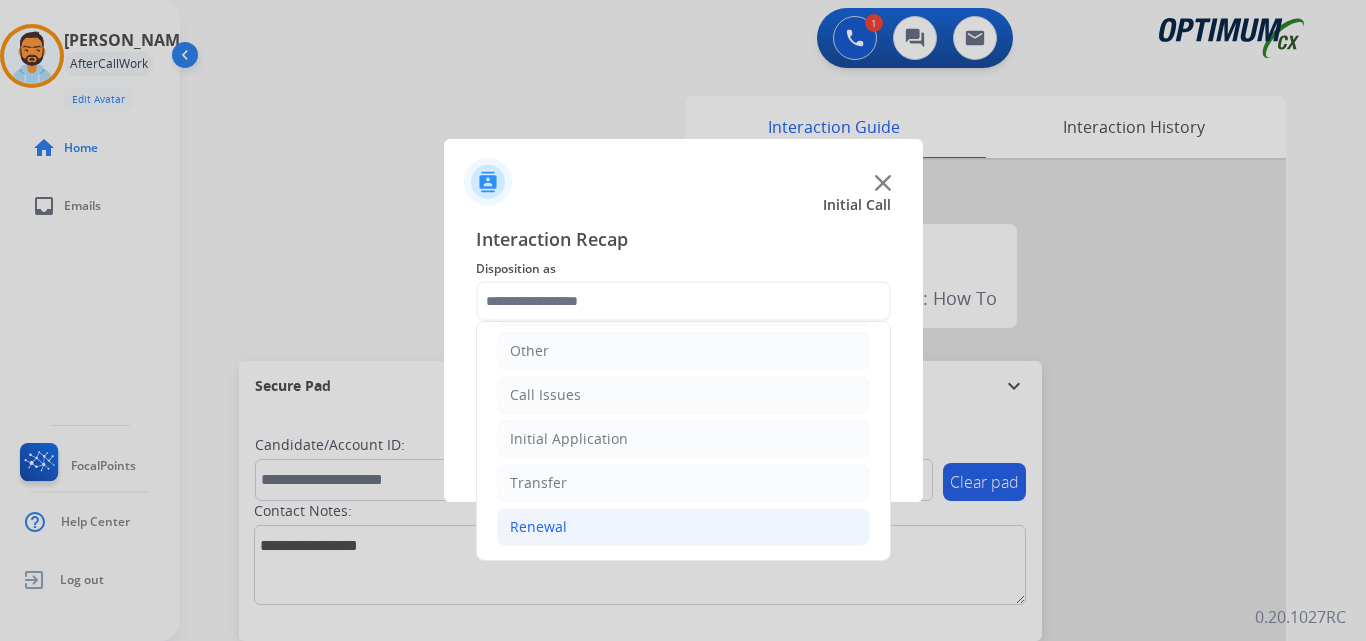click on "Renewal" 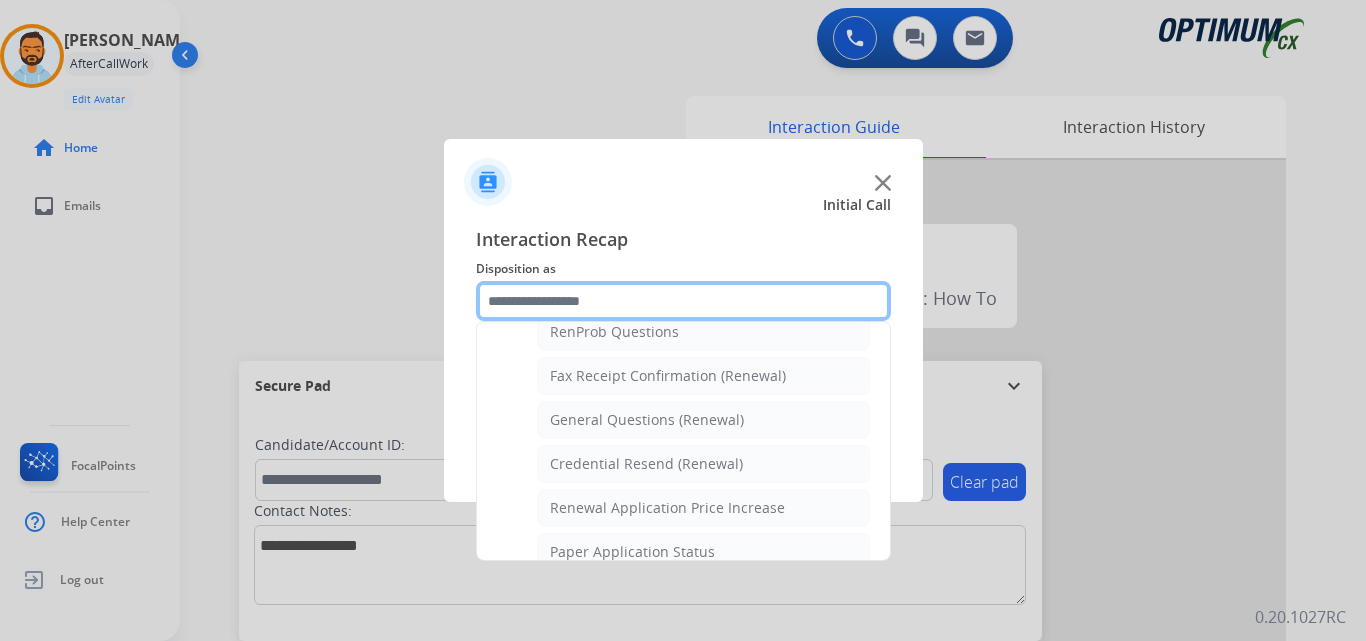 scroll, scrollTop: 530, scrollLeft: 0, axis: vertical 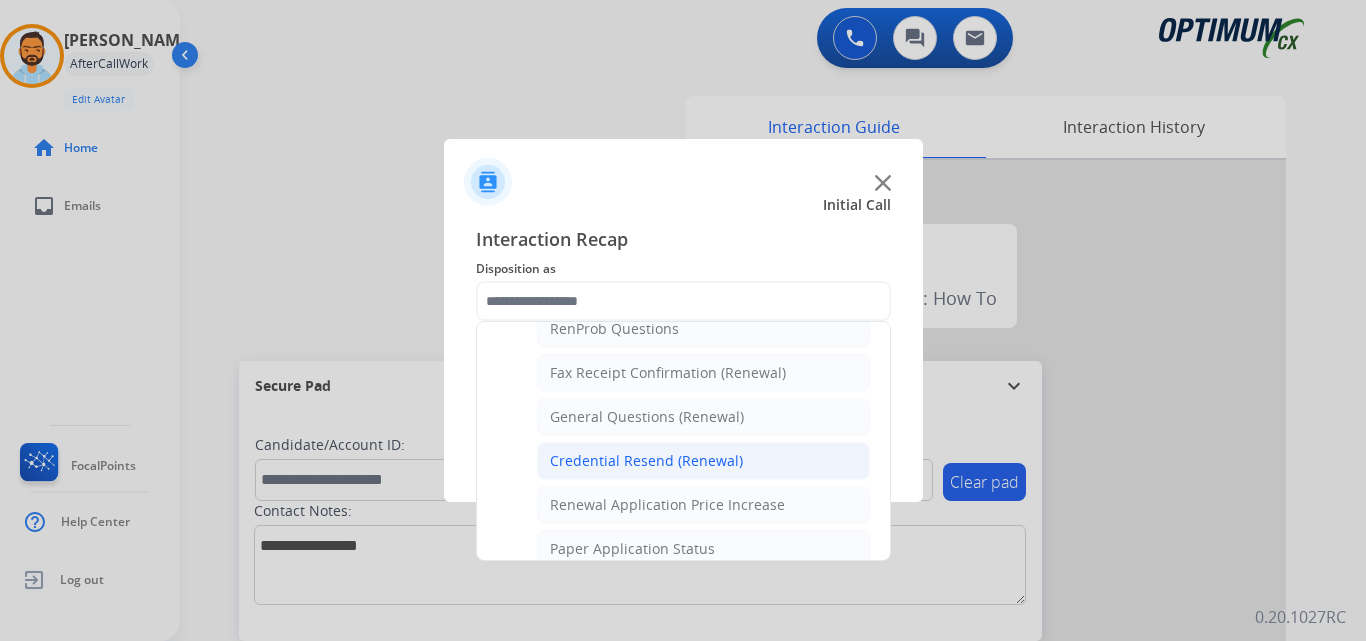 click on "Credential Resend (Renewal)" 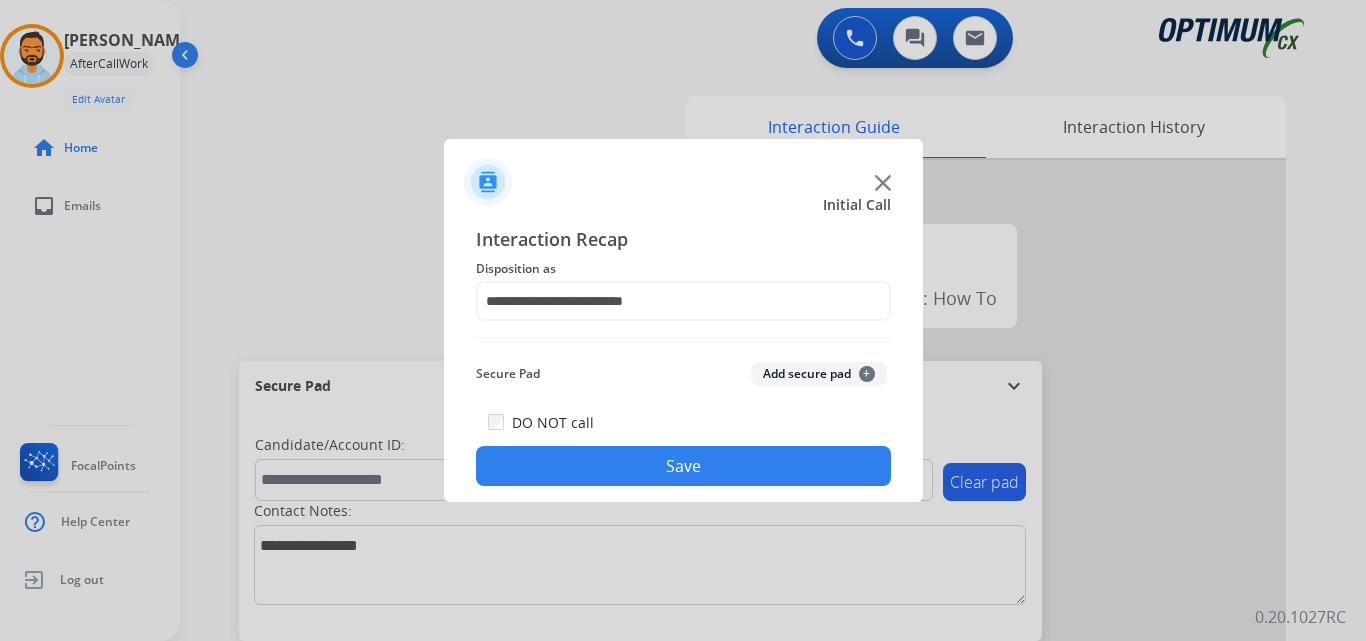 click on "Save" 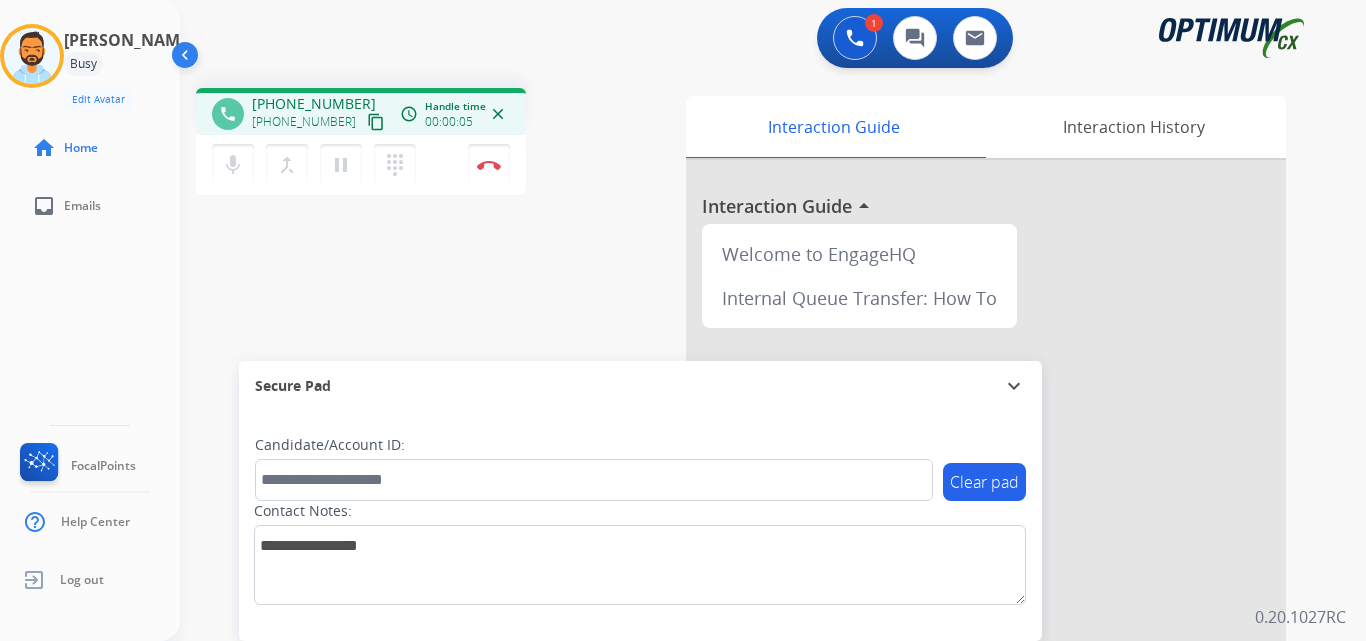 click on "content_copy" at bounding box center (376, 122) 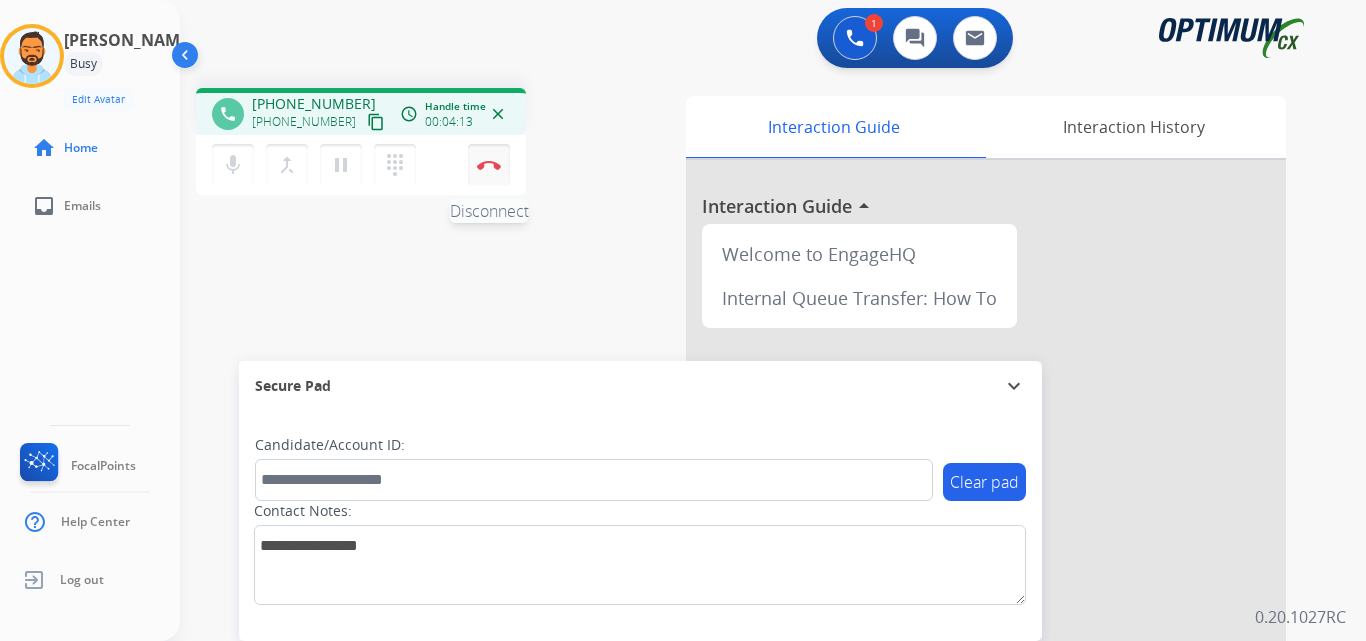 click on "Disconnect" at bounding box center [489, 165] 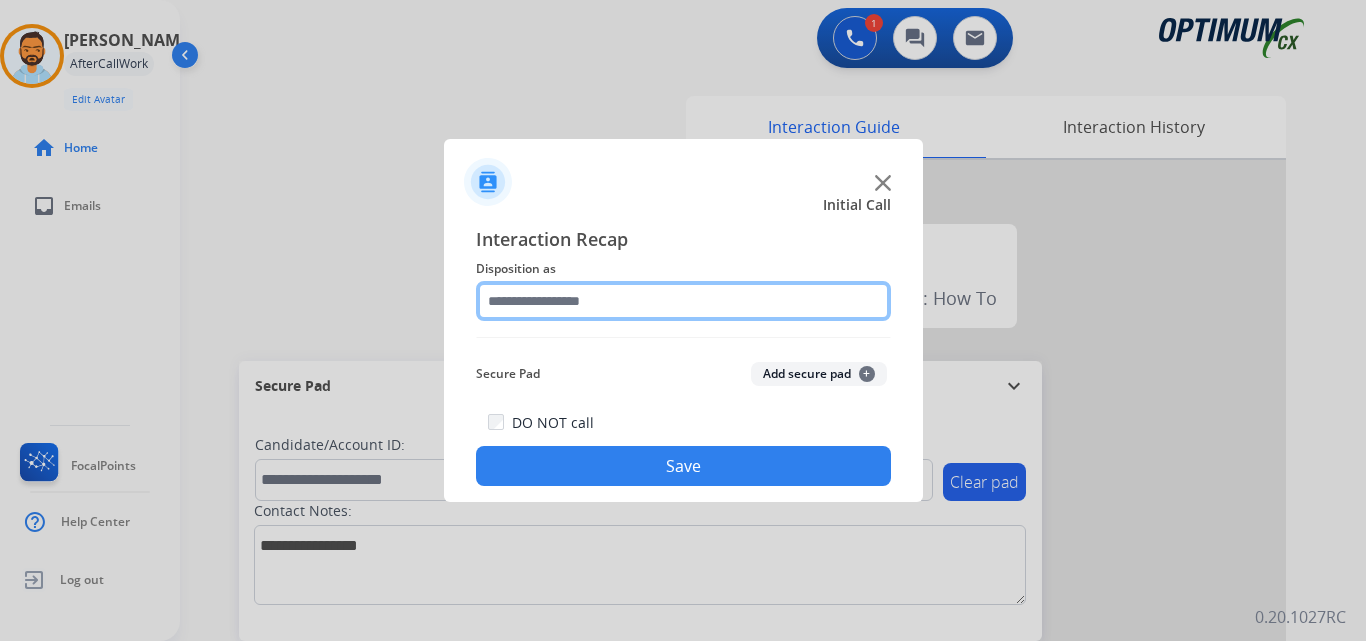 click 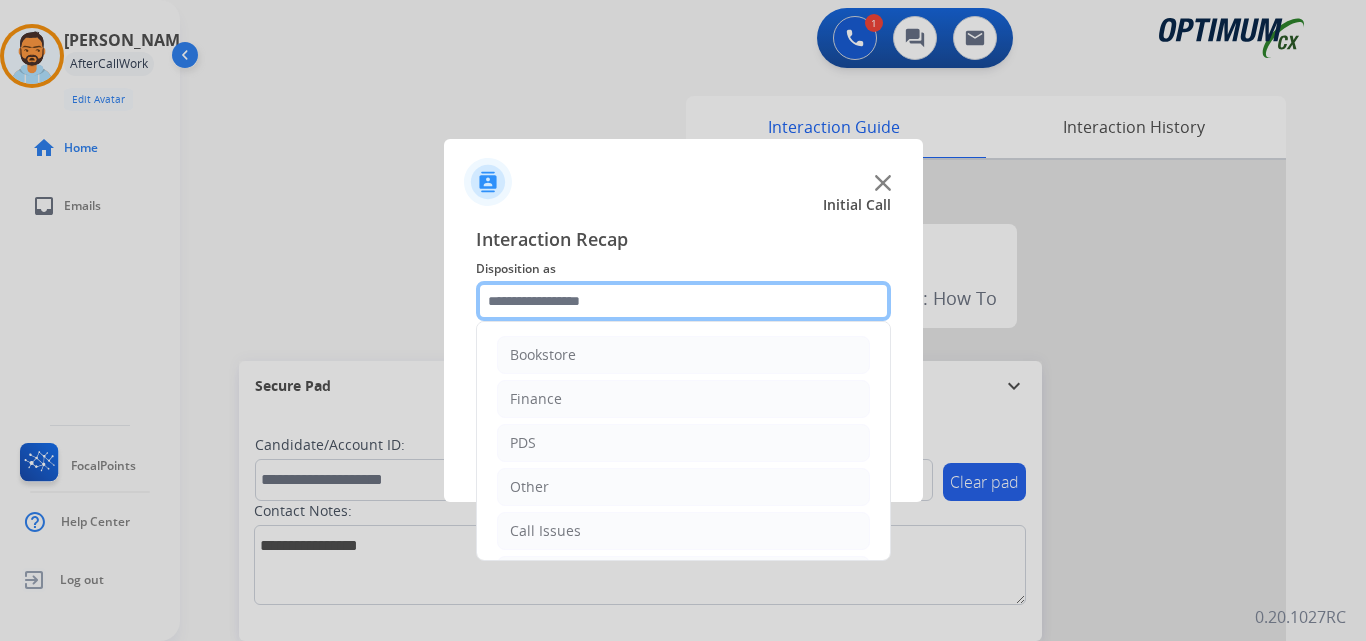 scroll, scrollTop: 136, scrollLeft: 0, axis: vertical 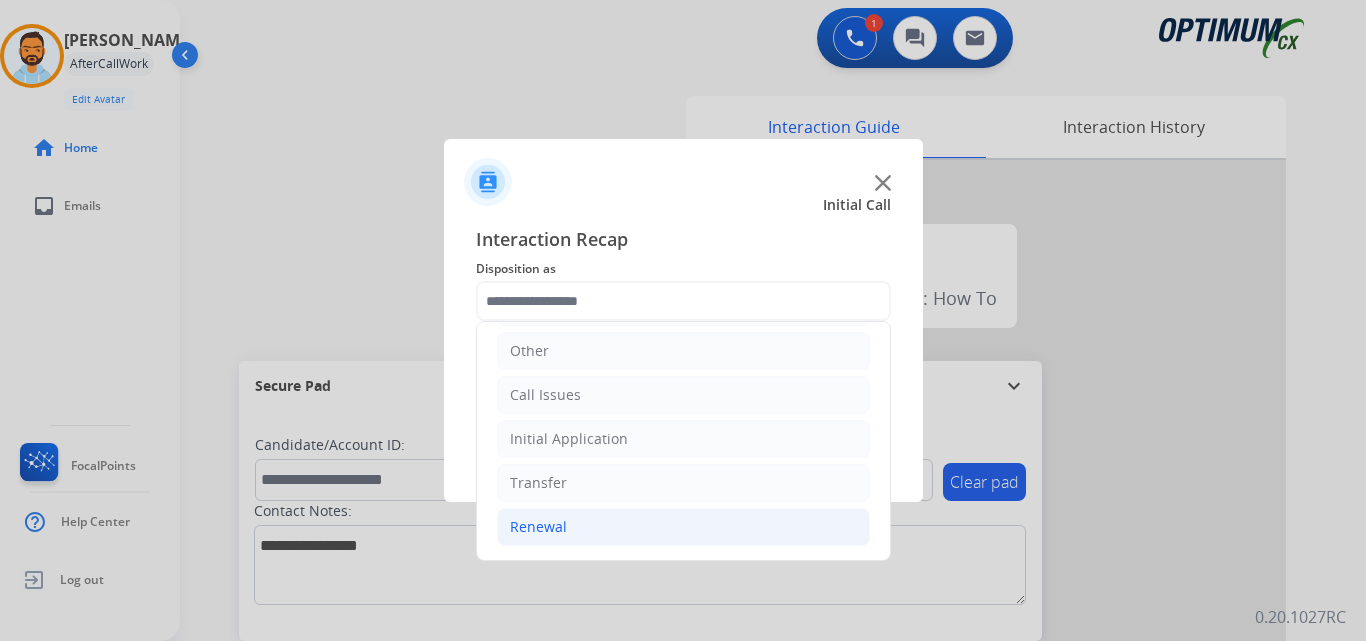 click on "Renewal" 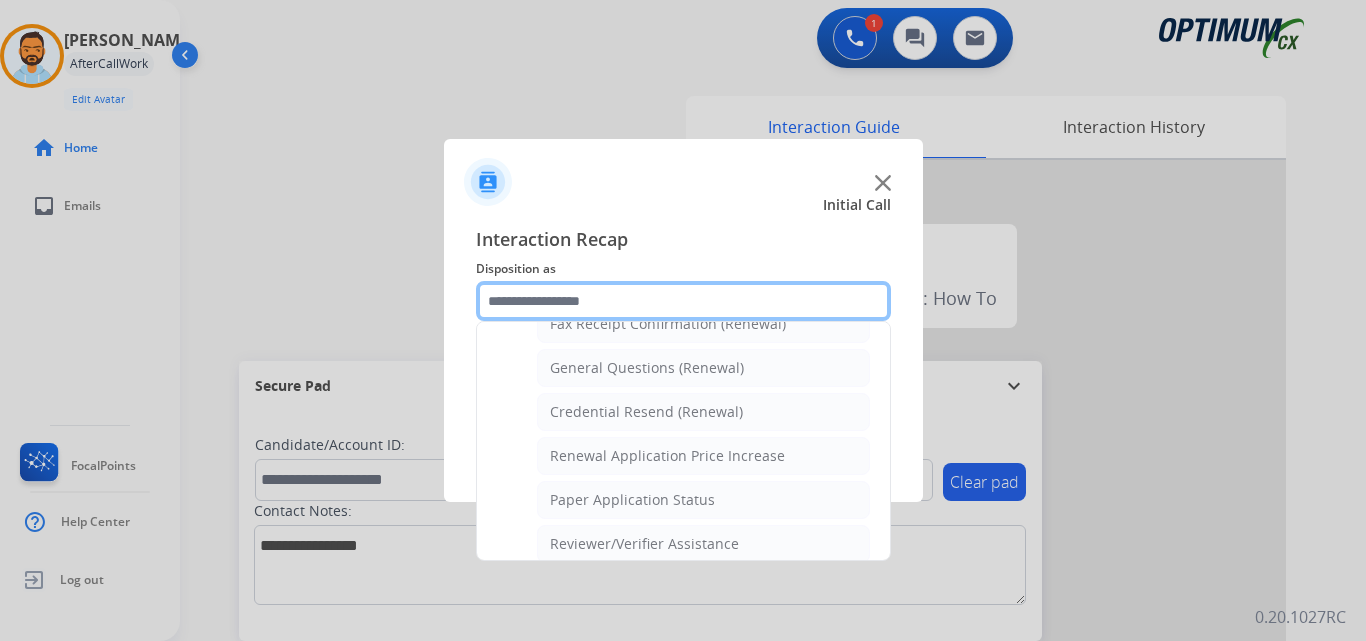 scroll, scrollTop: 571, scrollLeft: 0, axis: vertical 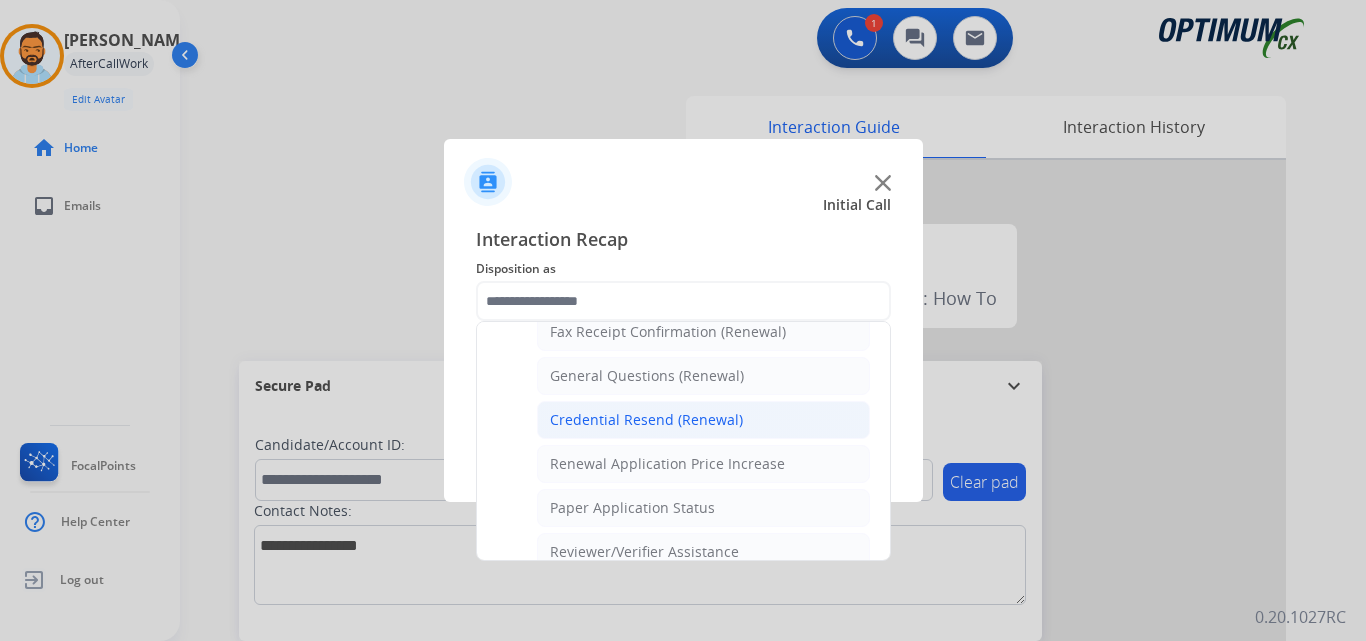 click on "Credential Resend (Renewal)" 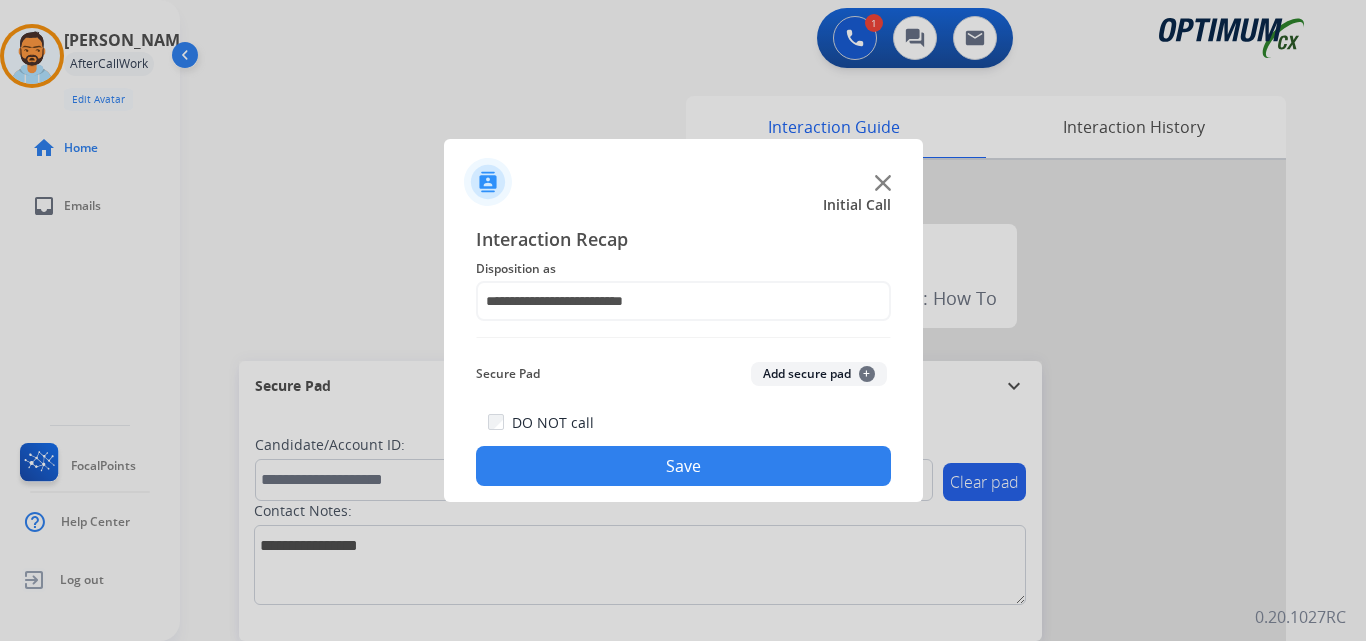 click on "Save" 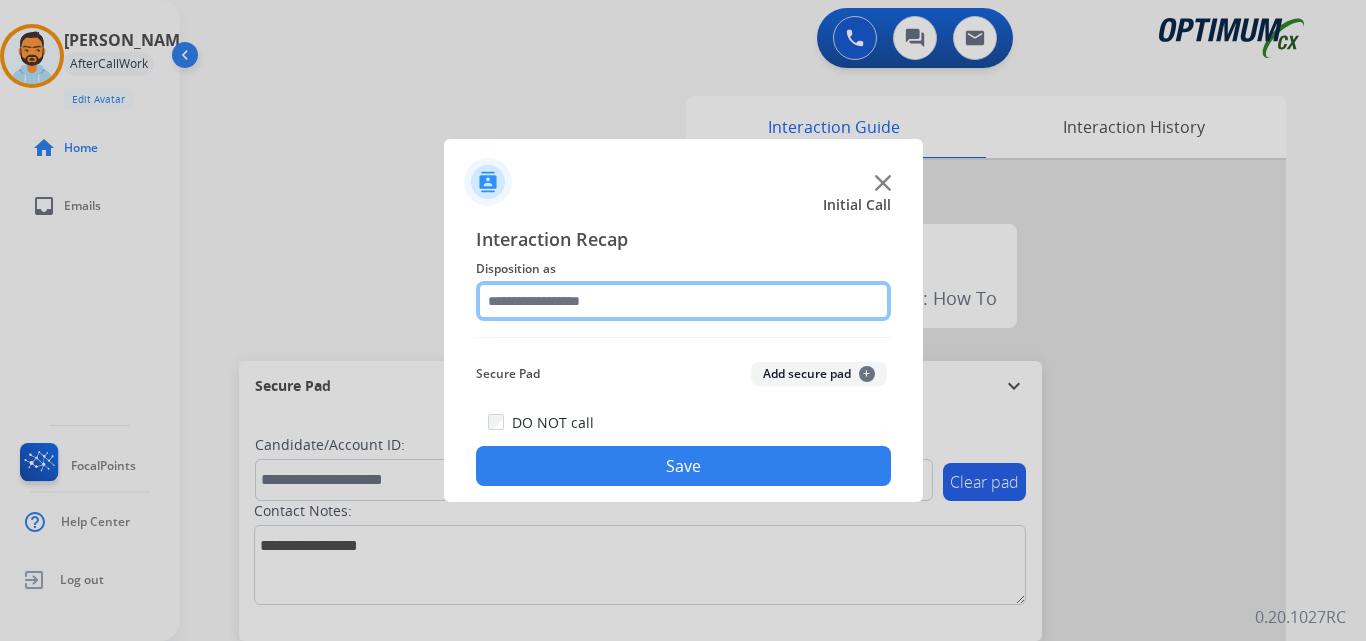 click 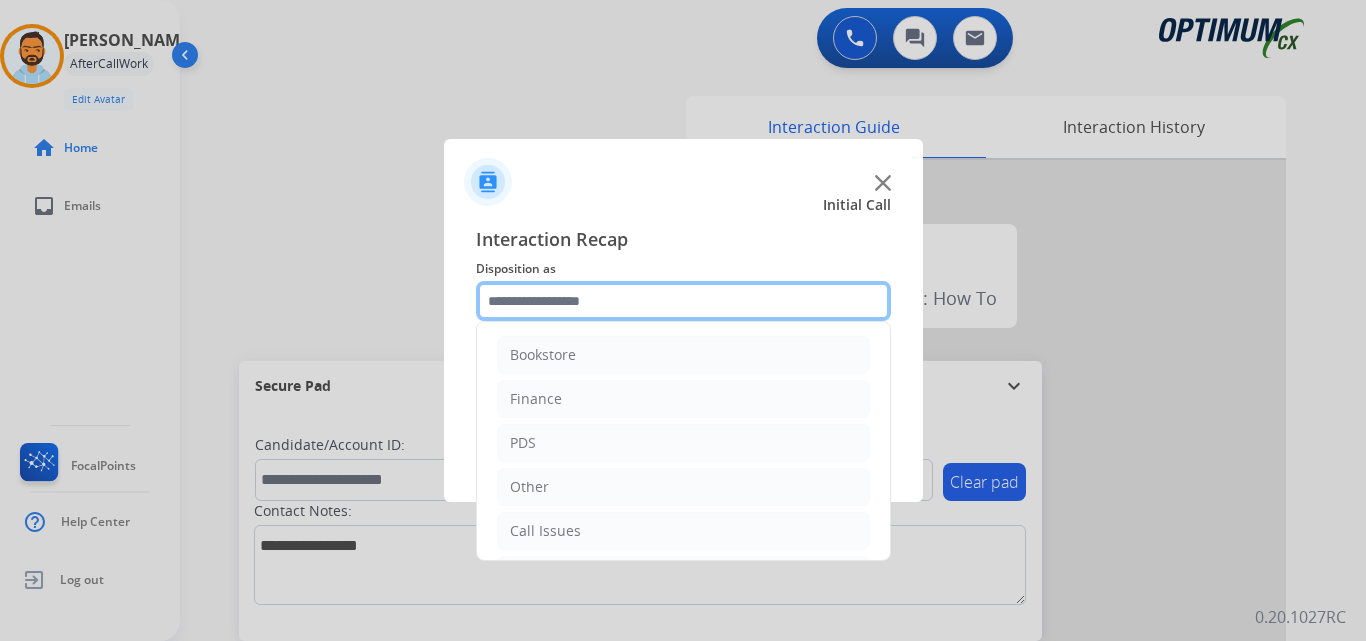 scroll, scrollTop: 136, scrollLeft: 0, axis: vertical 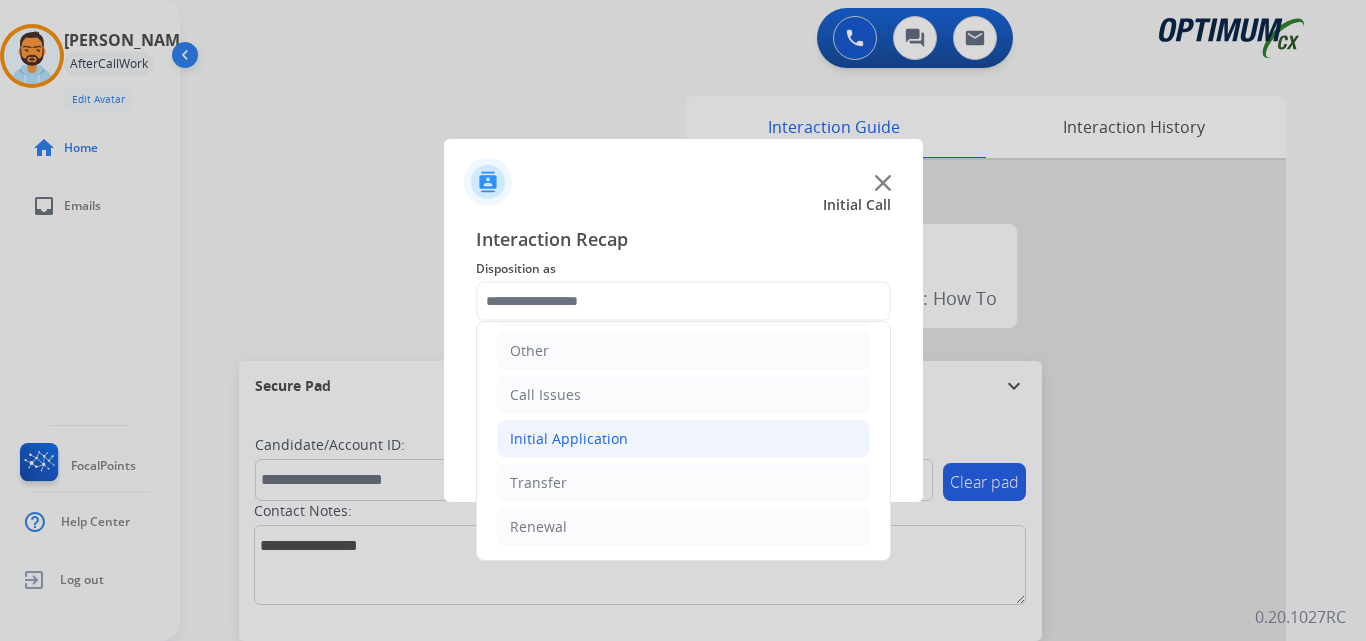 click on "Initial Application" 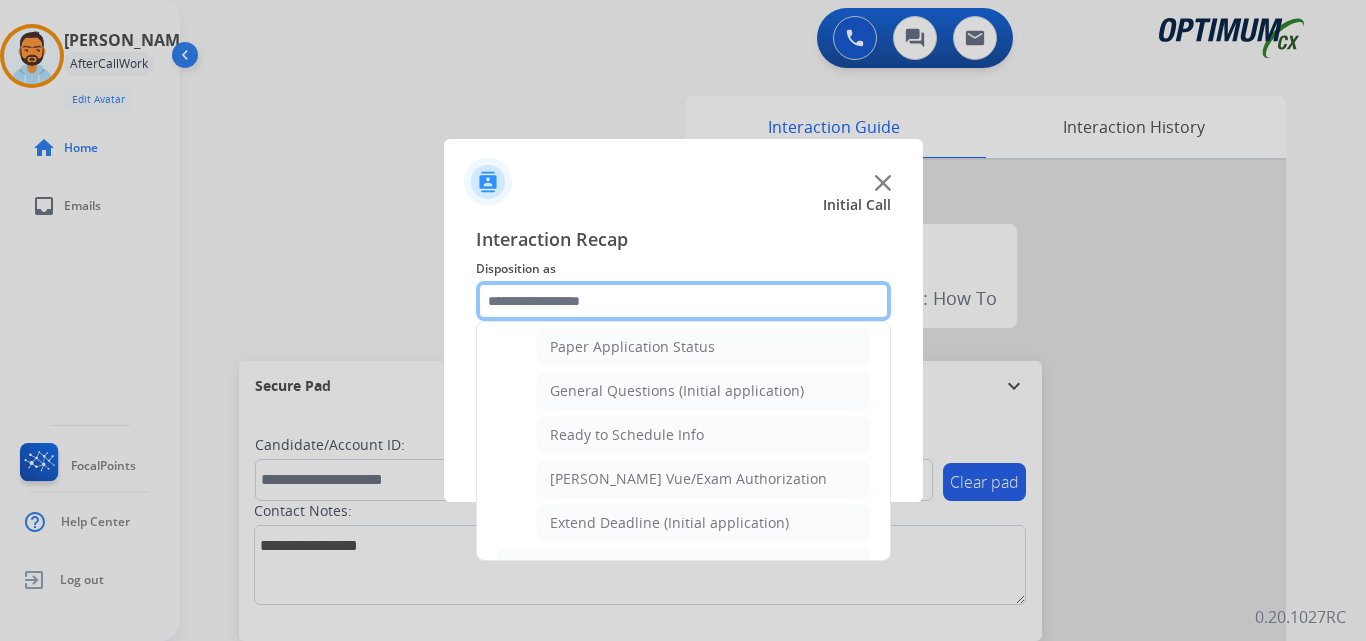 scroll, scrollTop: 1150, scrollLeft: 0, axis: vertical 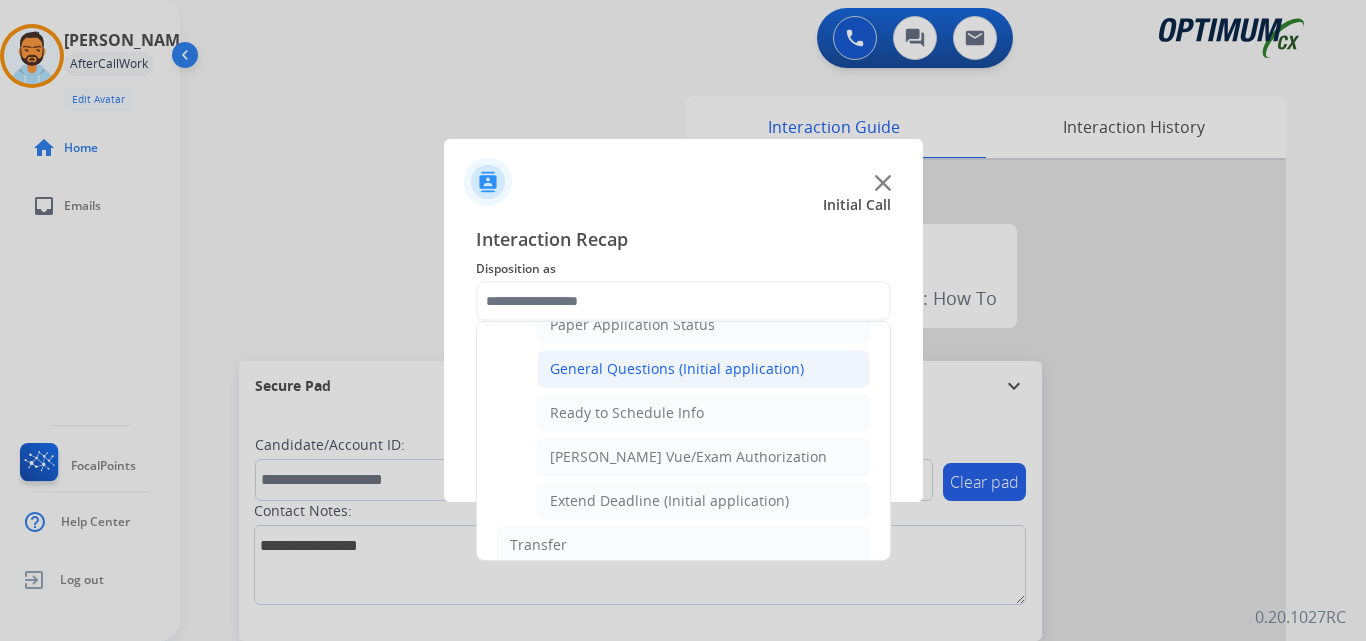click on "General Questions (Initial application)" 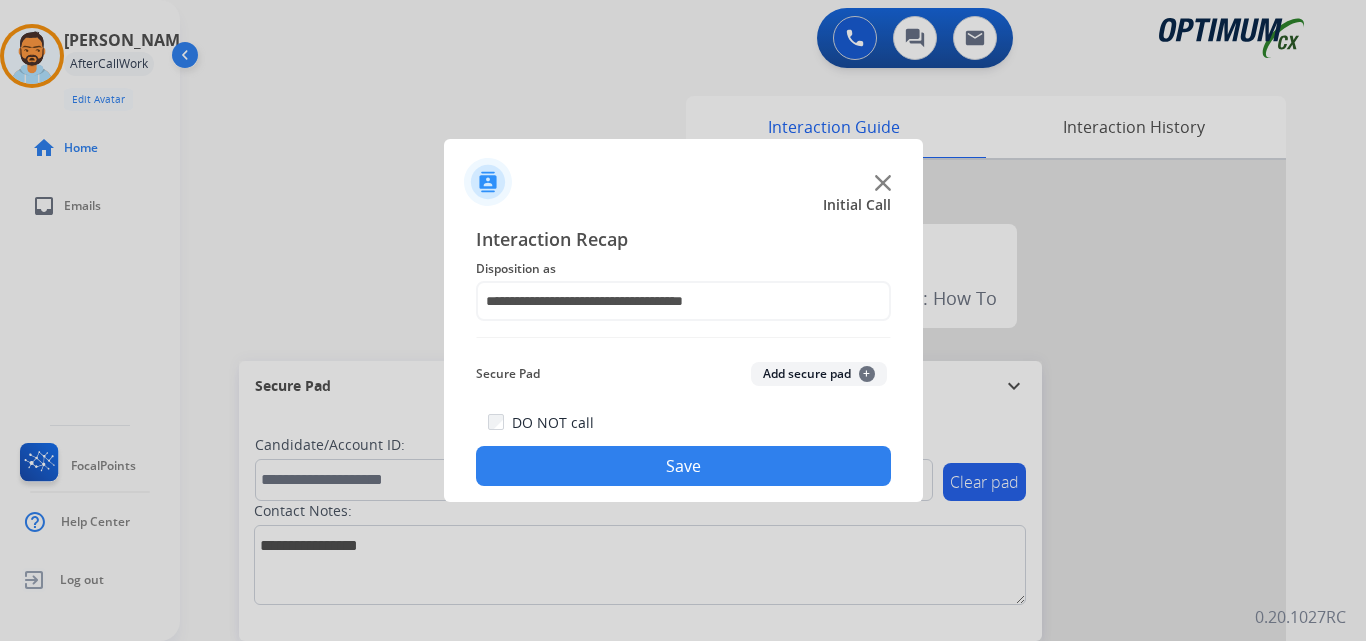 click on "Save" 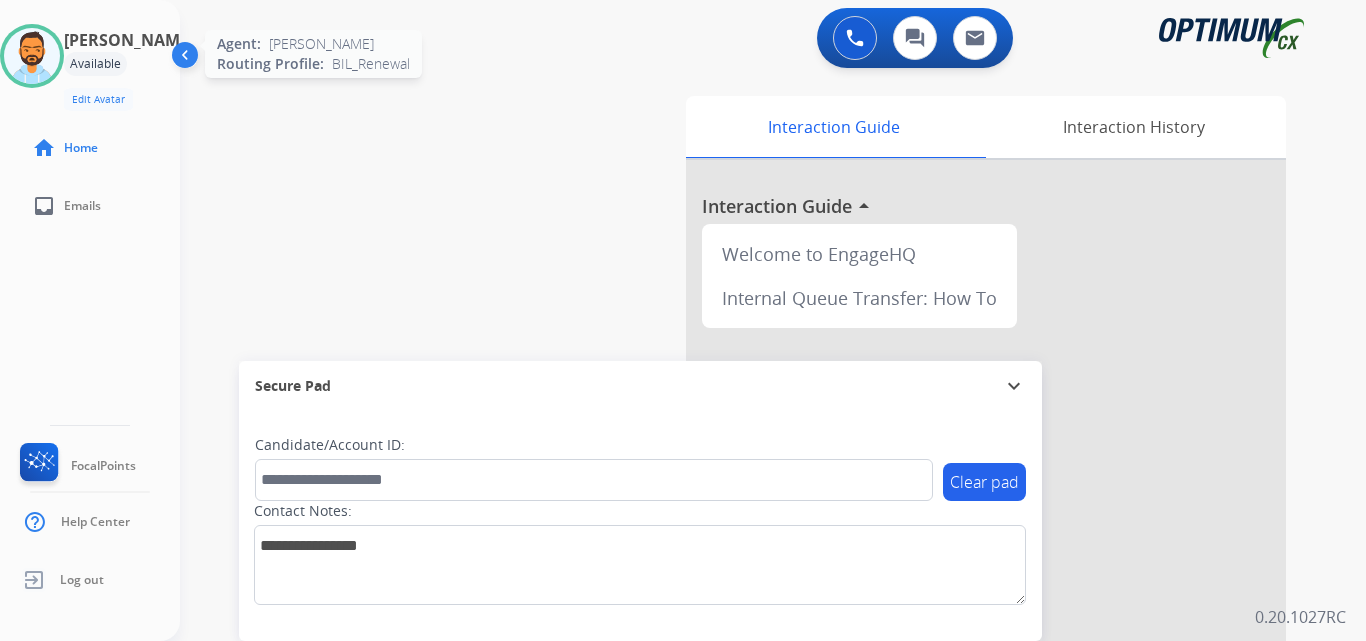 click at bounding box center (32, 56) 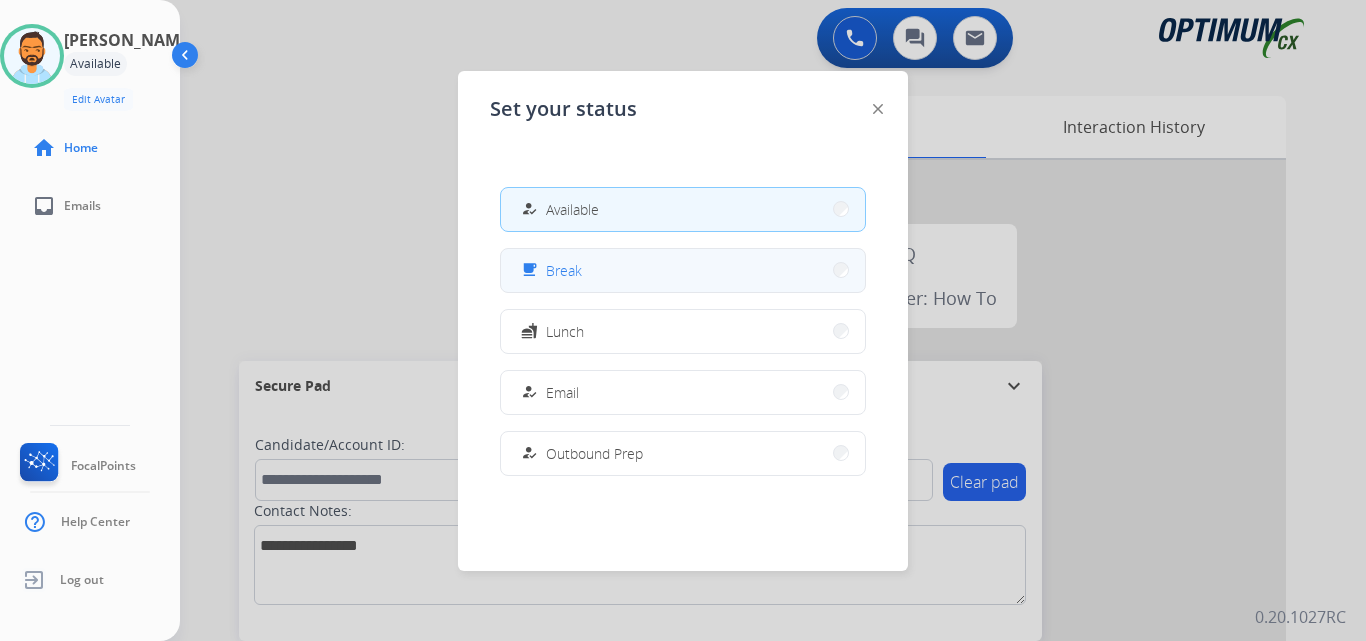 click on "Break" at bounding box center [564, 270] 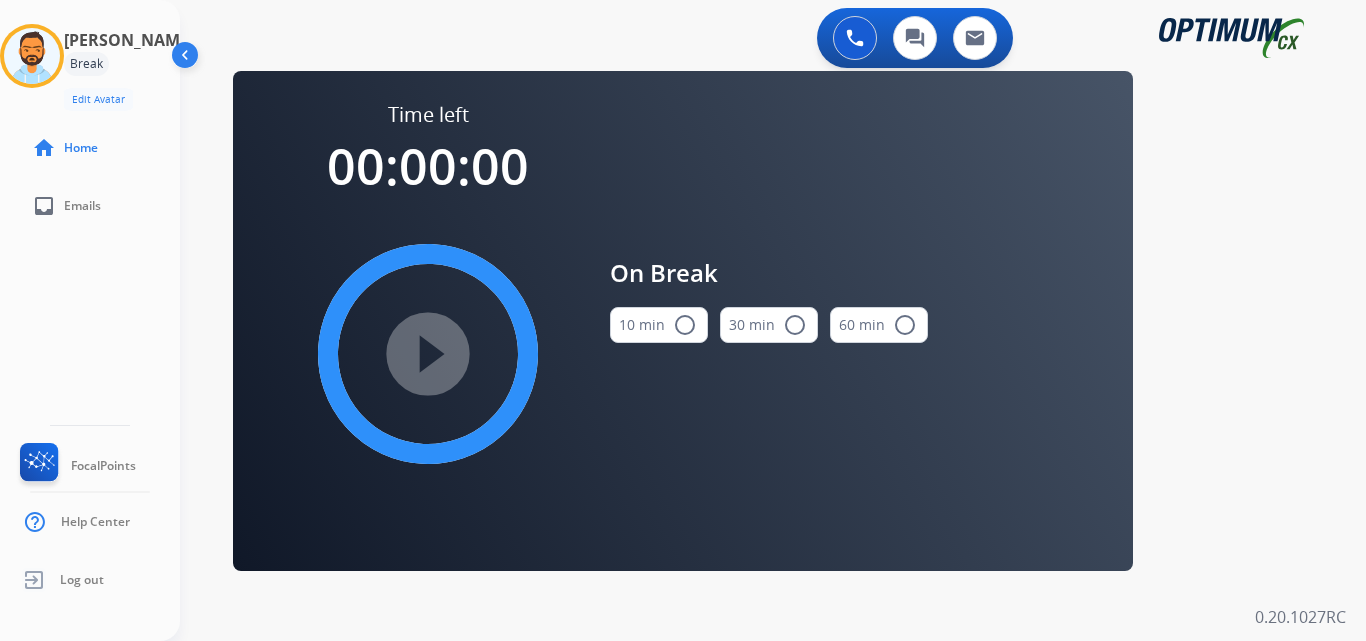 click on "radio_button_unchecked" at bounding box center (685, 325) 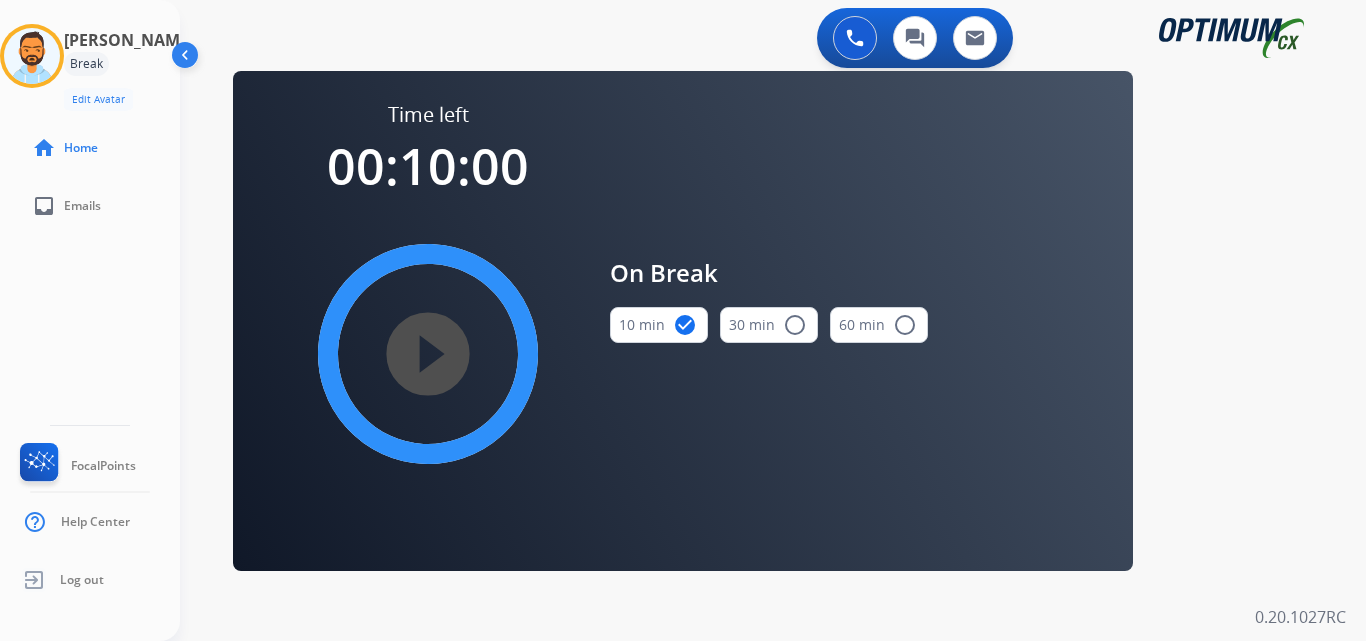 click on "play_circle_filled" at bounding box center [428, 354] 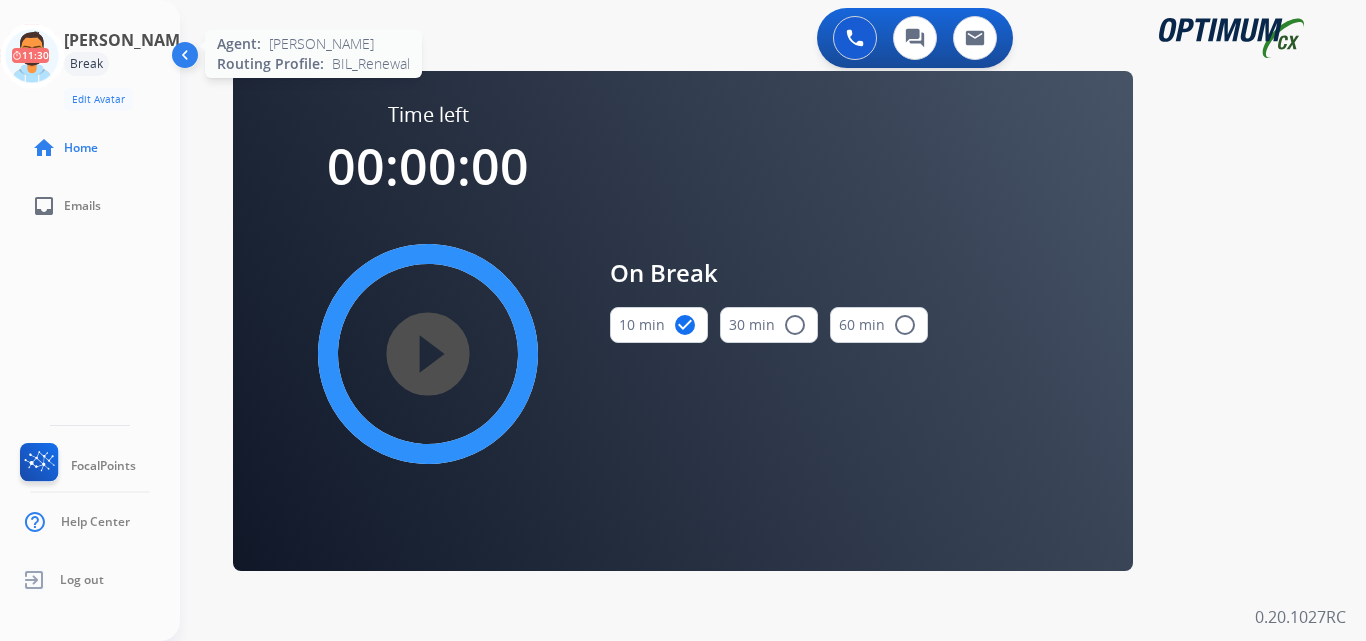 click 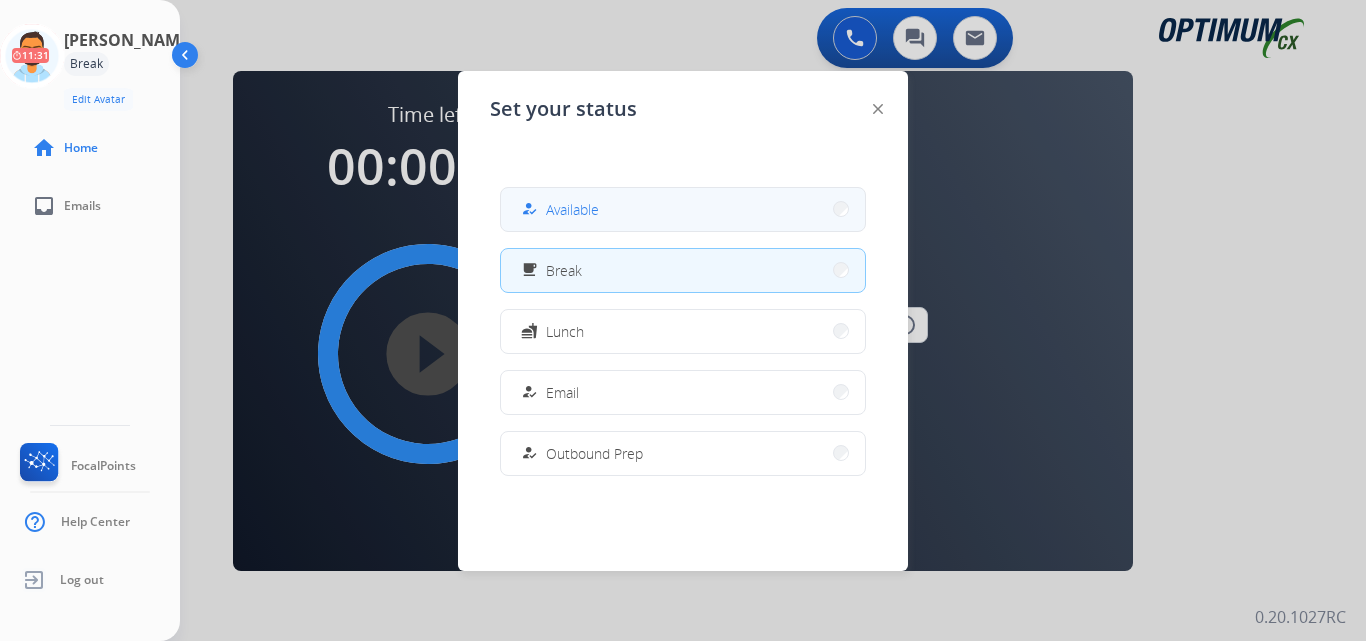 click on "how_to_reg Available" at bounding box center (683, 209) 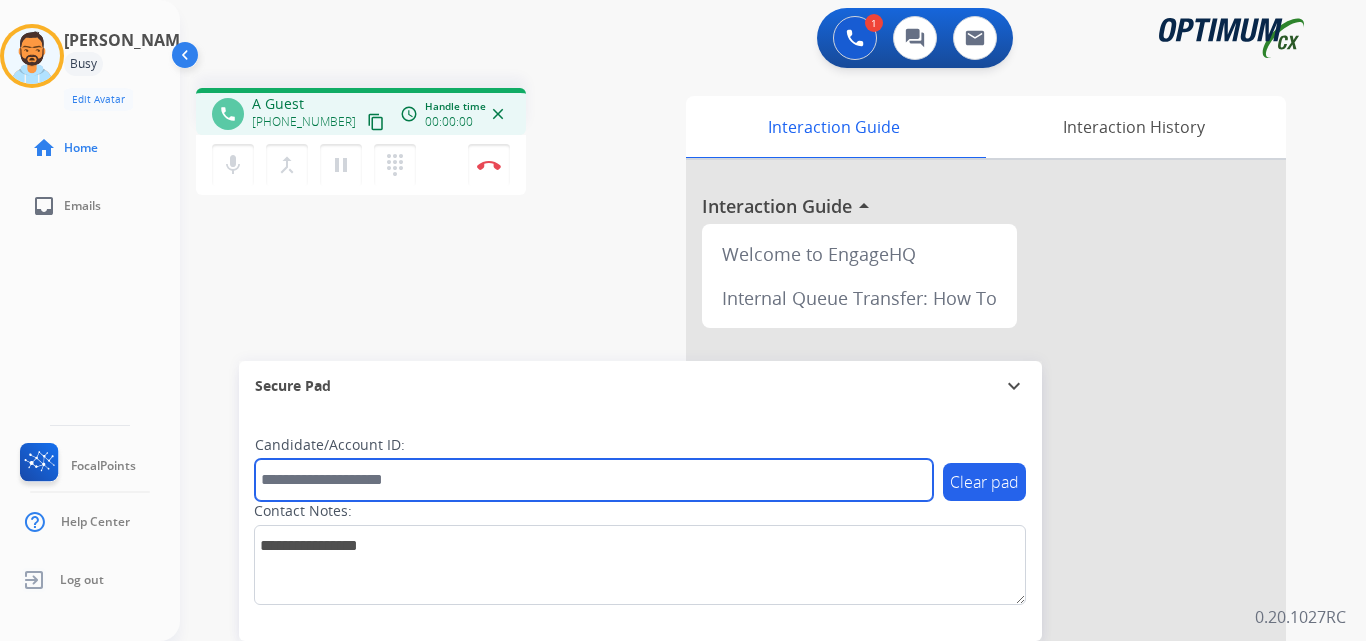 click at bounding box center [594, 480] 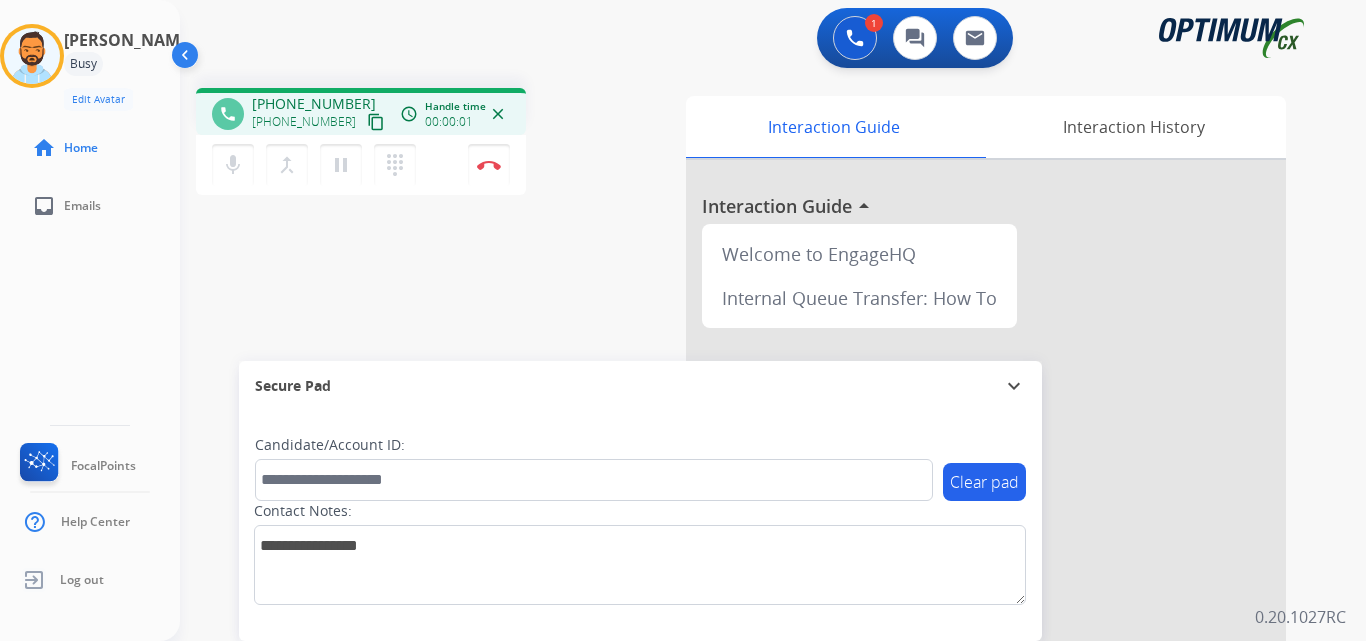 click on "phone [PHONE_NUMBER] [PHONE_NUMBER] content_copy access_time Call metrics Queue   00:13 Hold   00:00 Talk   00:02 Total   00:14 Handle time 00:00:01 close mic Mute merge_type Bridge pause Hold dialpad Dialpad Disconnect swap_horiz Break voice bridge close_fullscreen Connect 3-Way Call merge_type Separate 3-Way Call  Interaction Guide   Interaction History  Interaction Guide arrow_drop_up  Welcome to EngageHQ   Internal Queue Transfer: How To  Secure Pad expand_more Clear pad Candidate/Account ID: Contact Notes:" at bounding box center [749, 489] 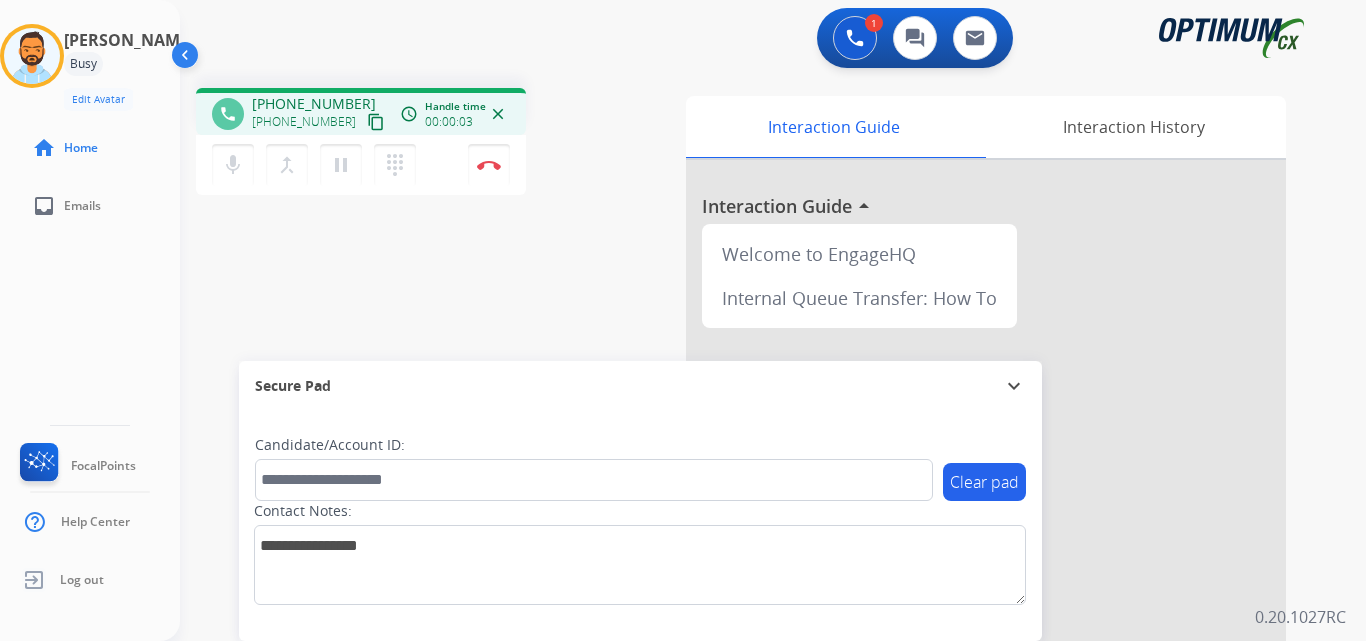 click on "content_copy" at bounding box center [376, 122] 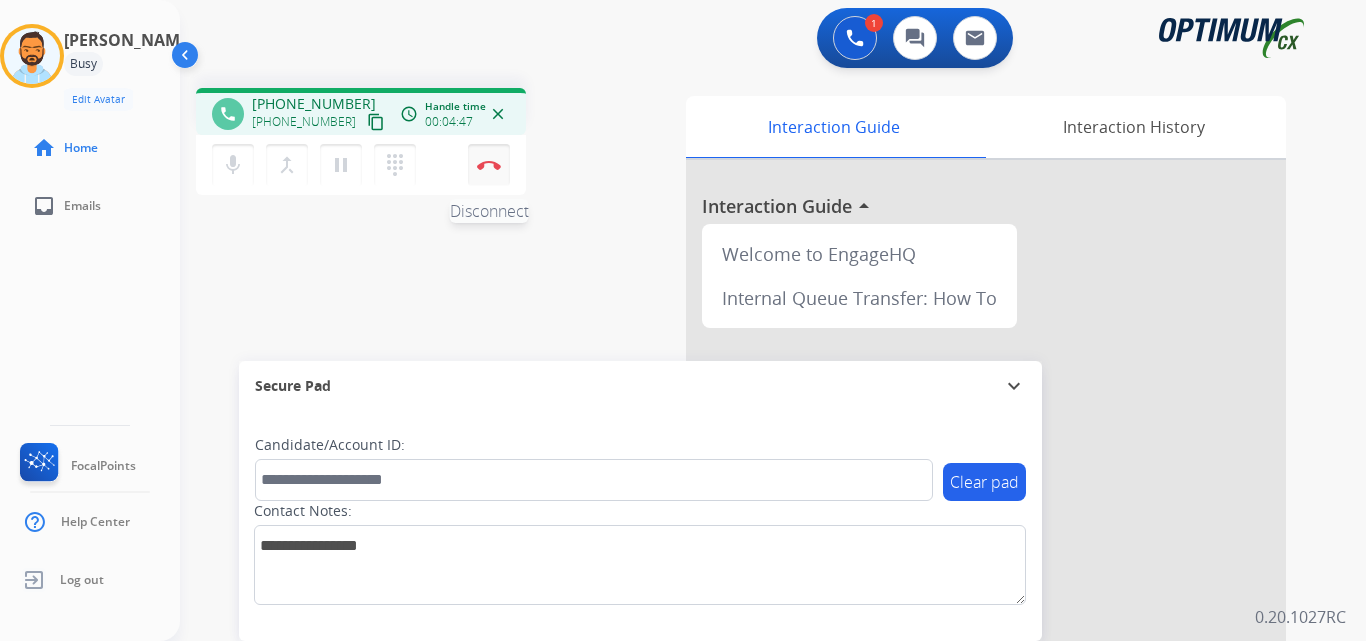 click at bounding box center (489, 165) 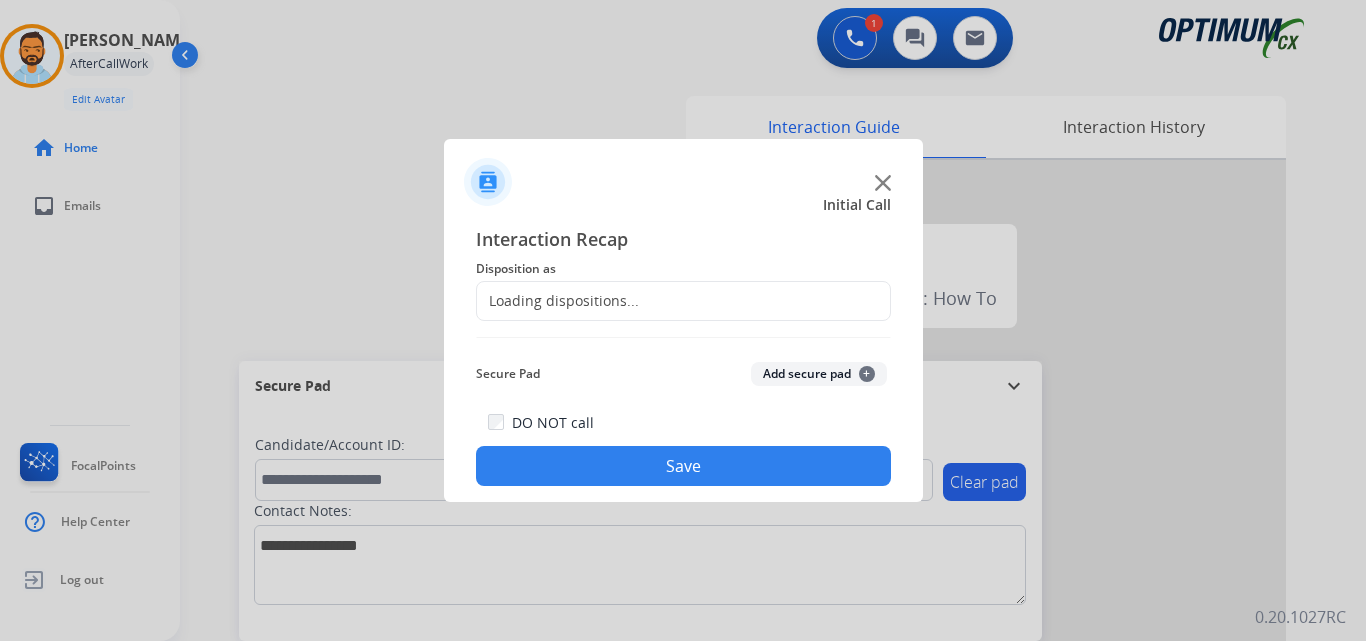 click on "Loading dispositions..." 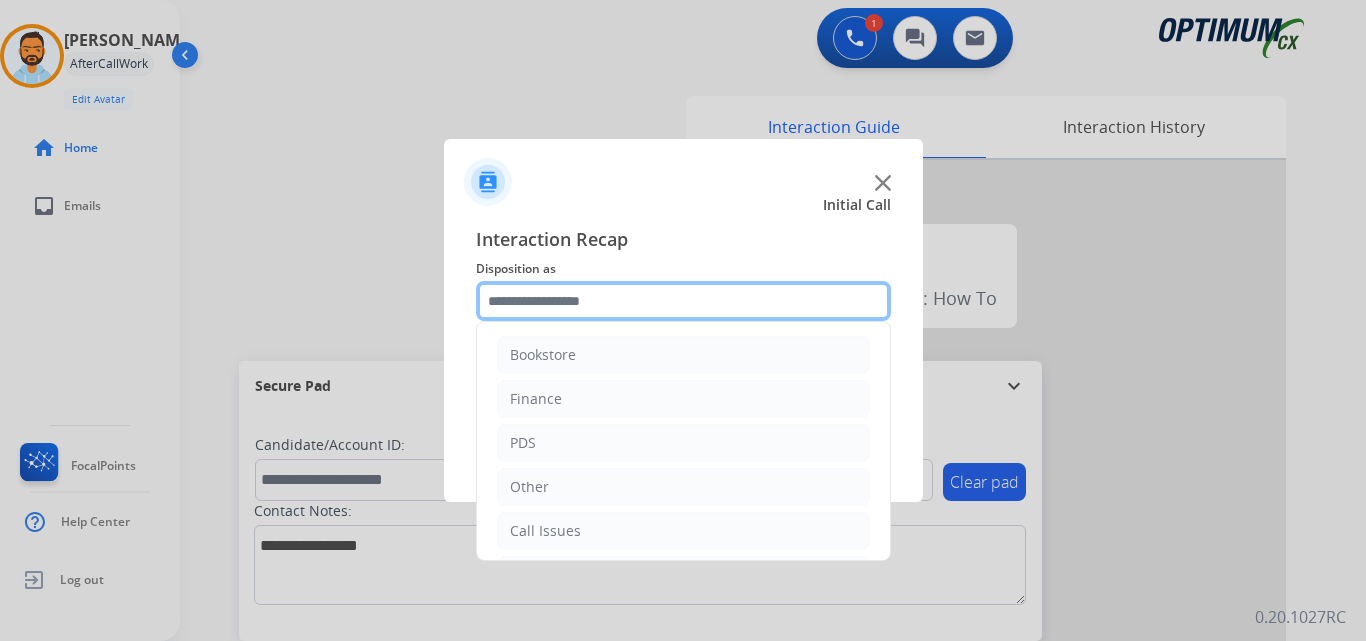 click 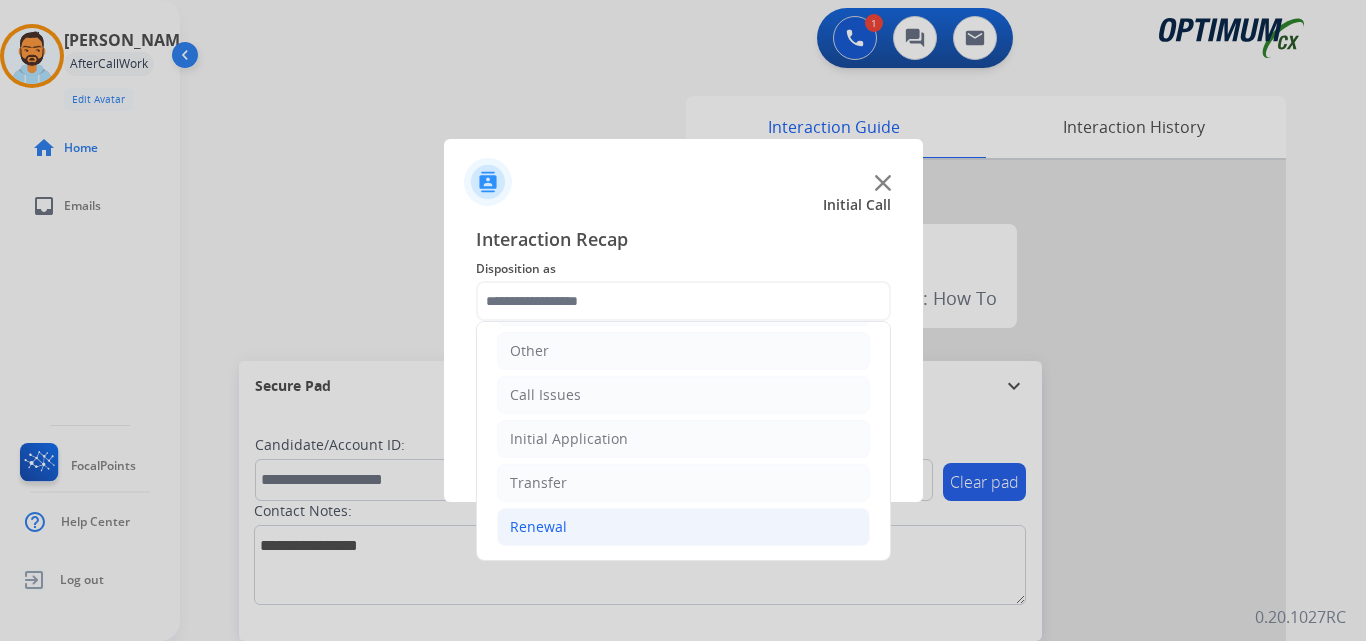 click on "Renewal" 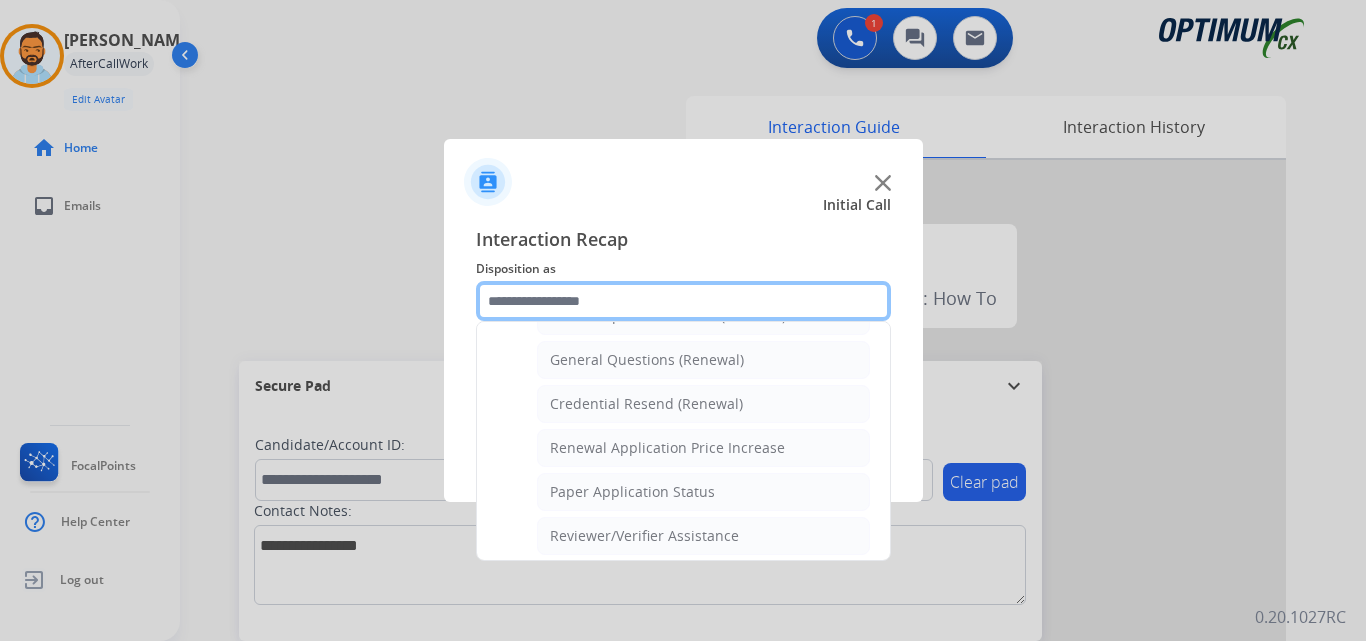 scroll, scrollTop: 581, scrollLeft: 0, axis: vertical 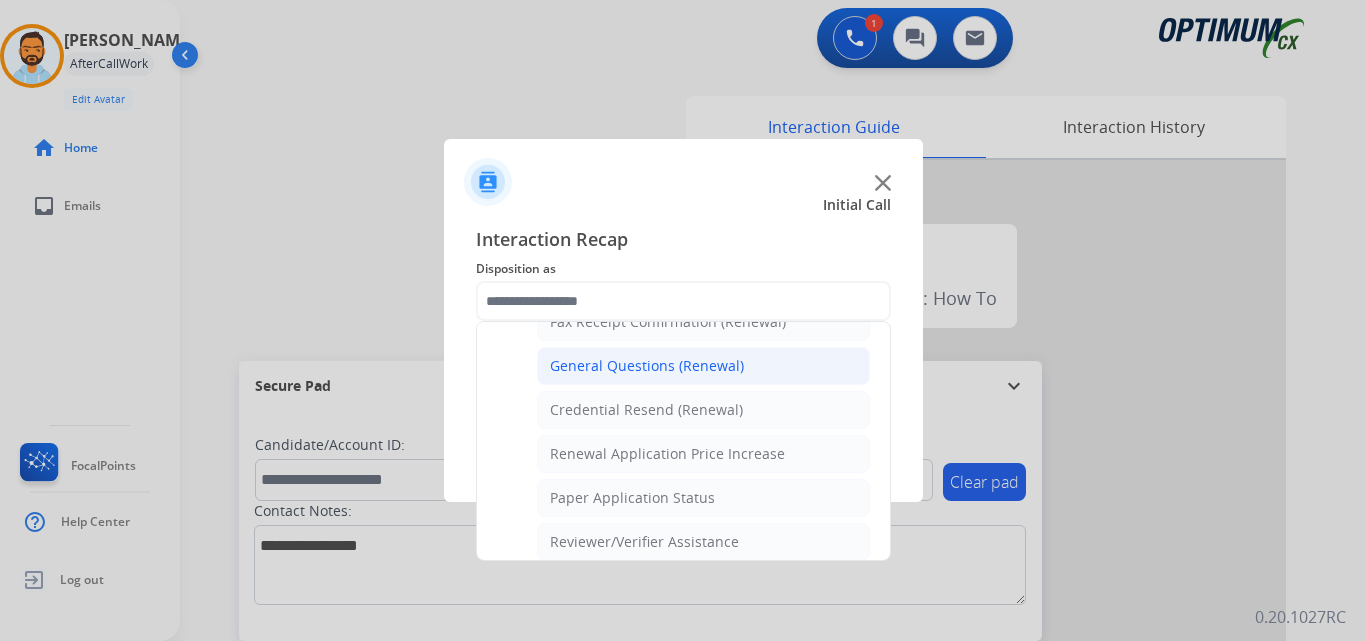 click on "General Questions (Renewal)" 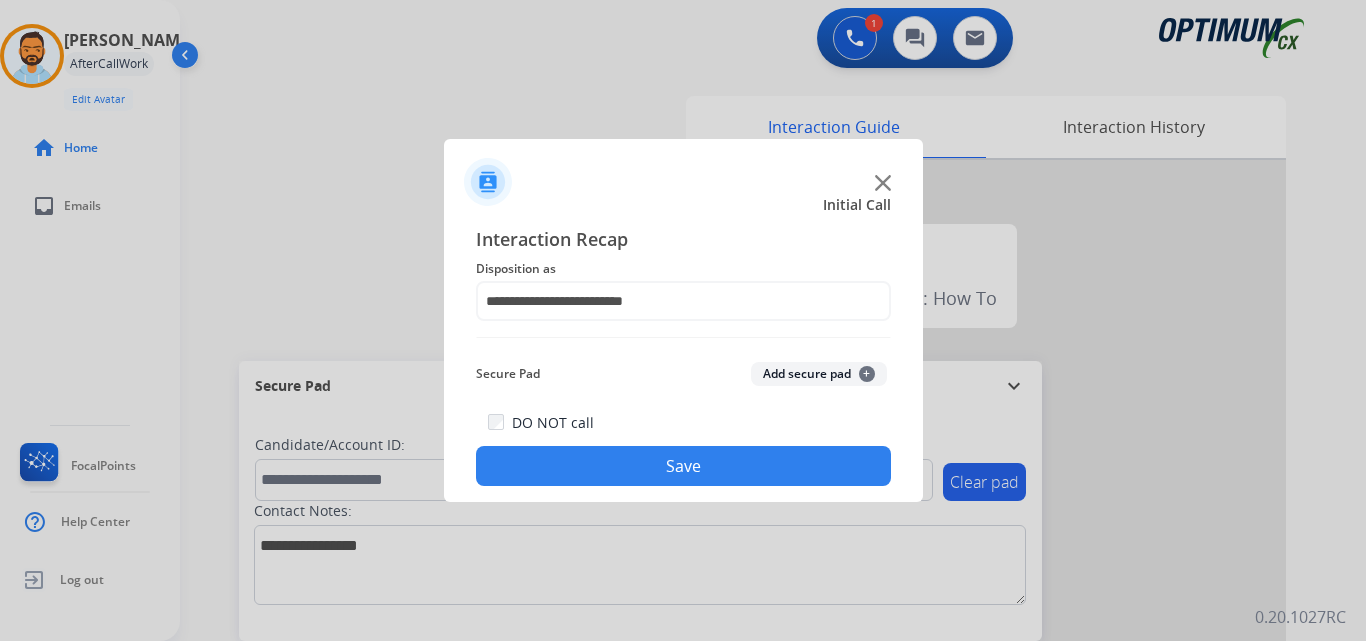 click on "Save" 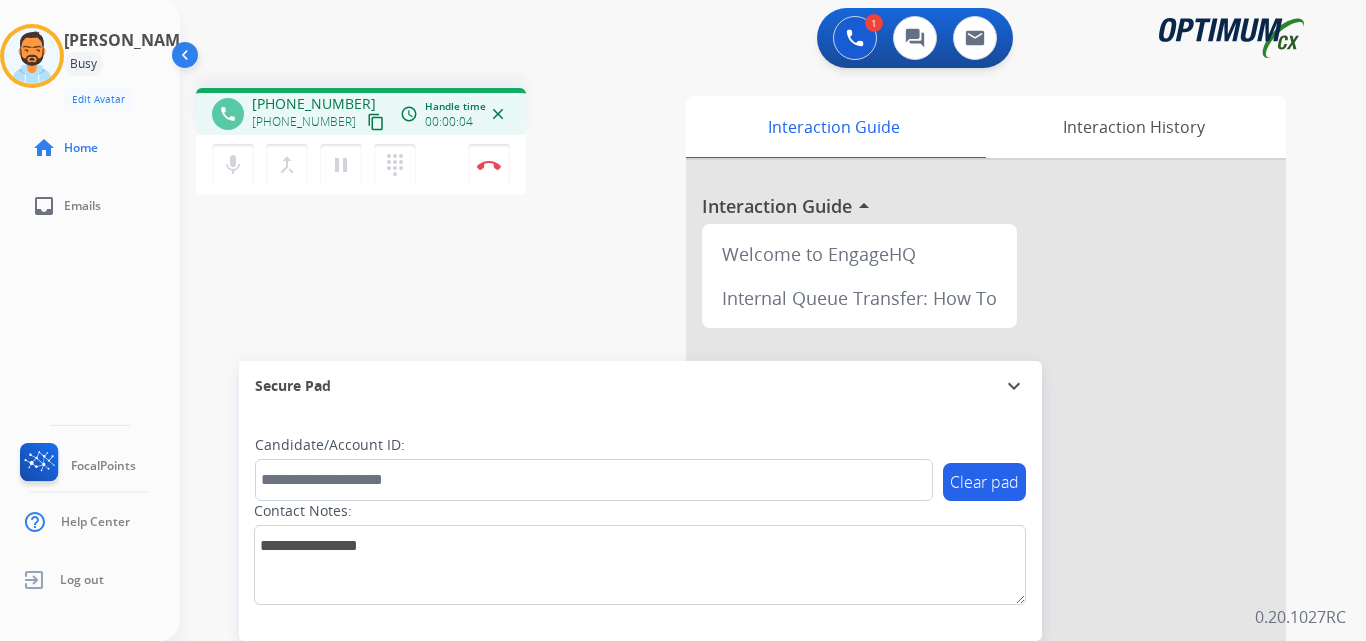 click on "content_copy" at bounding box center [376, 122] 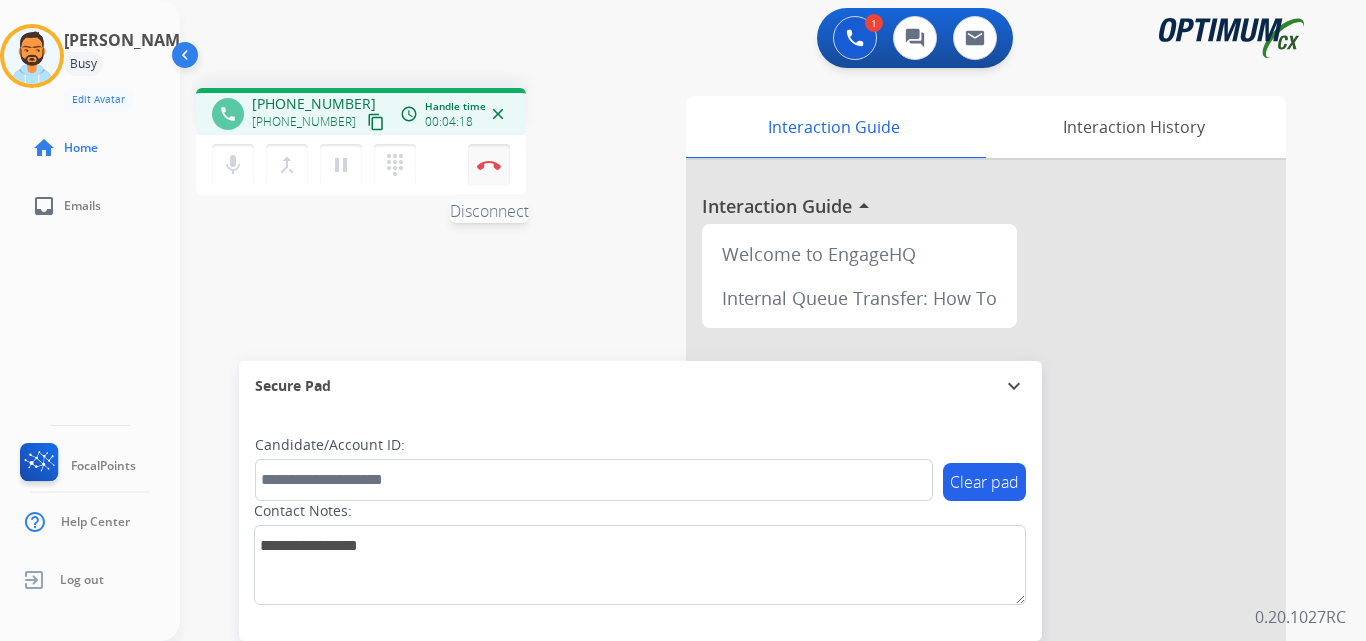 click on "Disconnect" at bounding box center [489, 165] 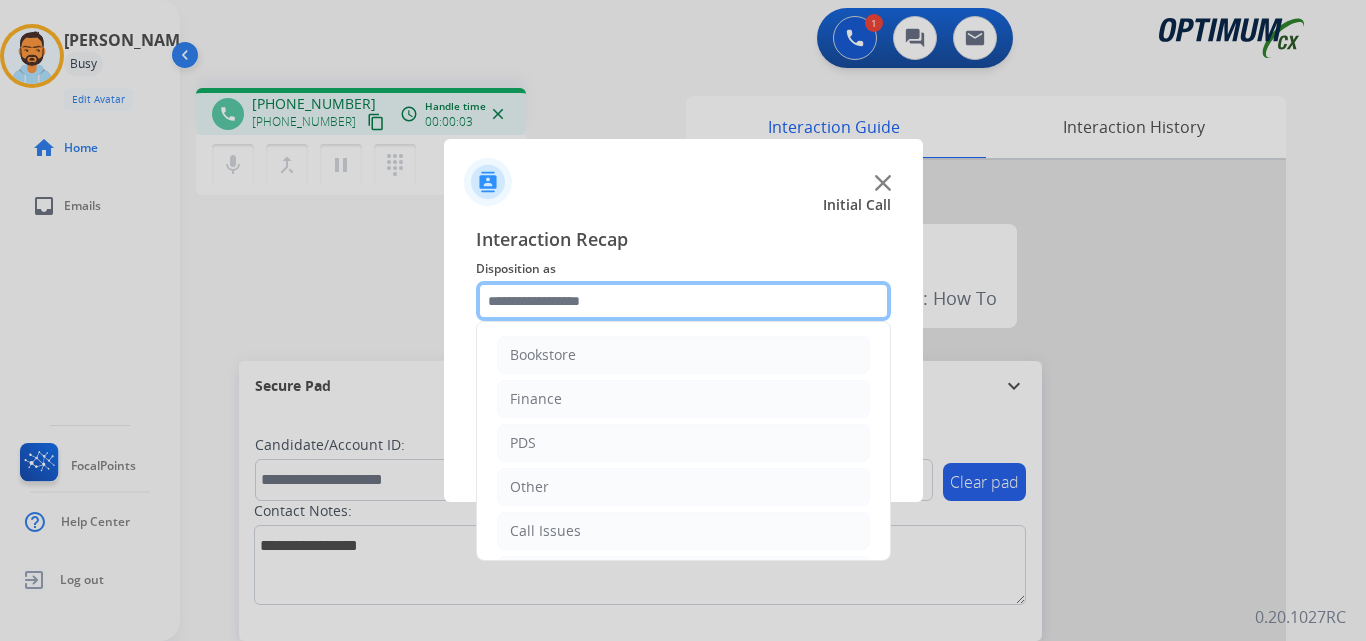 click 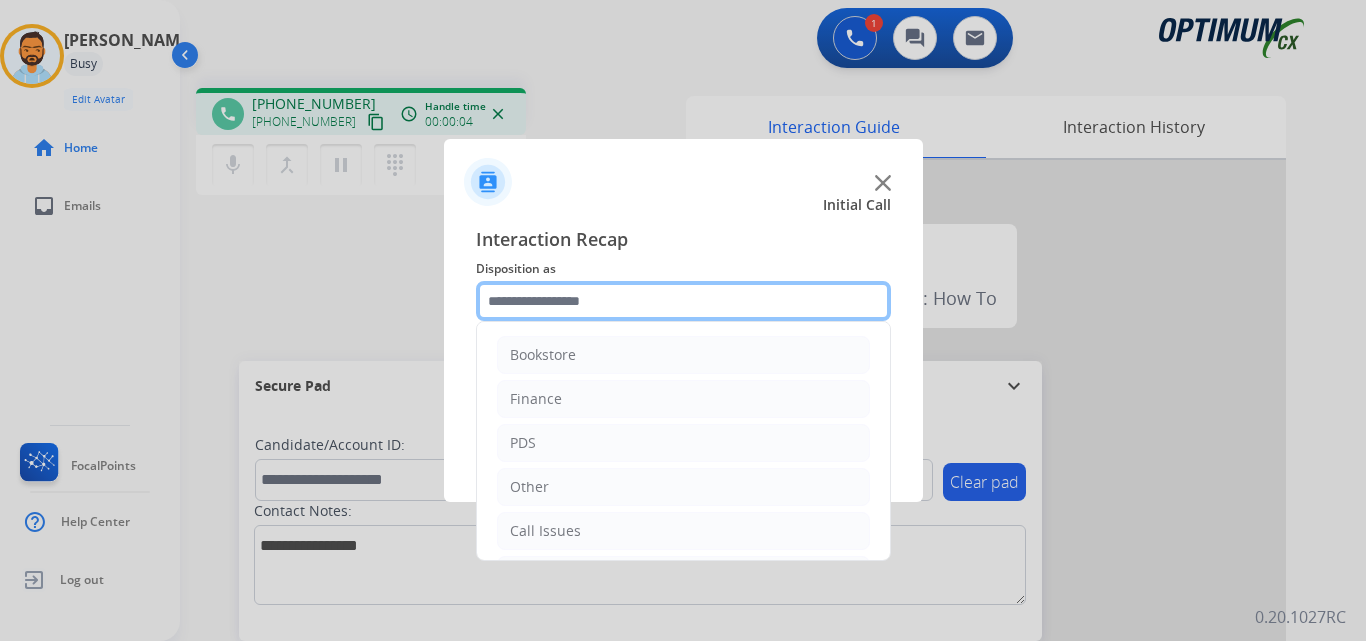 scroll, scrollTop: 136, scrollLeft: 0, axis: vertical 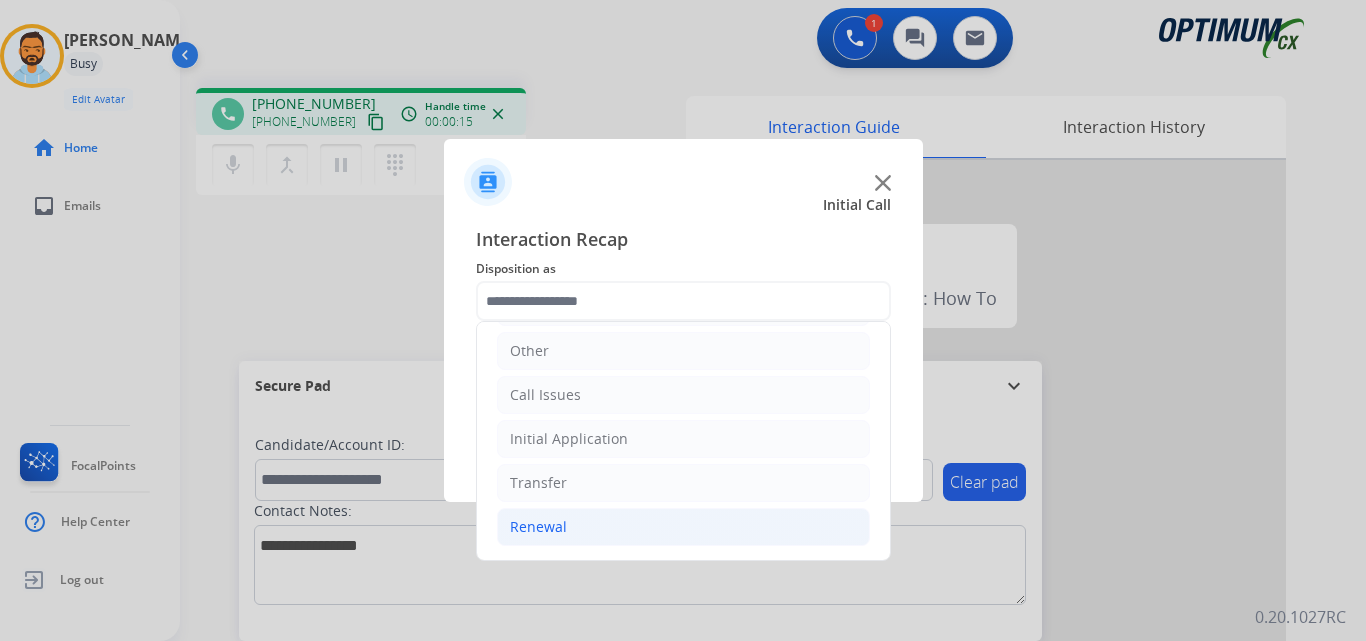 click on "Renewal" 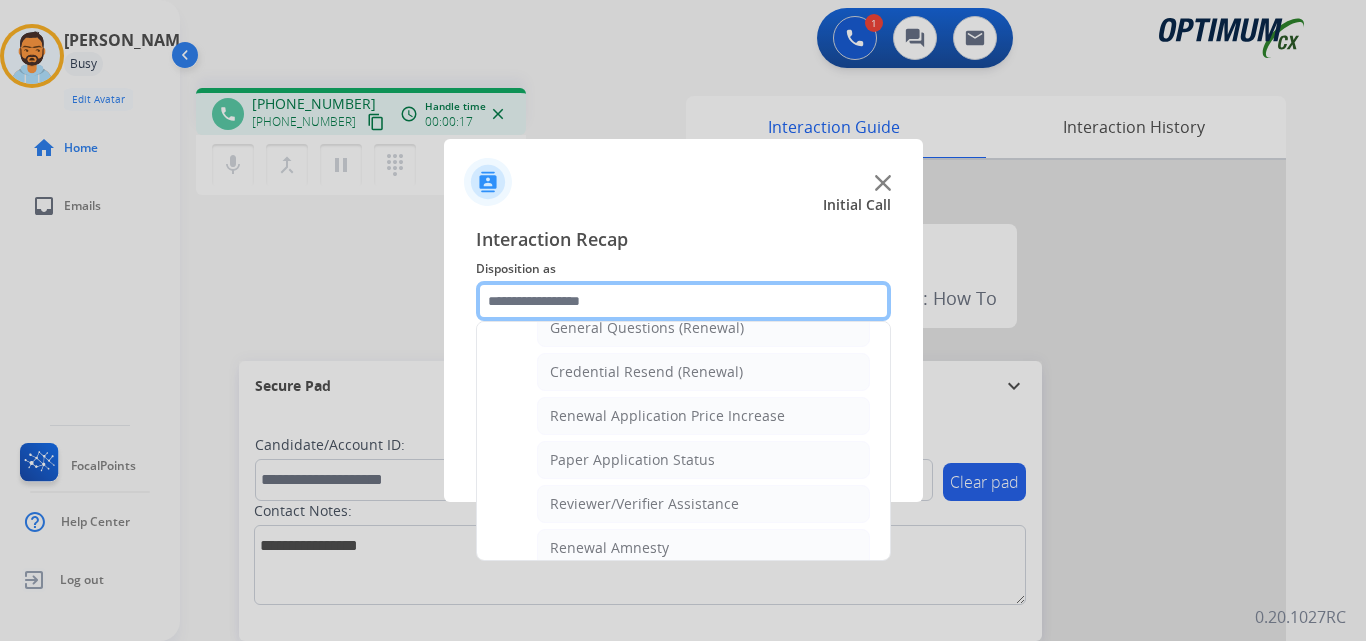 scroll, scrollTop: 598, scrollLeft: 0, axis: vertical 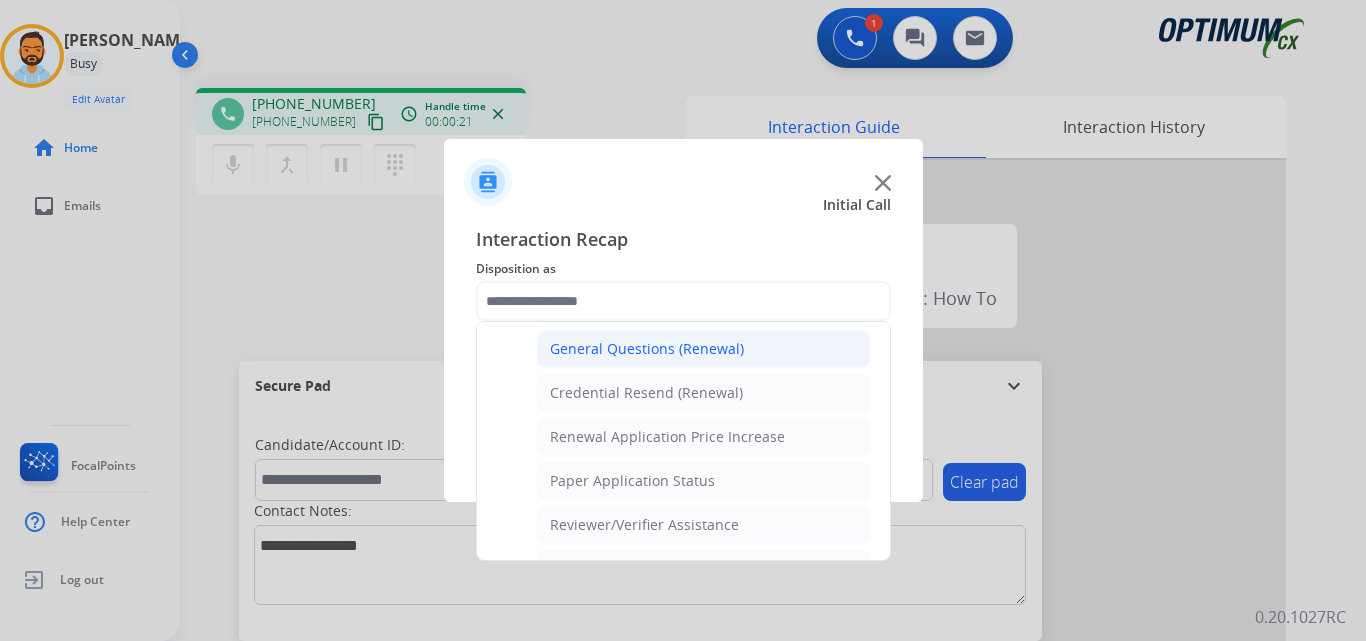 click on "General Questions (Renewal)" 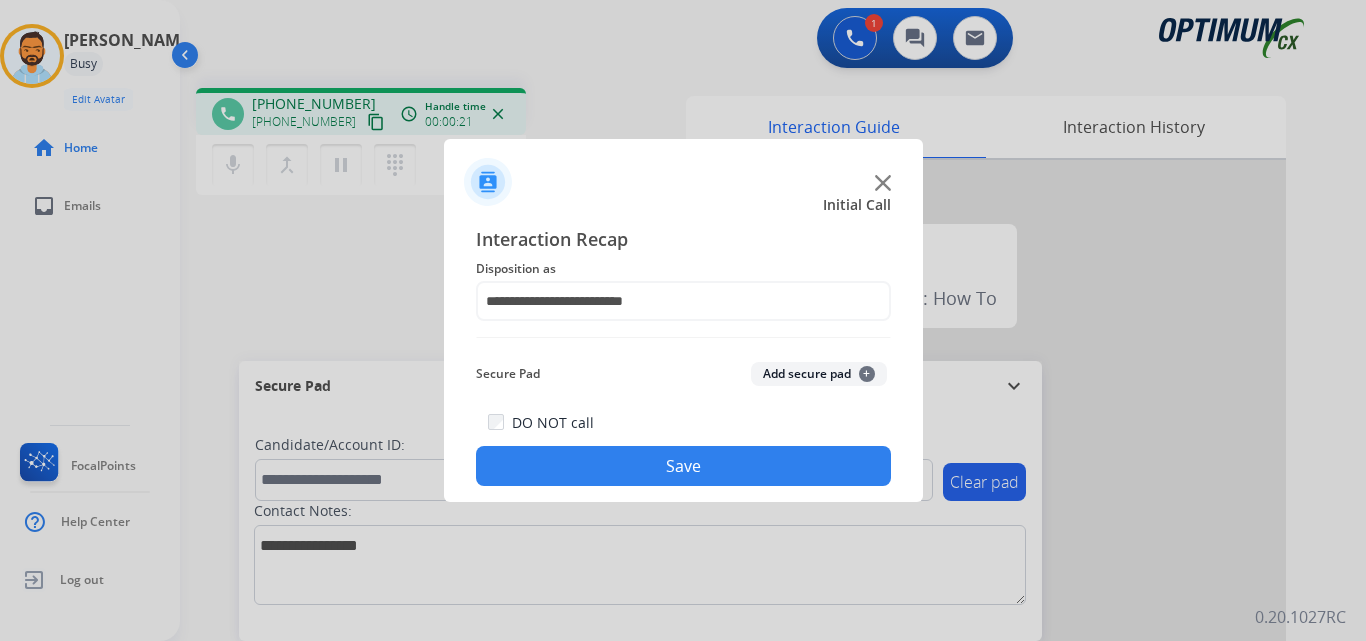 click on "Save" 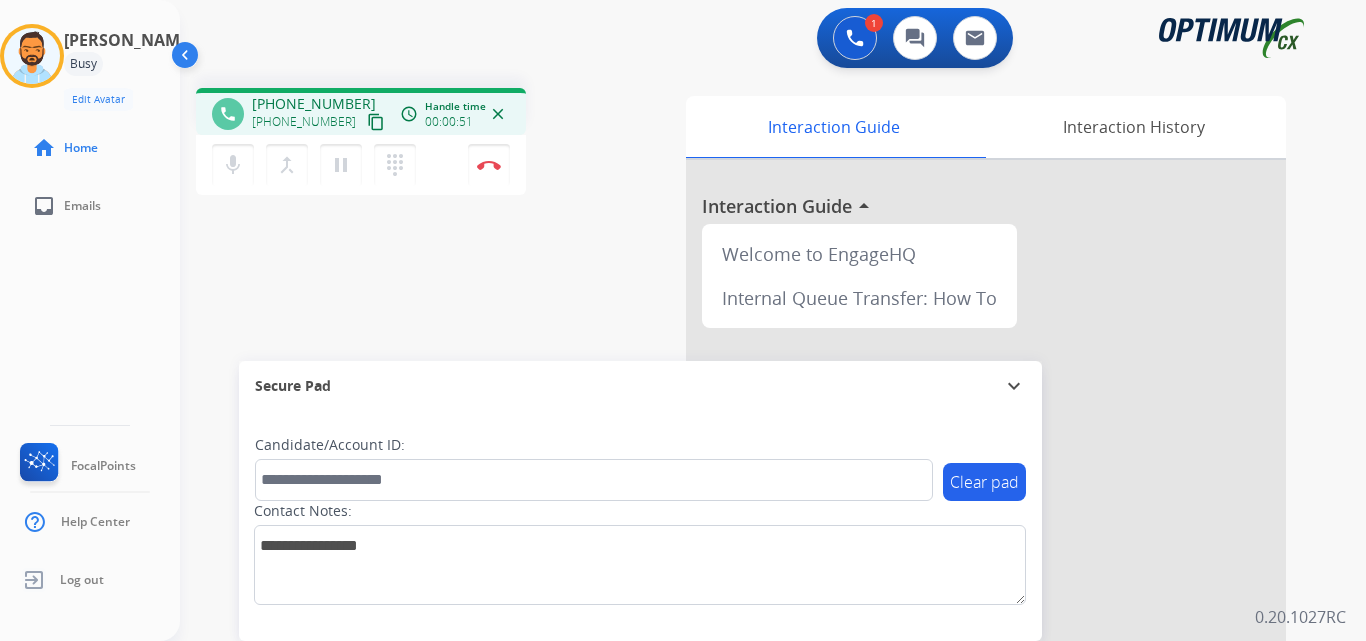 click on "content_copy" at bounding box center (376, 122) 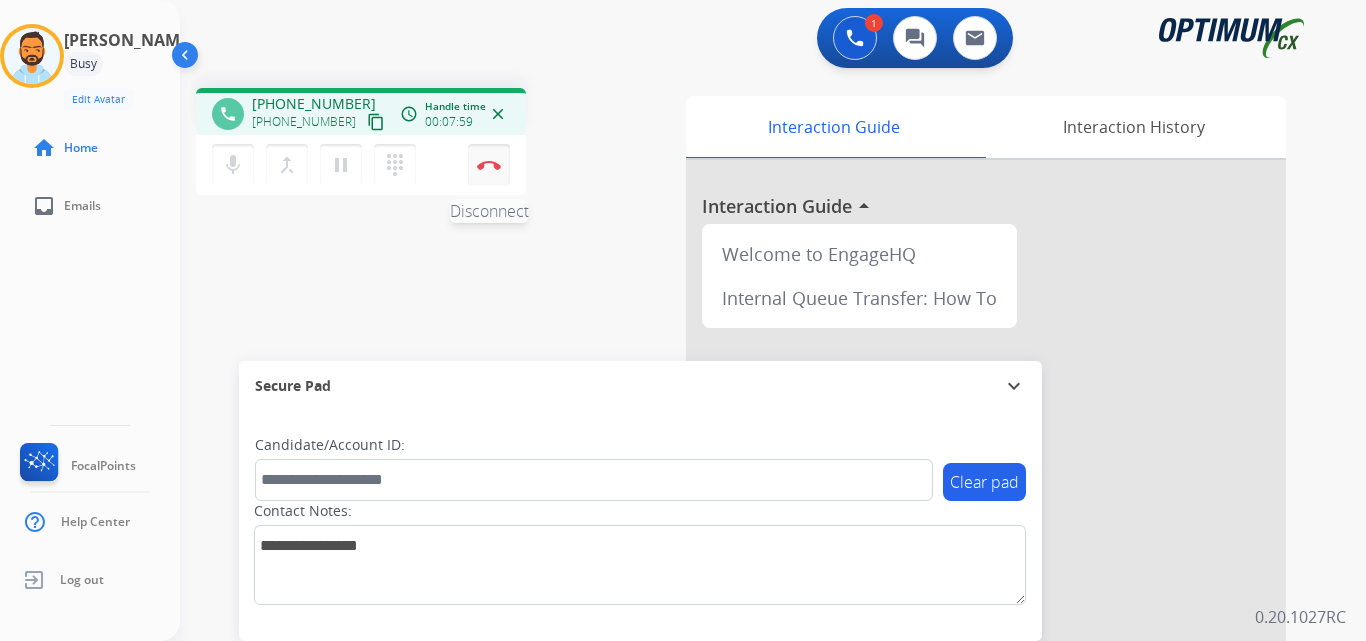 click on "Disconnect" at bounding box center (489, 165) 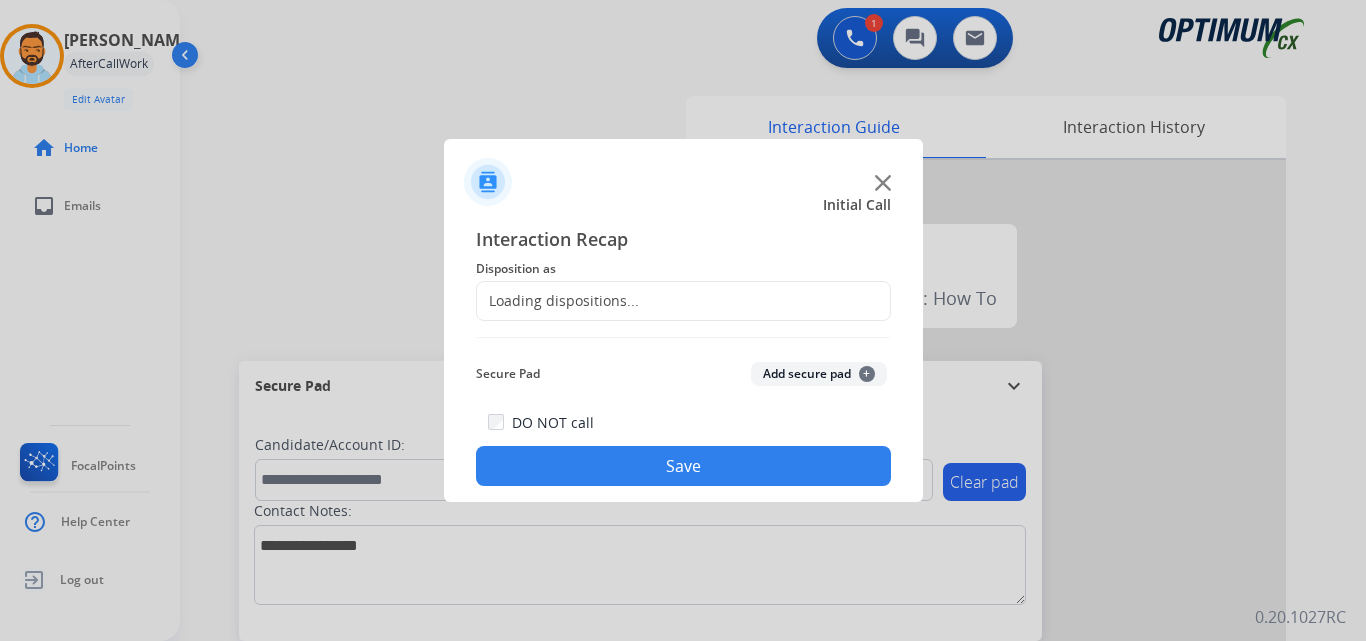 click on "Loading dispositions..." 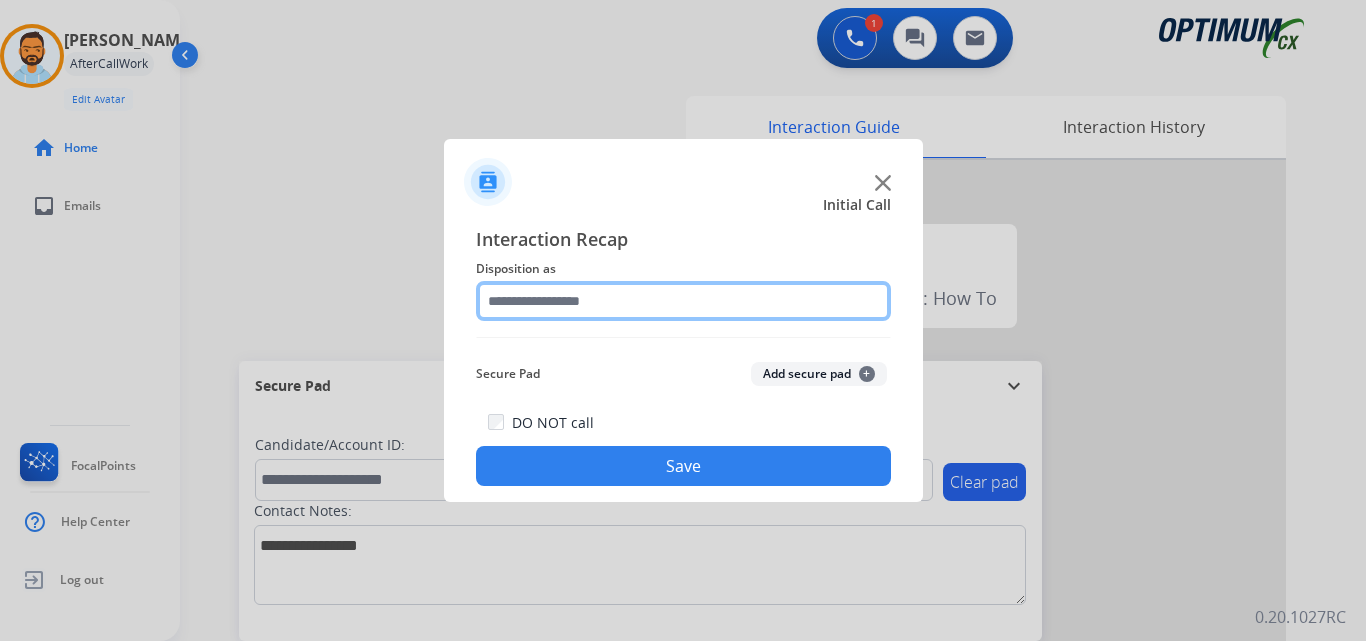 click 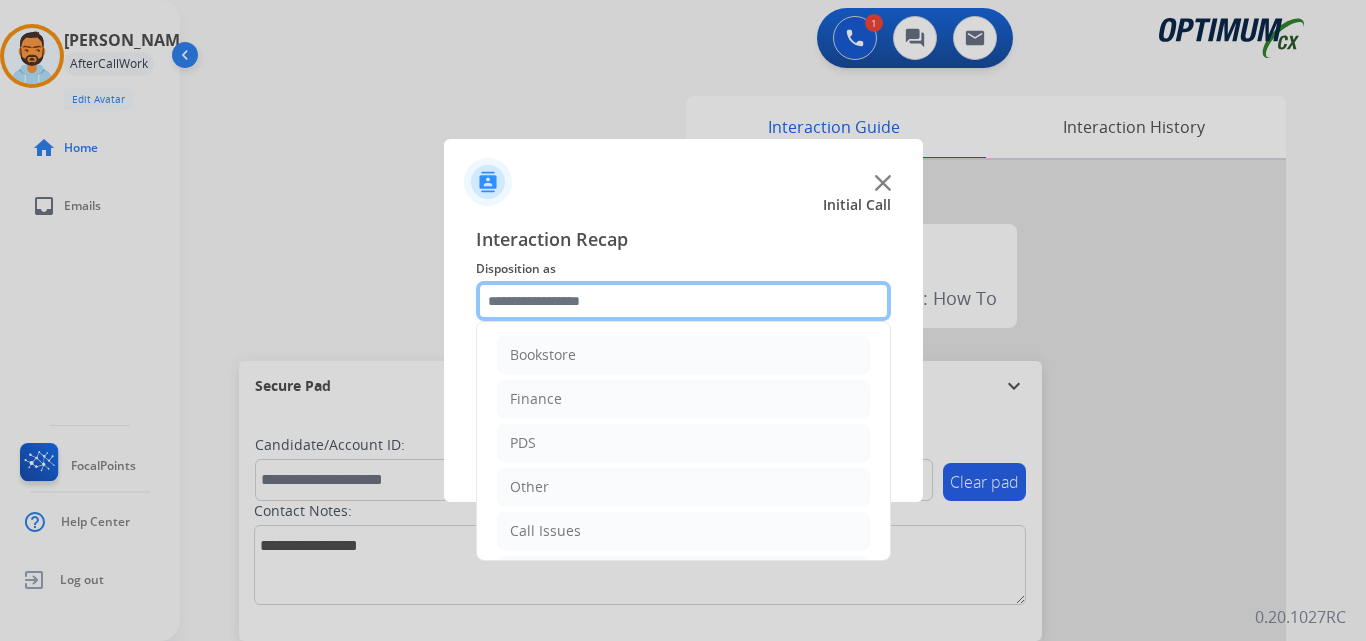 scroll, scrollTop: 136, scrollLeft: 0, axis: vertical 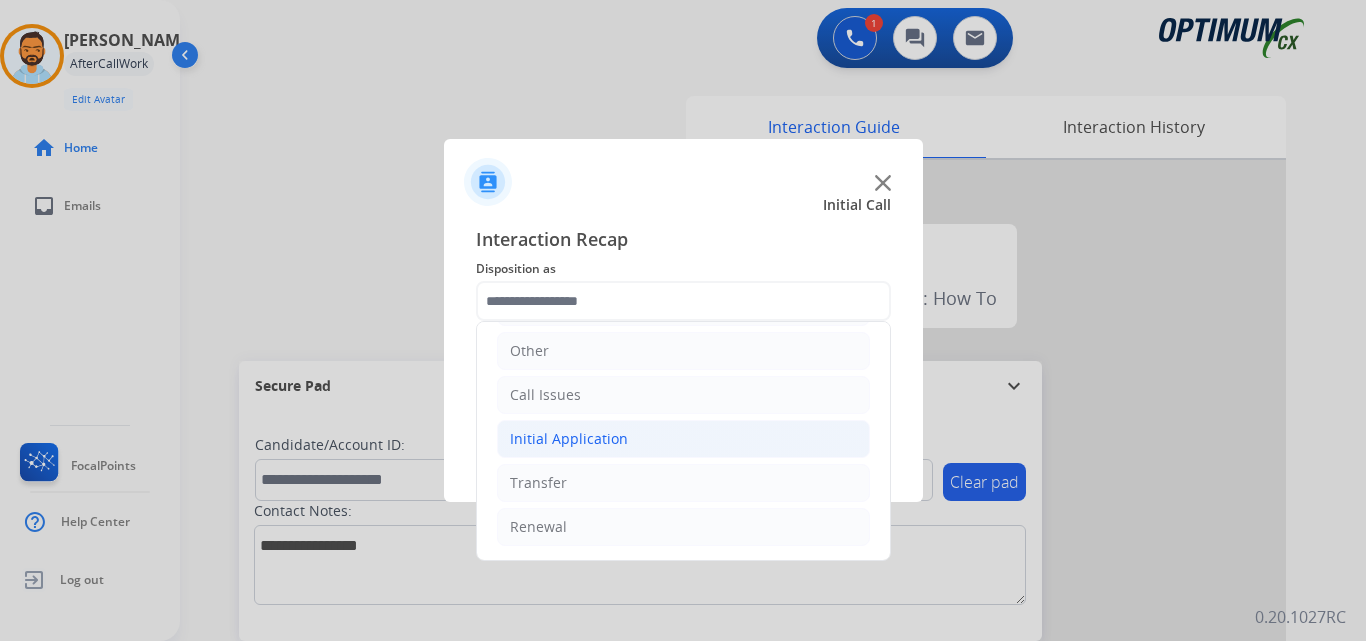 click on "Initial Application" 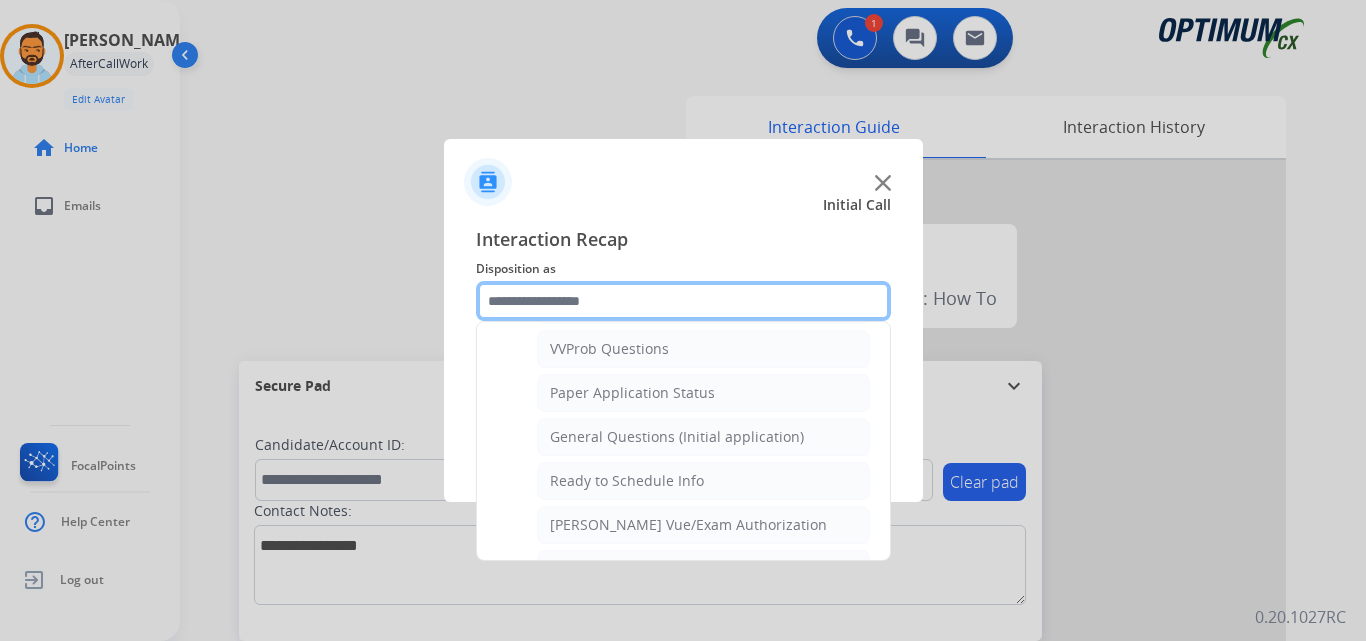 scroll, scrollTop: 1081, scrollLeft: 0, axis: vertical 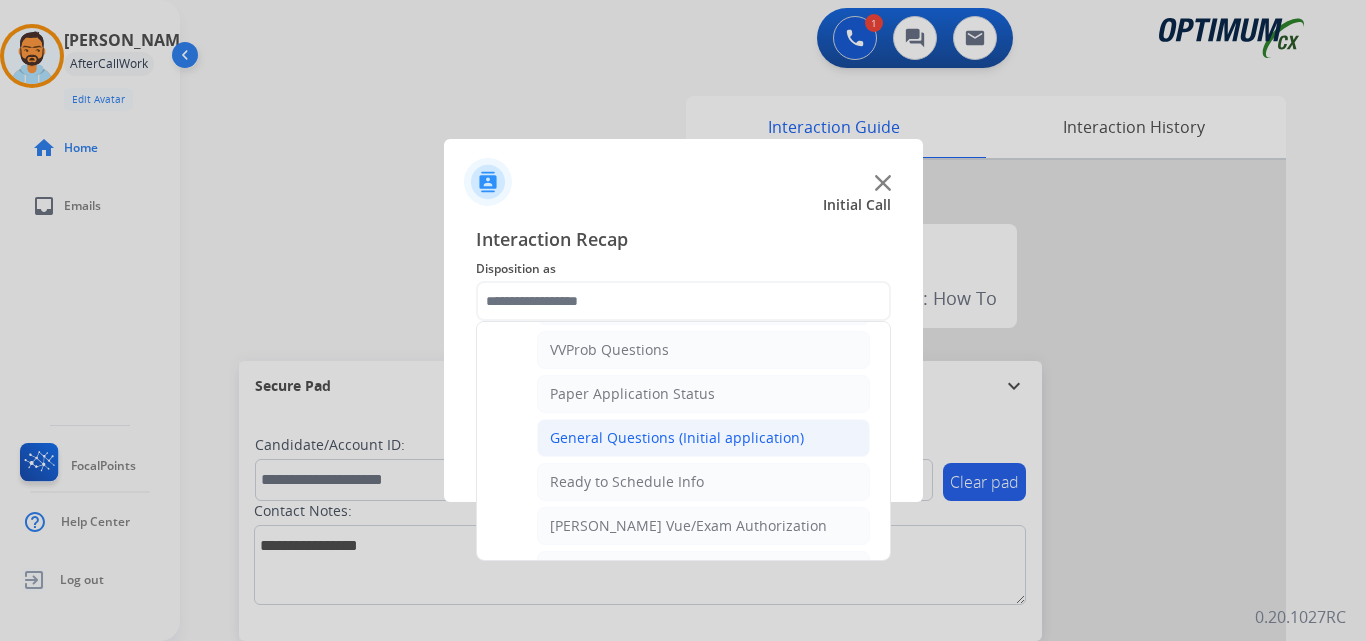 click on "General Questions (Initial application)" 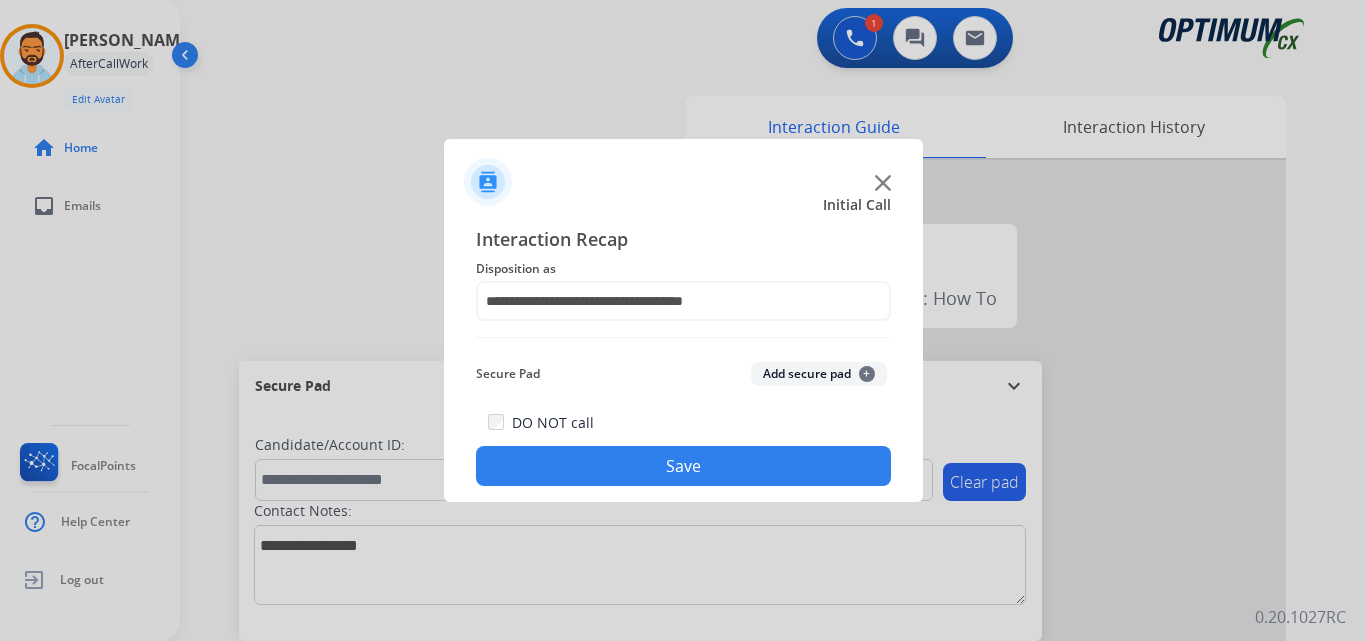 click on "Save" 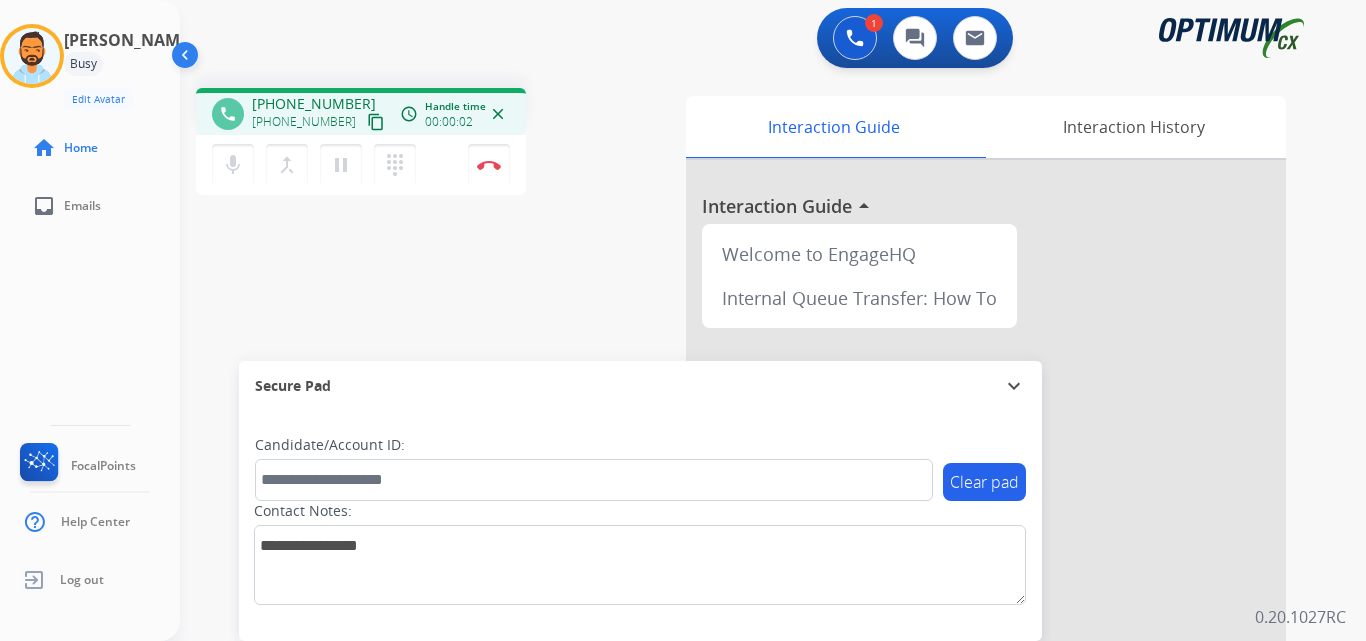 click on "content_copy" at bounding box center [376, 122] 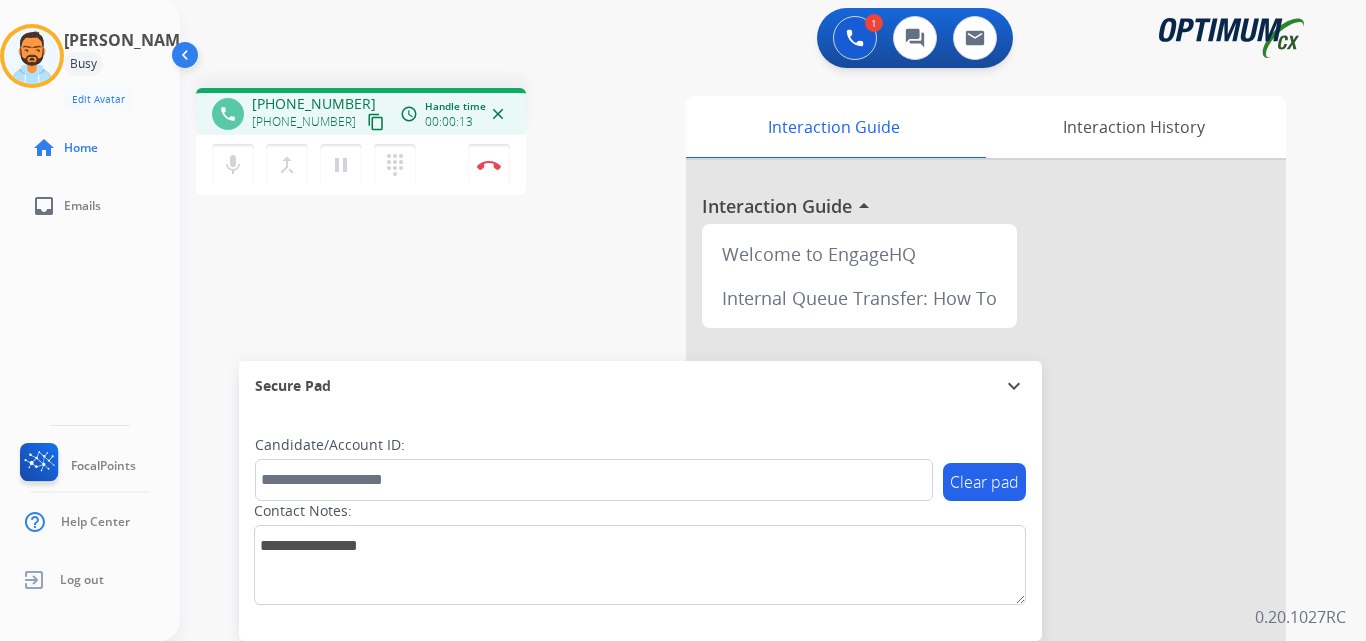 click on "content_copy" at bounding box center (376, 122) 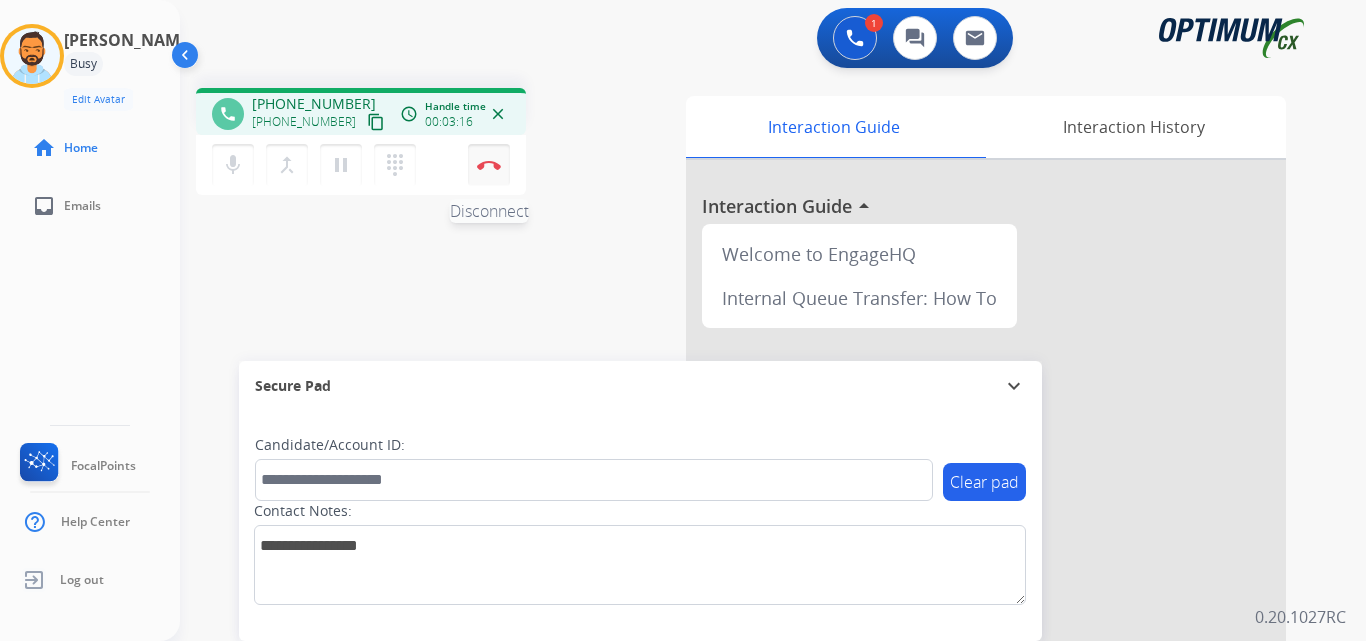 click on "Disconnect" at bounding box center (489, 165) 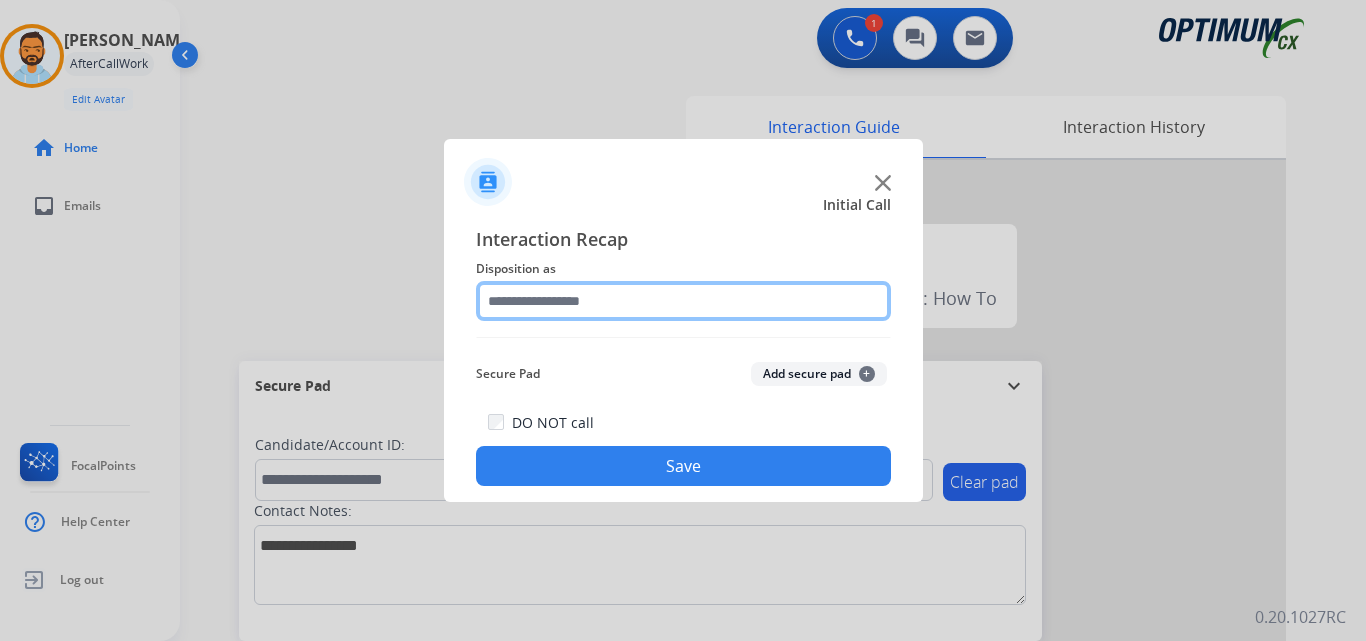 click 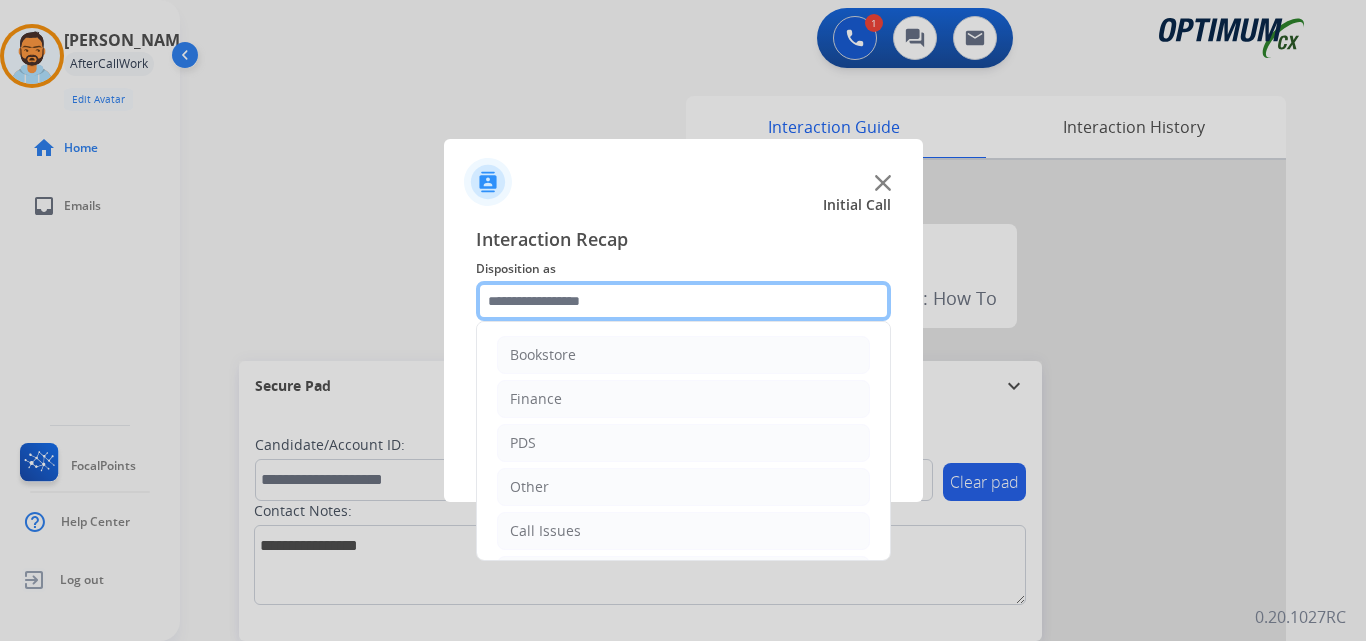 scroll, scrollTop: 136, scrollLeft: 0, axis: vertical 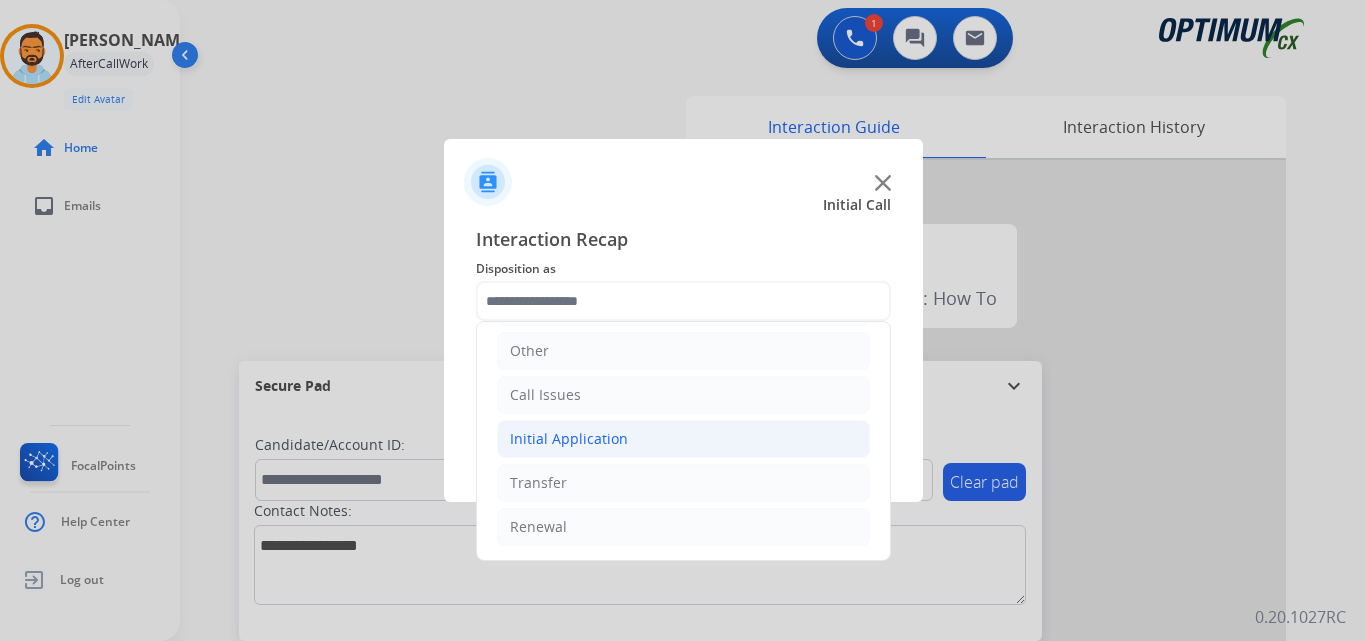 click on "Initial Application" 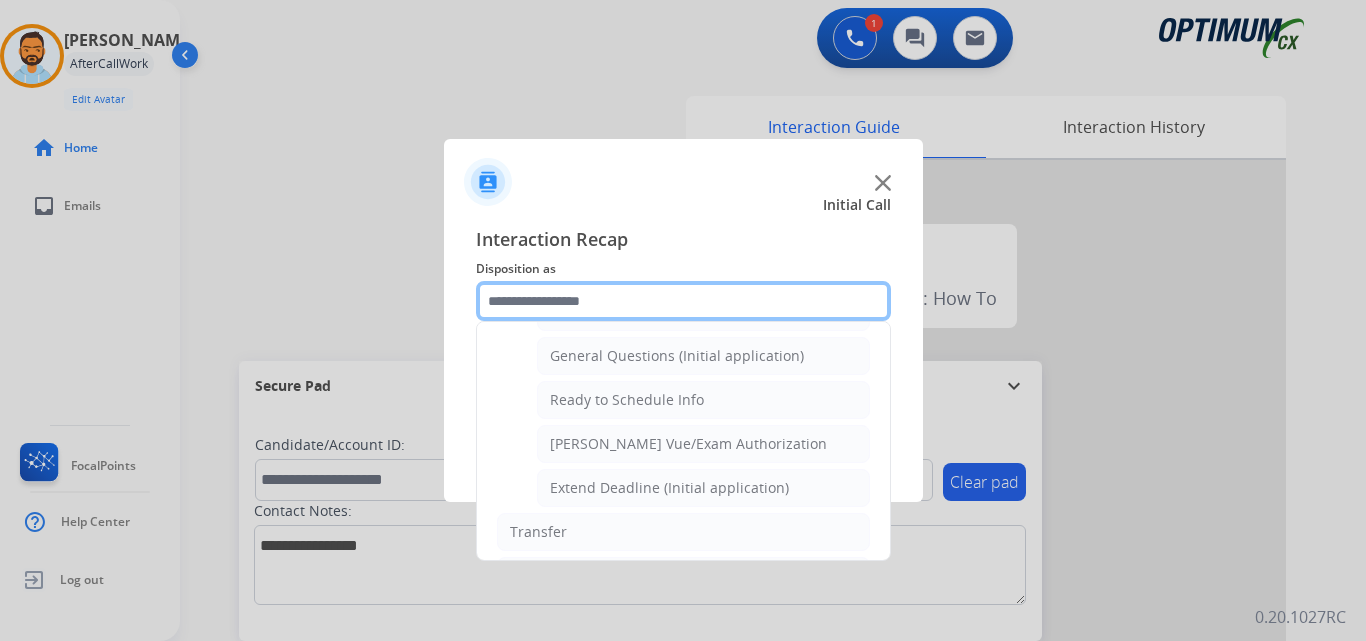 scroll, scrollTop: 1125, scrollLeft: 0, axis: vertical 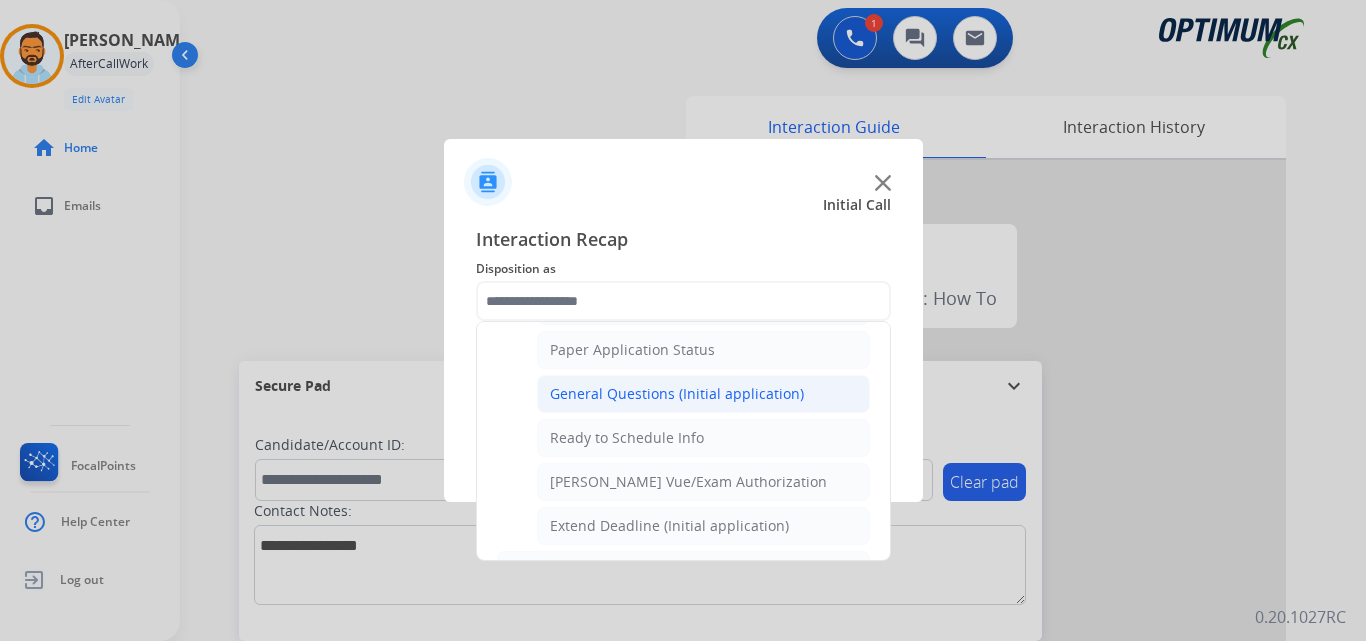 click on "General Questions (Initial application)" 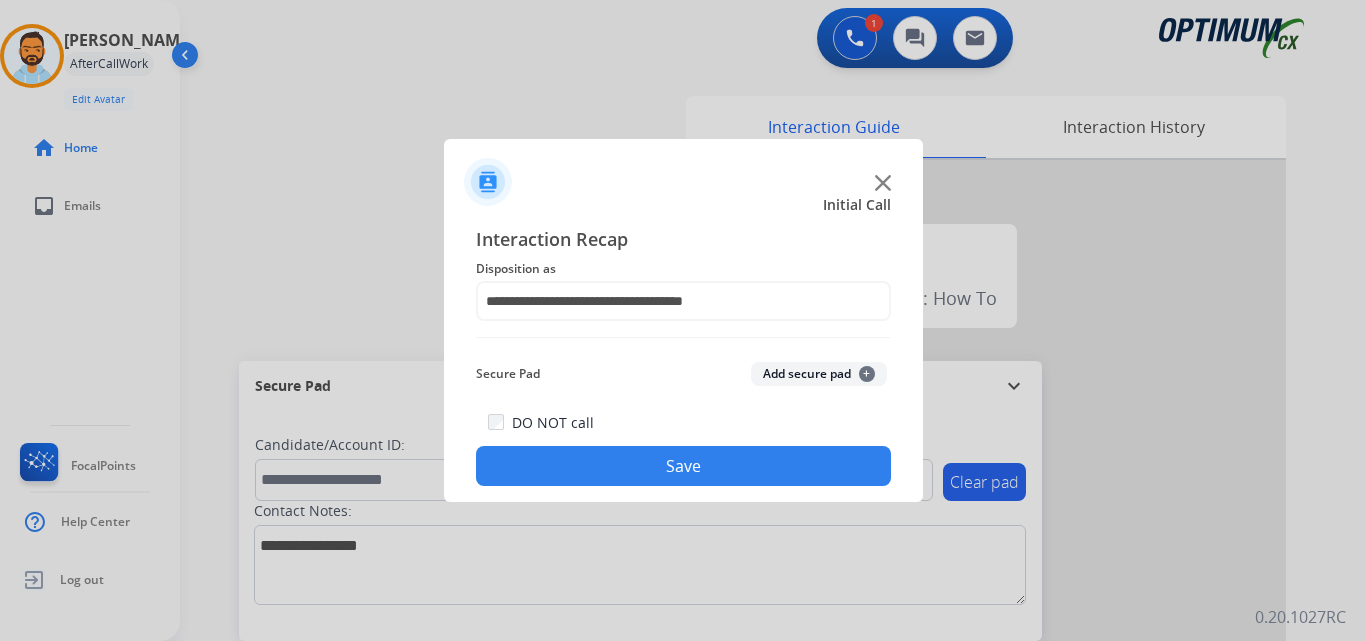 click on "Save" 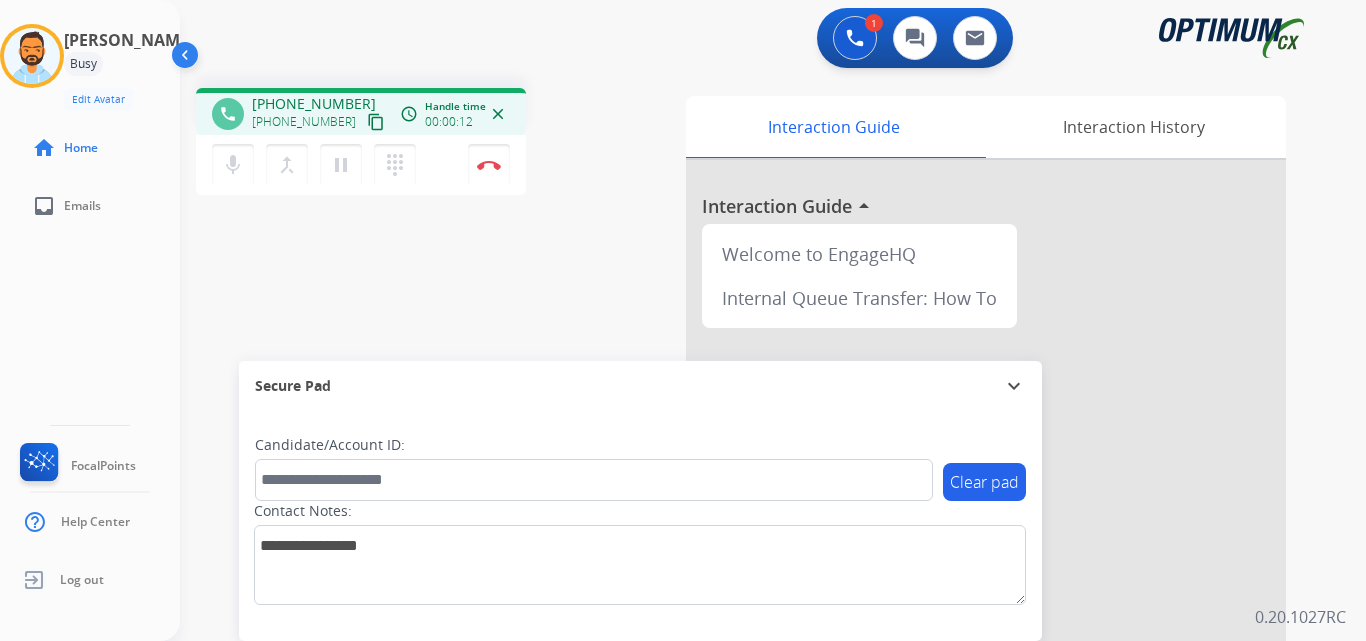 click on "content_copy" at bounding box center [376, 122] 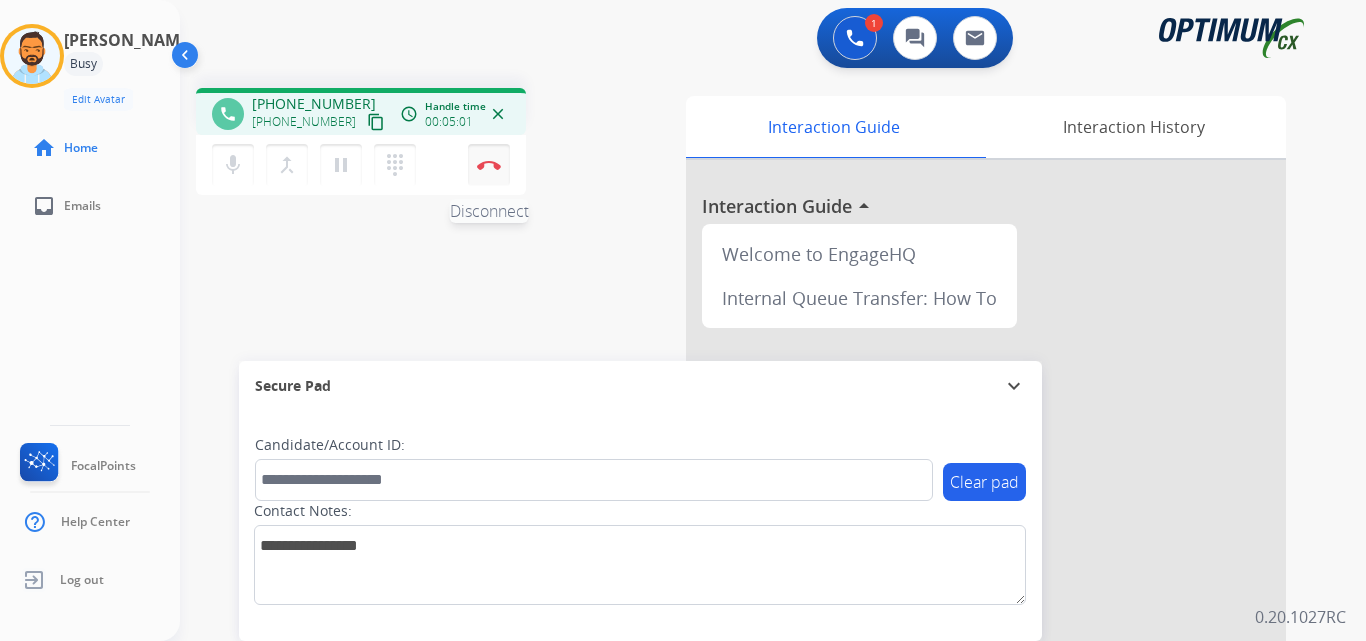 click on "Disconnect" at bounding box center [489, 165] 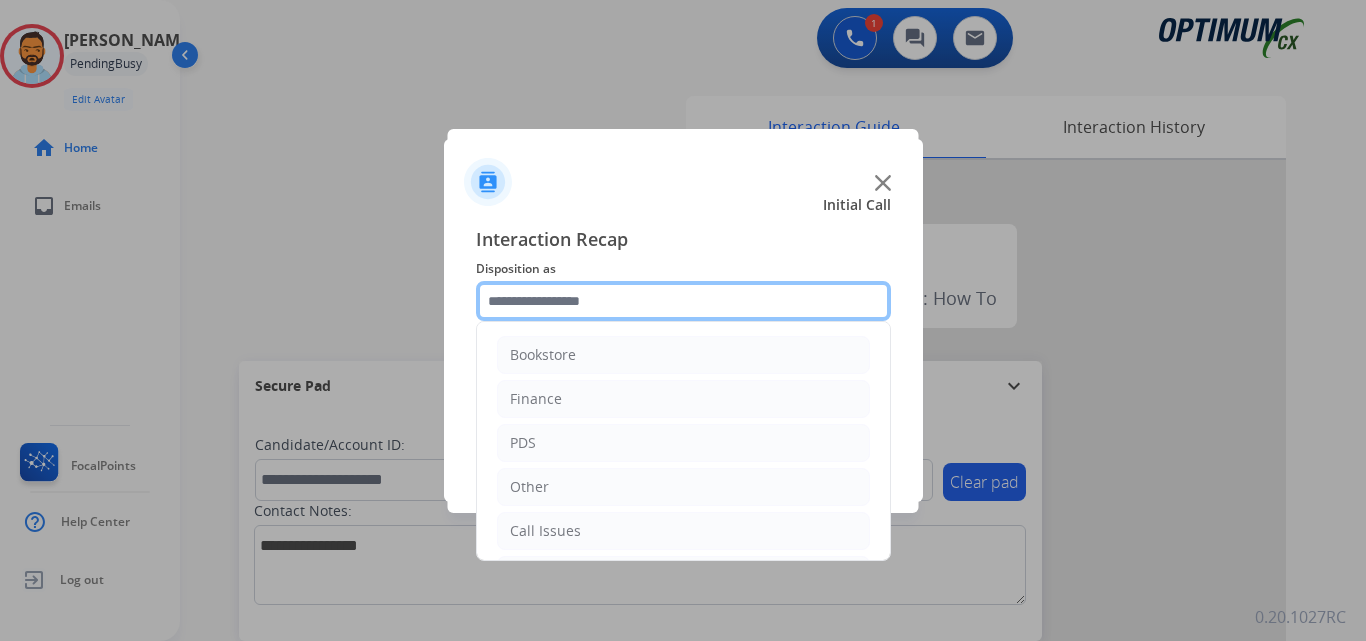 click 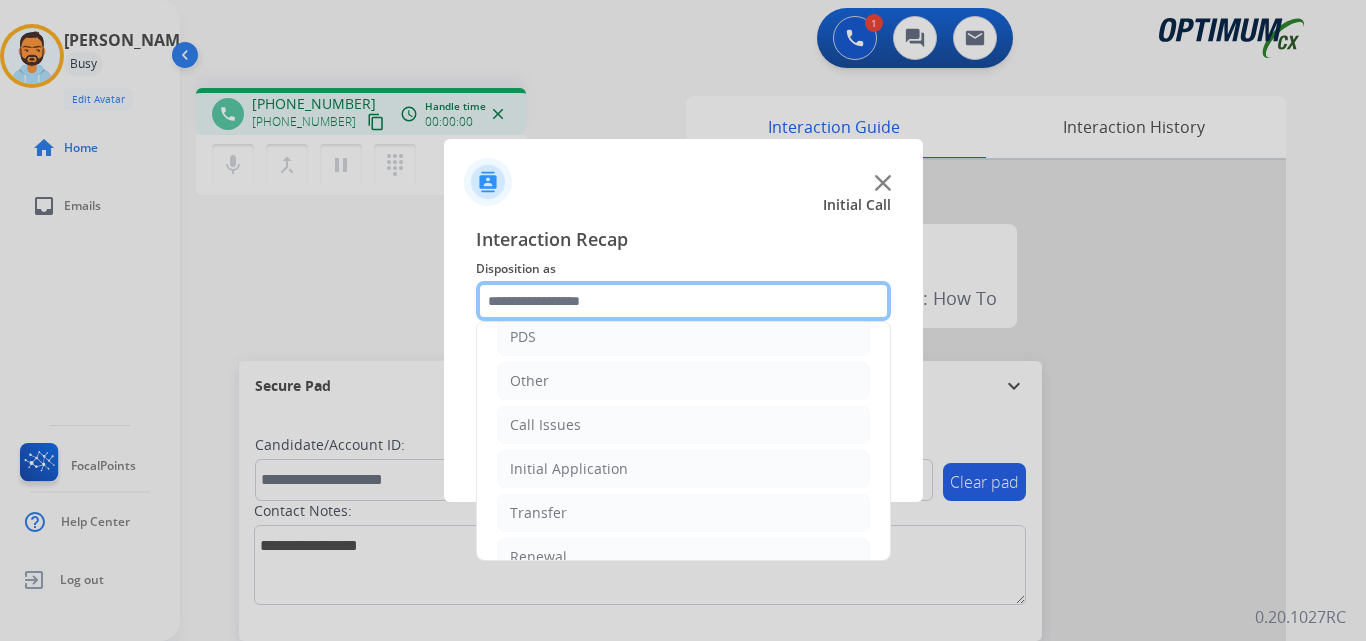 scroll, scrollTop: 136, scrollLeft: 0, axis: vertical 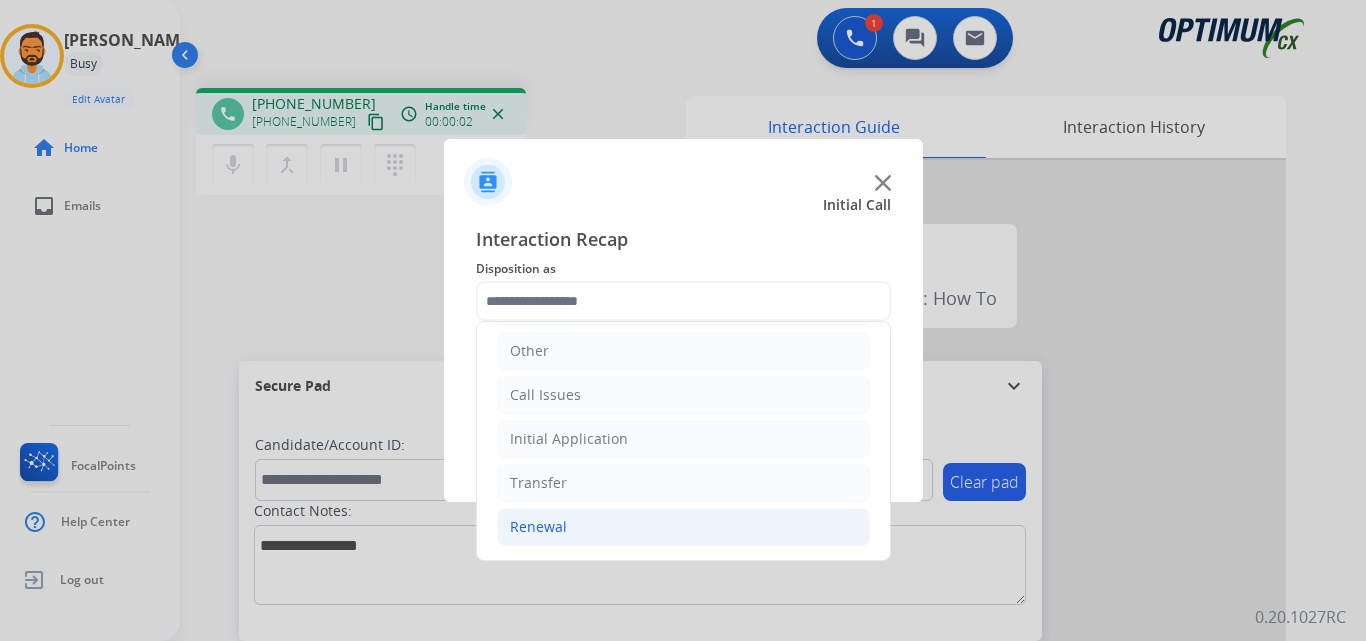 click on "Renewal" 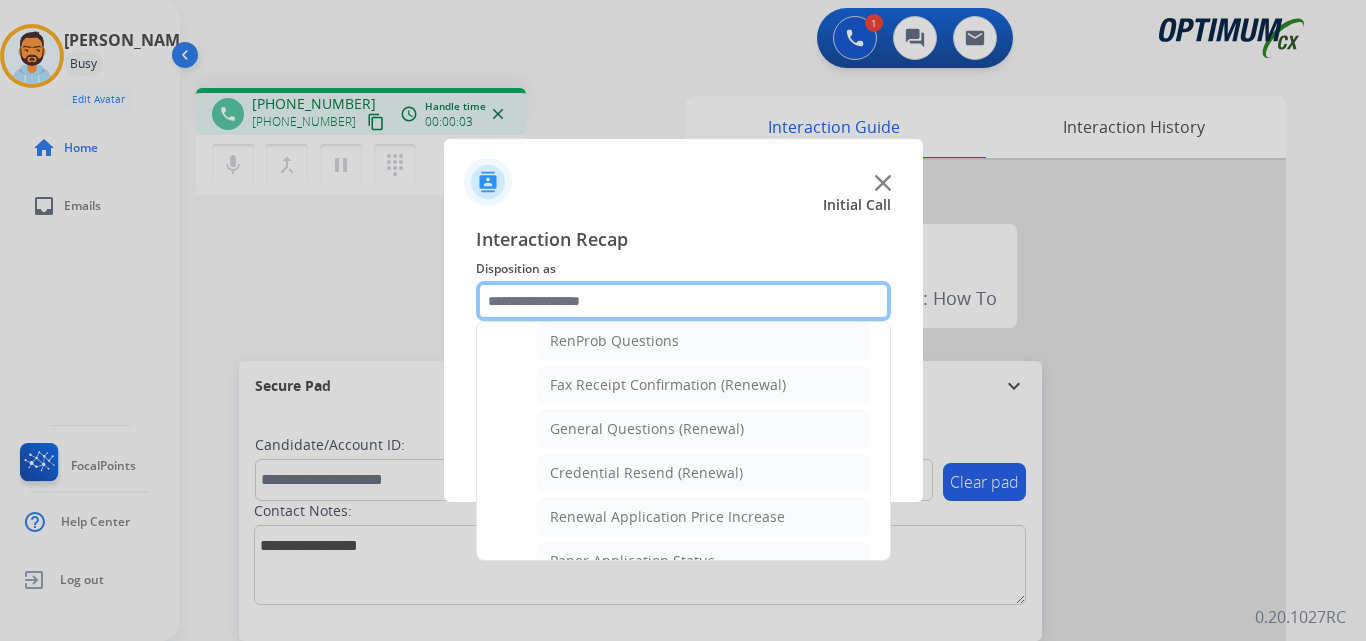 scroll, scrollTop: 545, scrollLeft: 0, axis: vertical 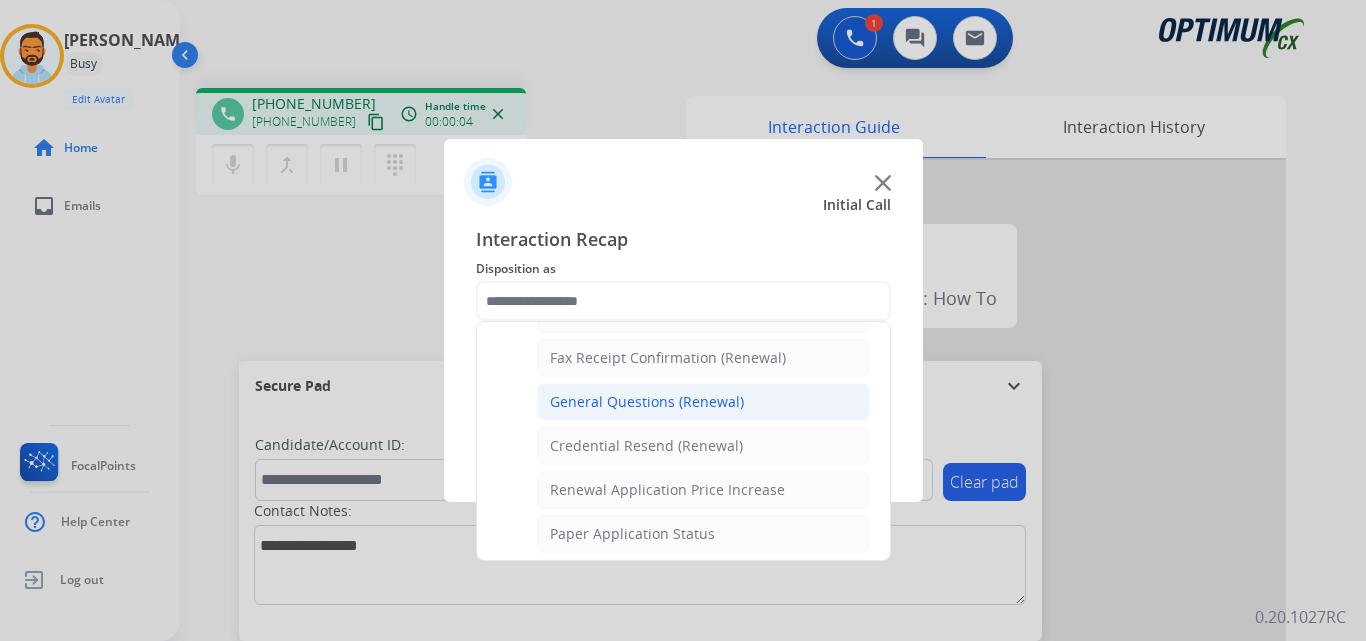 click on "General Questions (Renewal)" 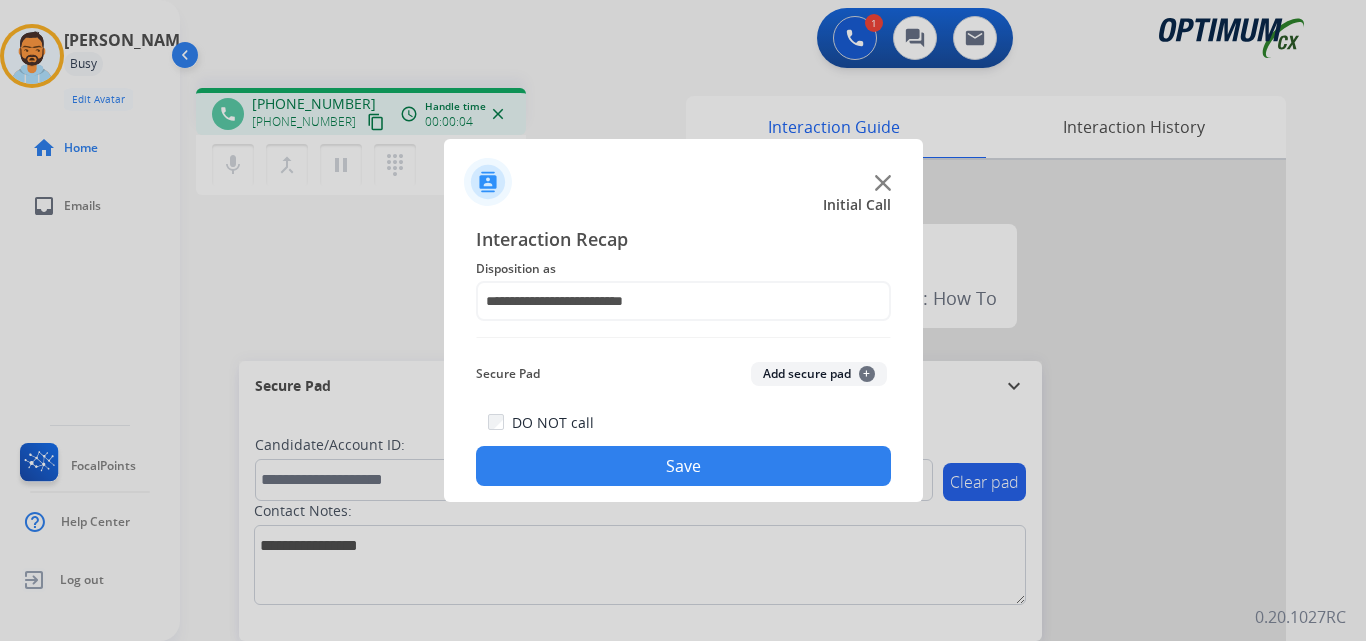 click on "Save" 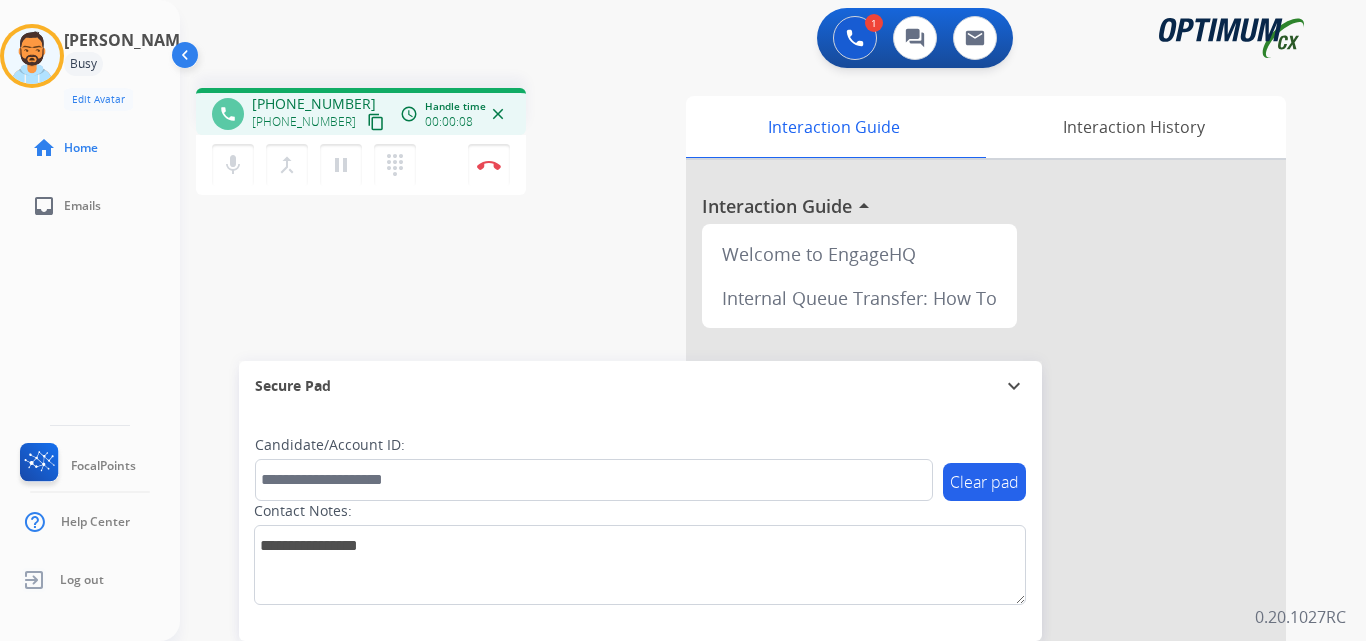 click on "content_copy" at bounding box center [376, 122] 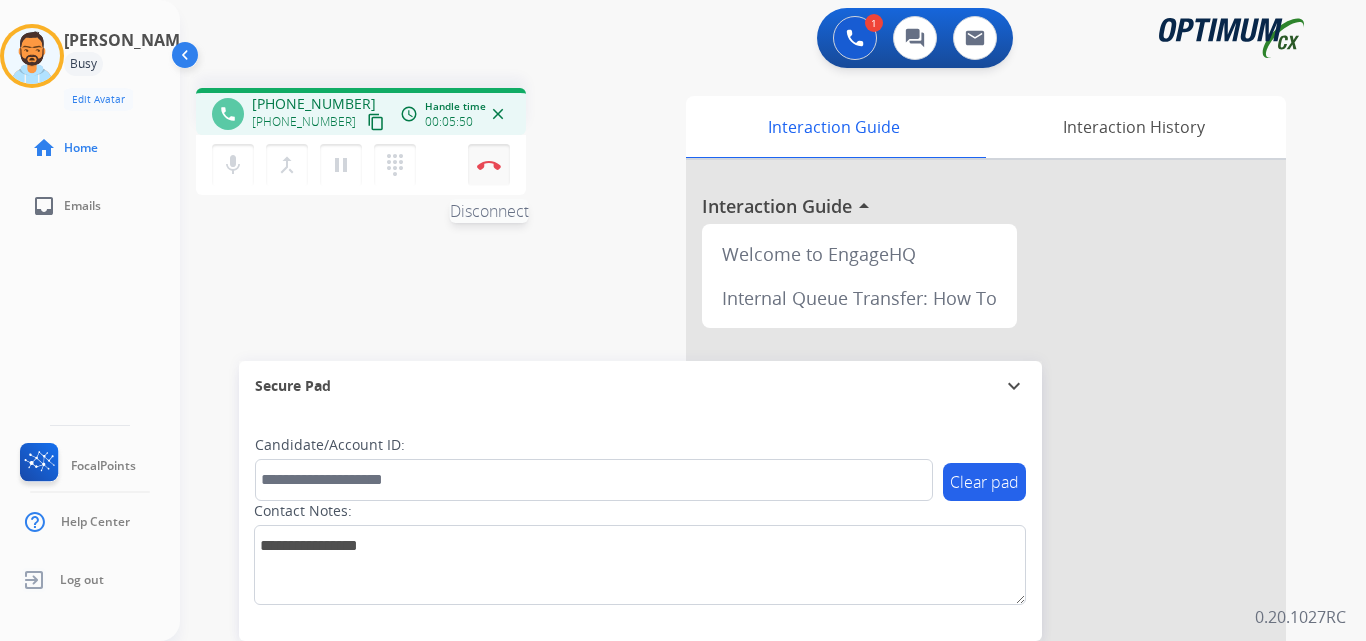 click at bounding box center [489, 165] 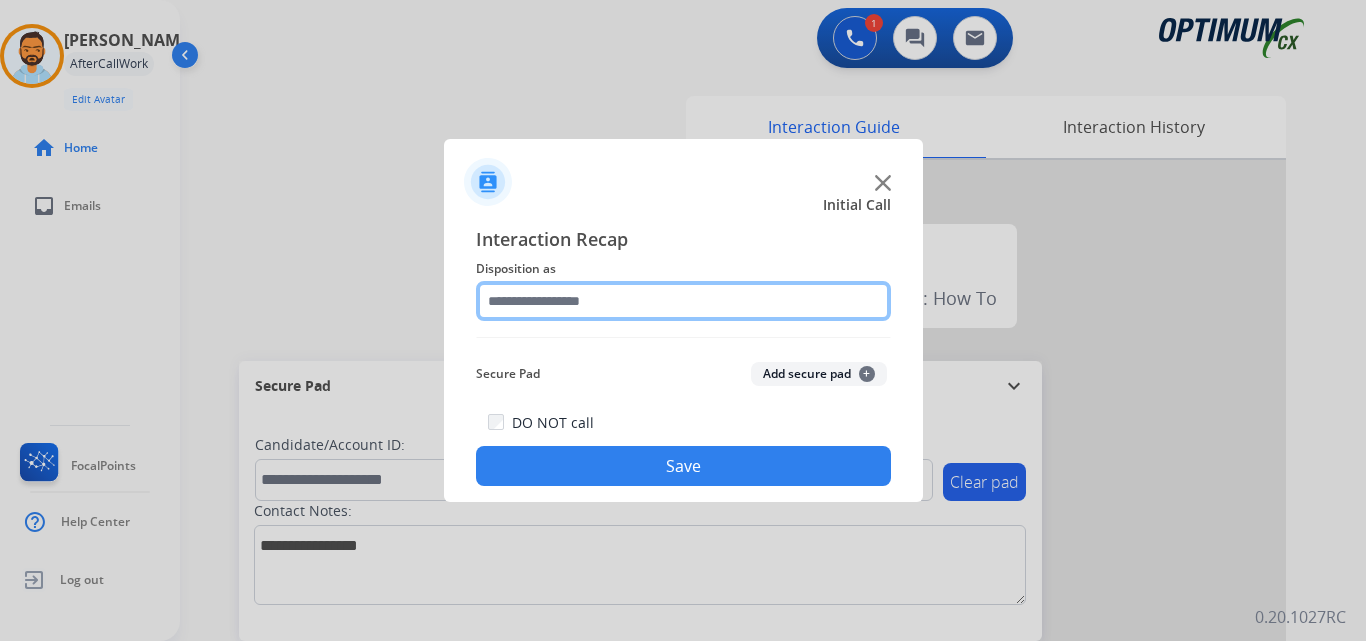 click 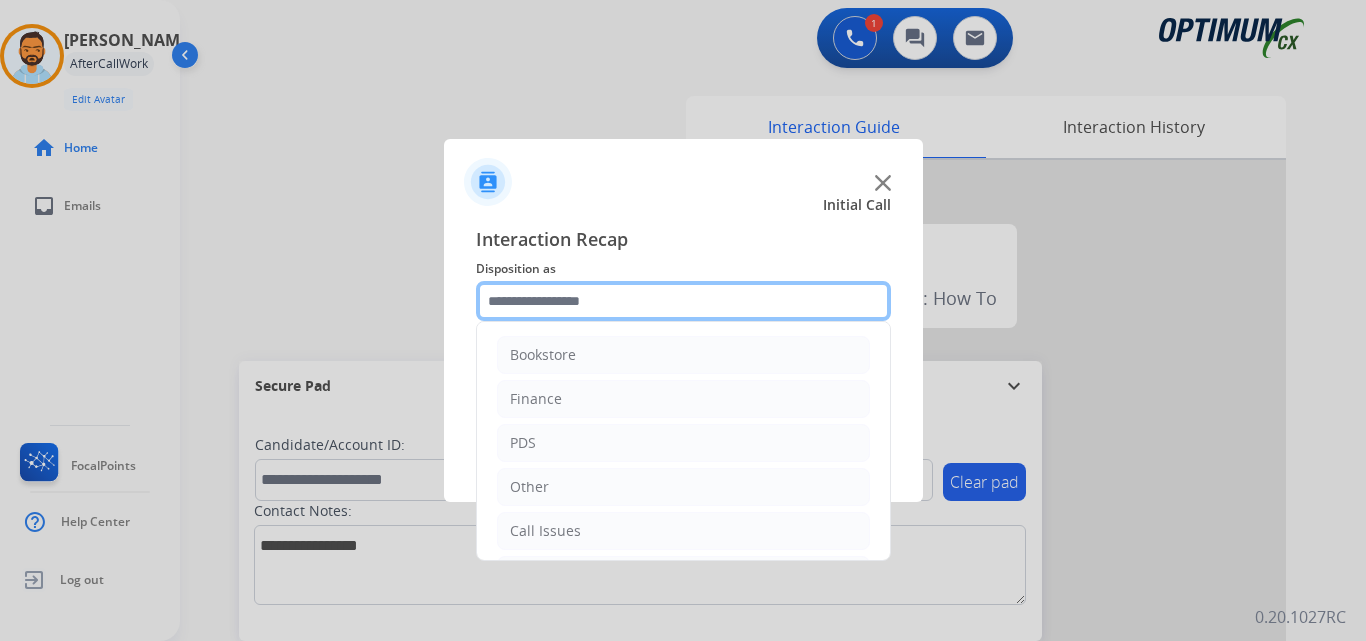 scroll, scrollTop: 136, scrollLeft: 0, axis: vertical 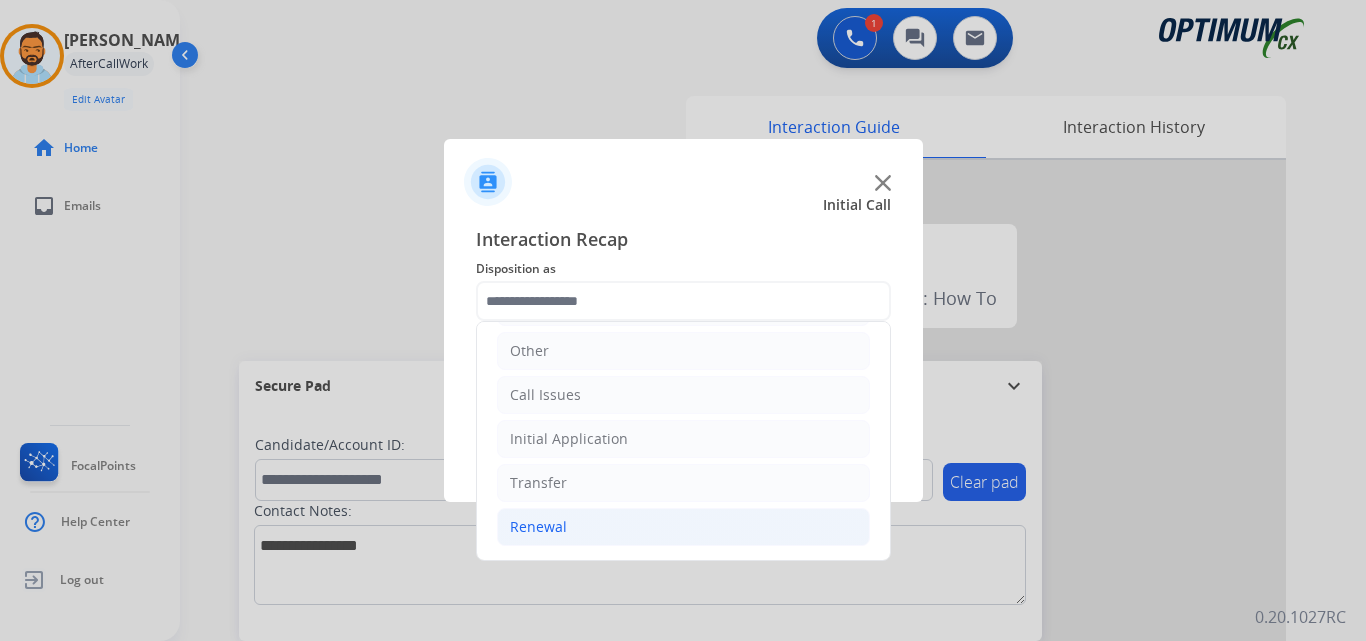 click on "Renewal" 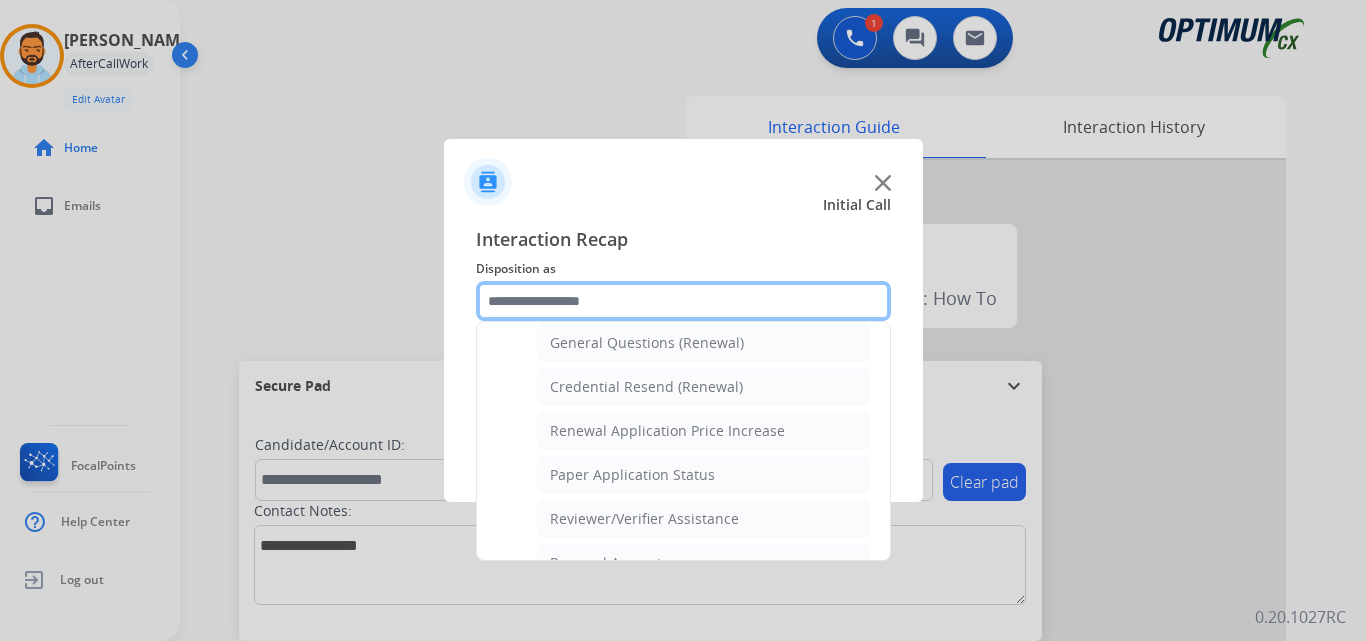 scroll, scrollTop: 599, scrollLeft: 0, axis: vertical 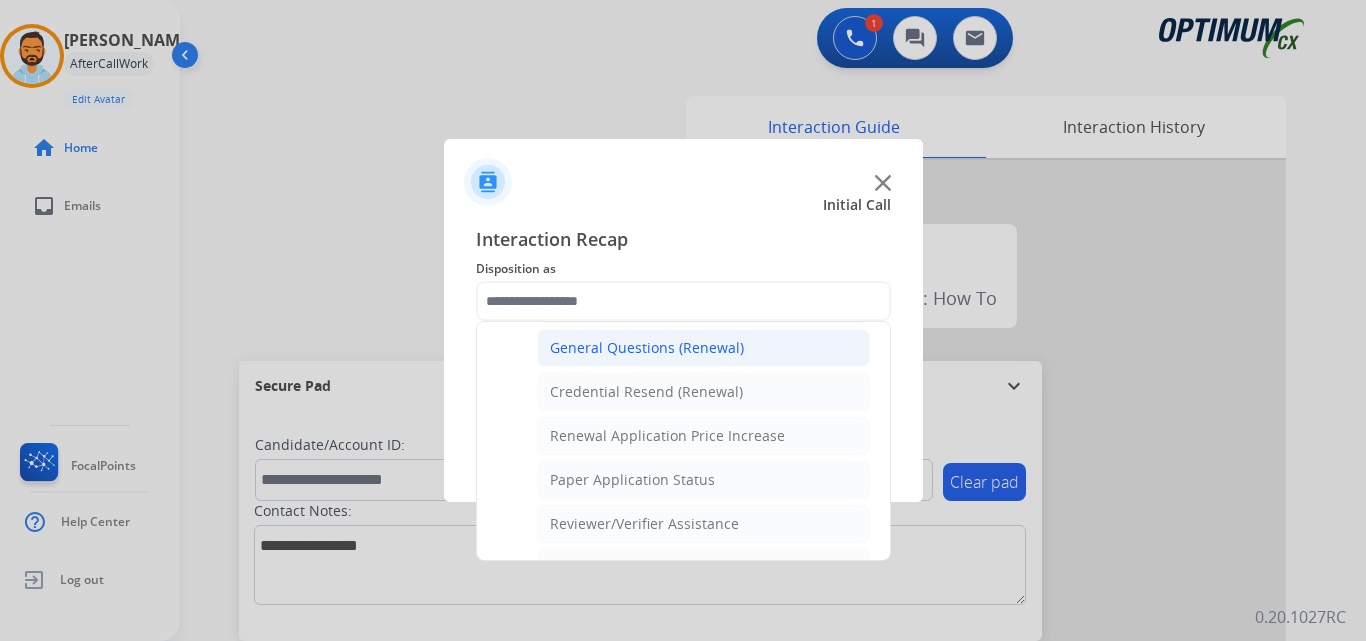 click on "General Questions (Renewal)" 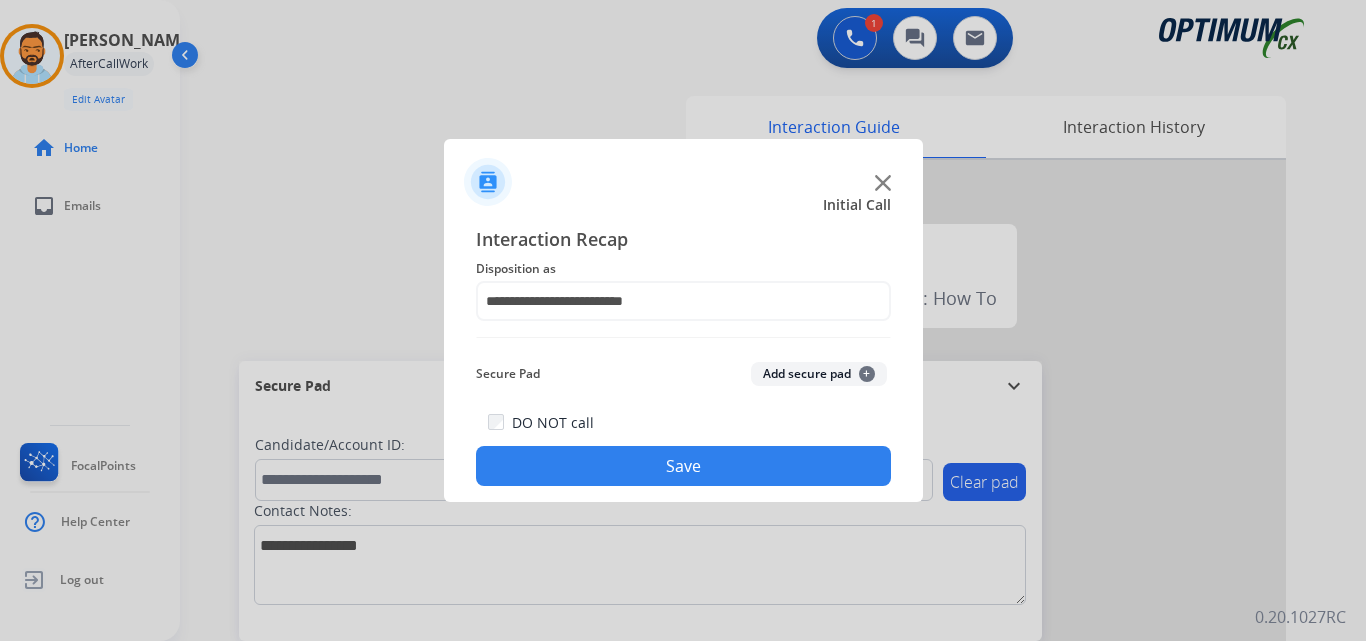 click on "Save" 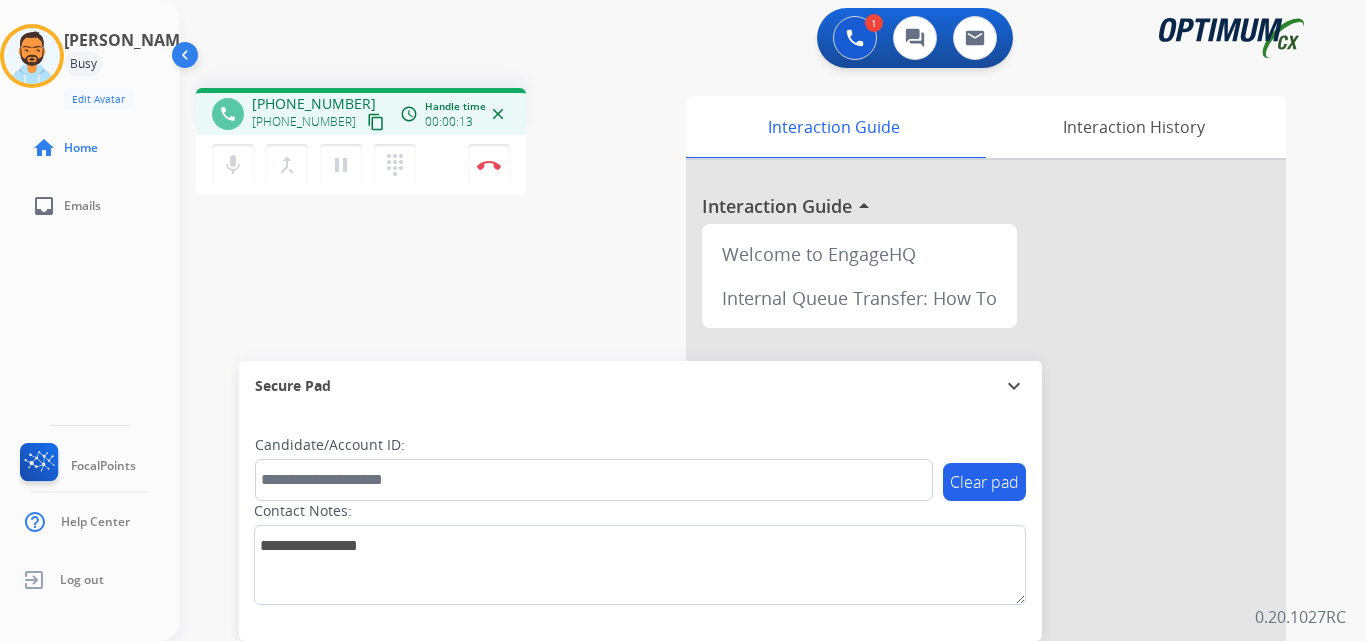 click on "content_copy" at bounding box center [376, 122] 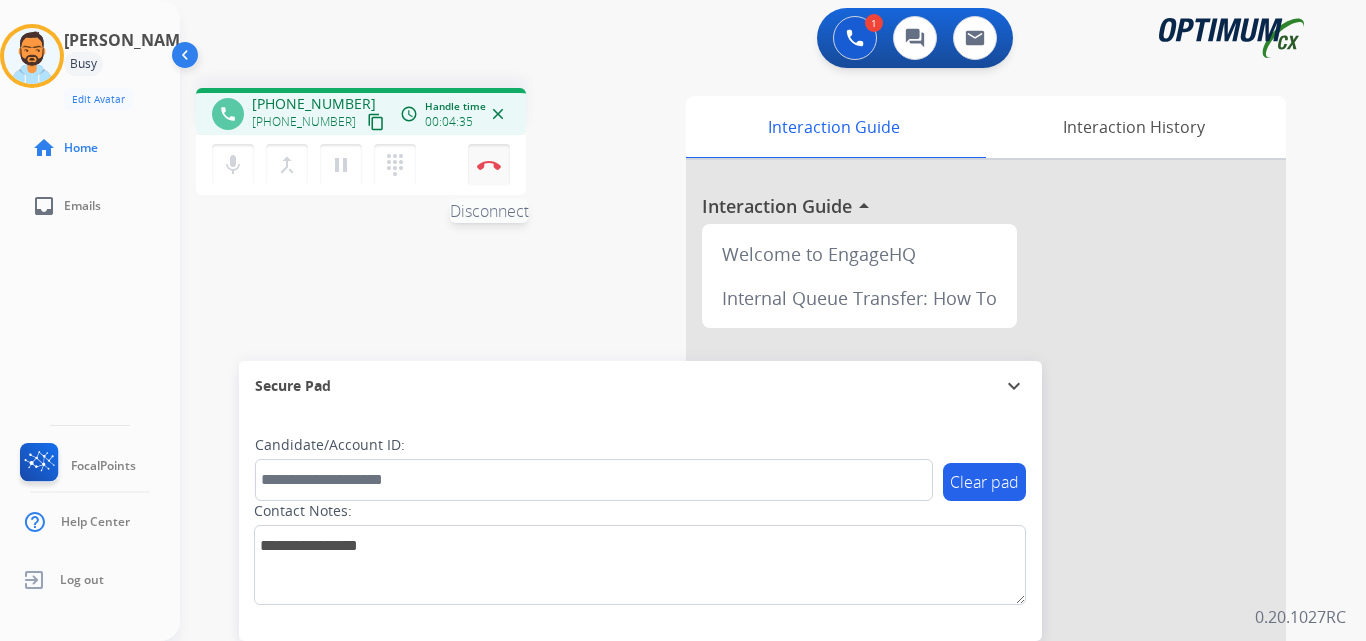 click on "Disconnect" at bounding box center (489, 165) 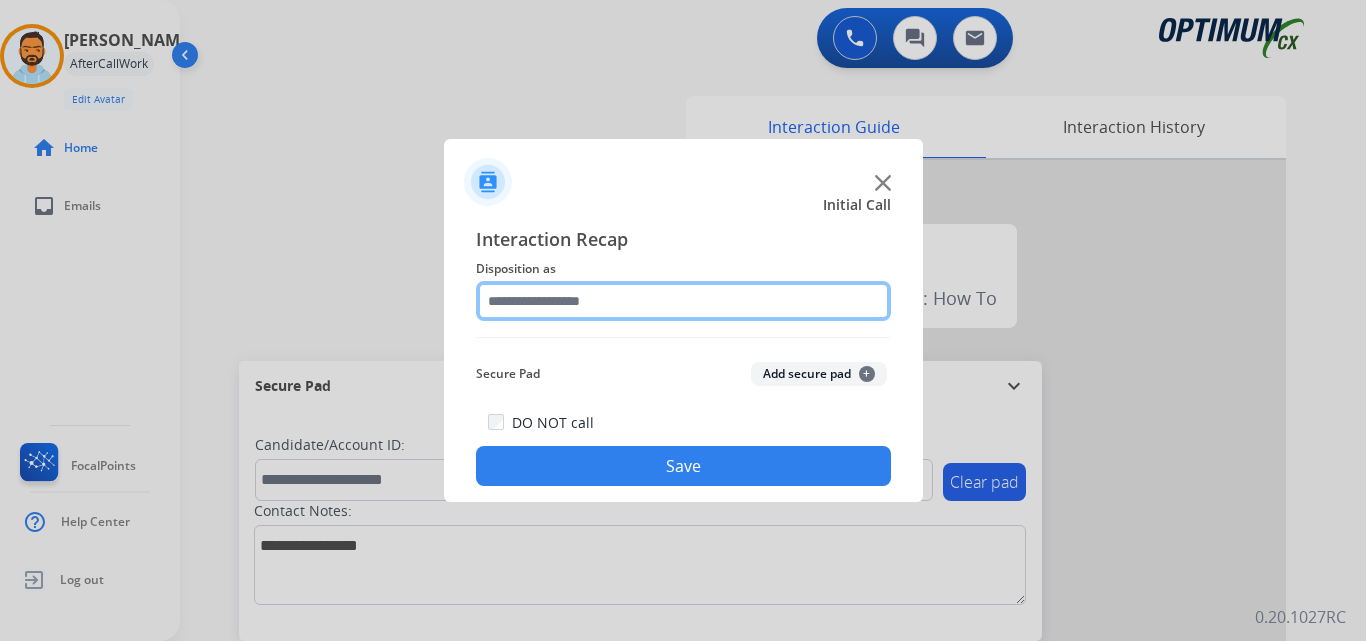 click 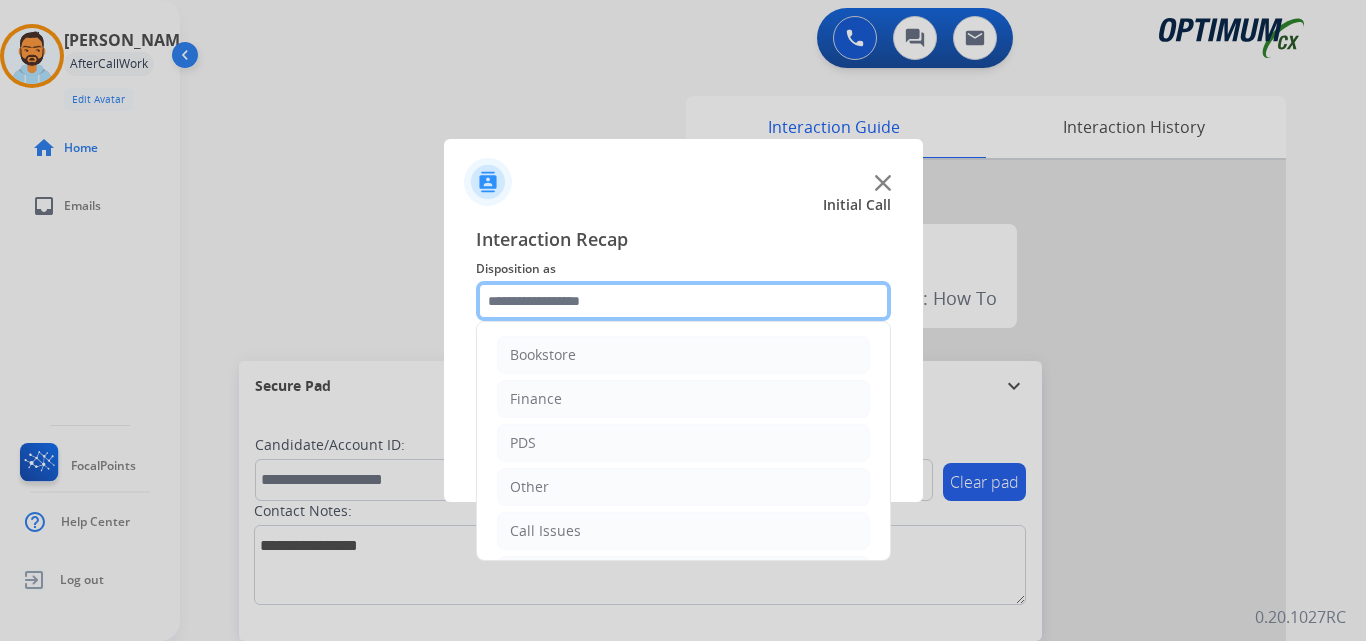 scroll, scrollTop: 136, scrollLeft: 0, axis: vertical 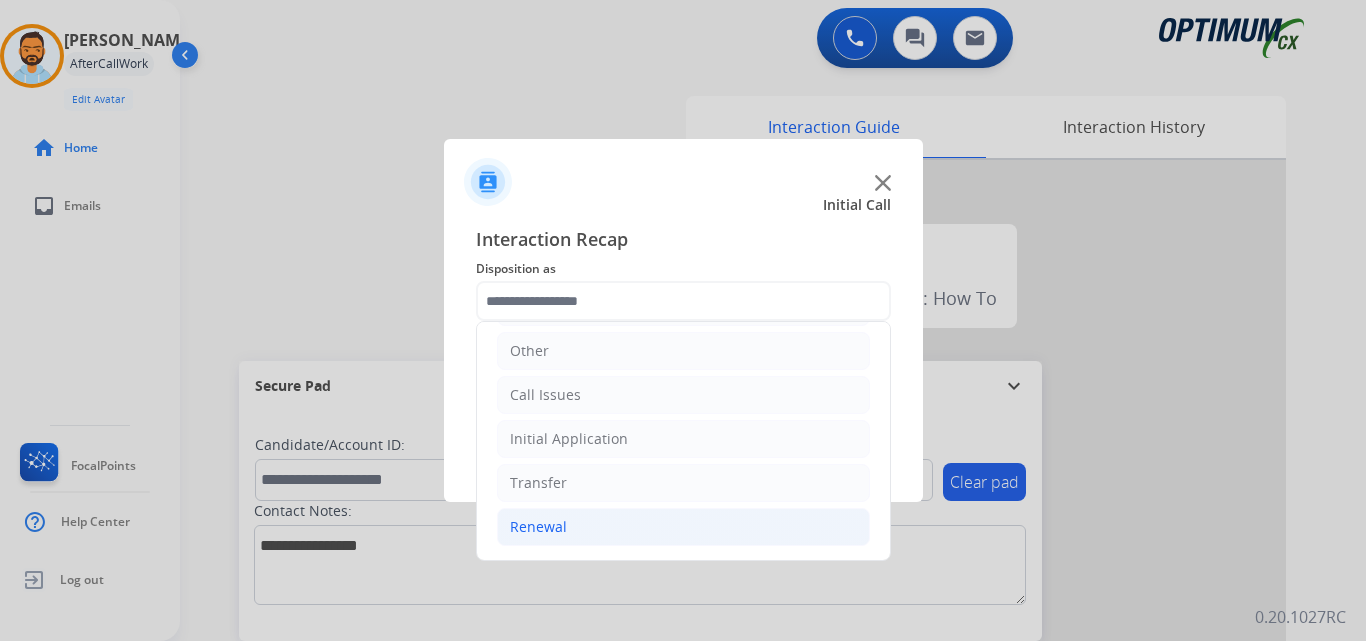 click on "Renewal" 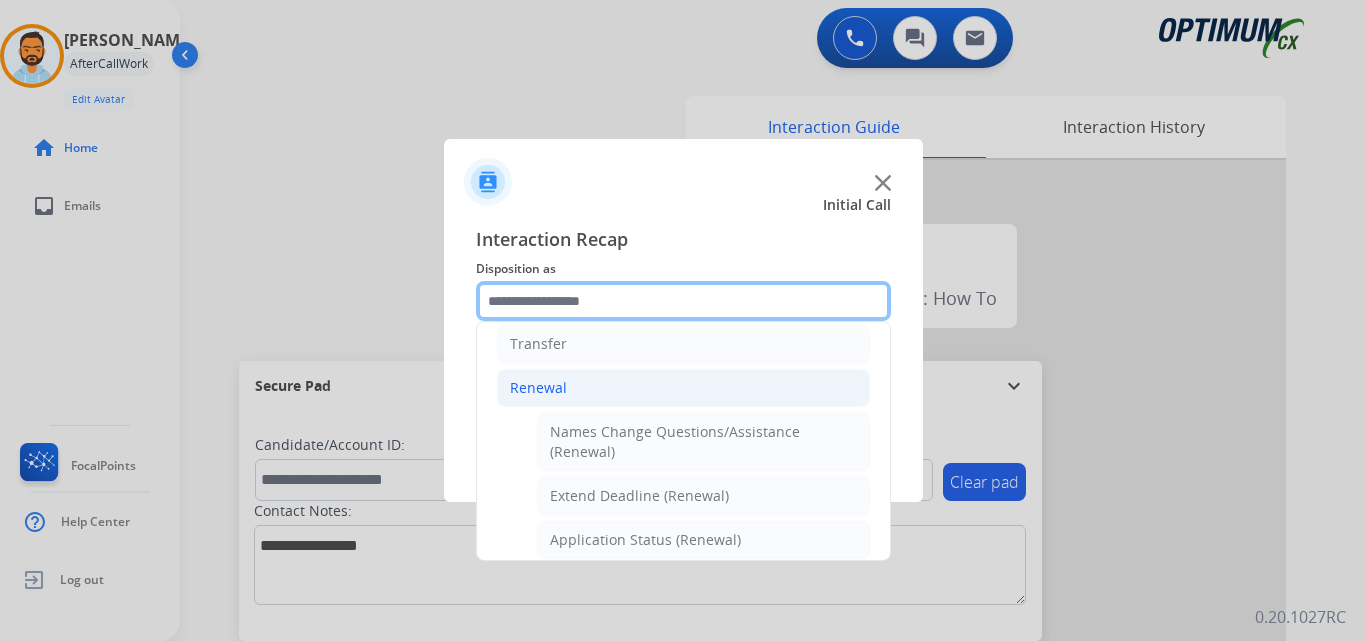 scroll, scrollTop: 772, scrollLeft: 0, axis: vertical 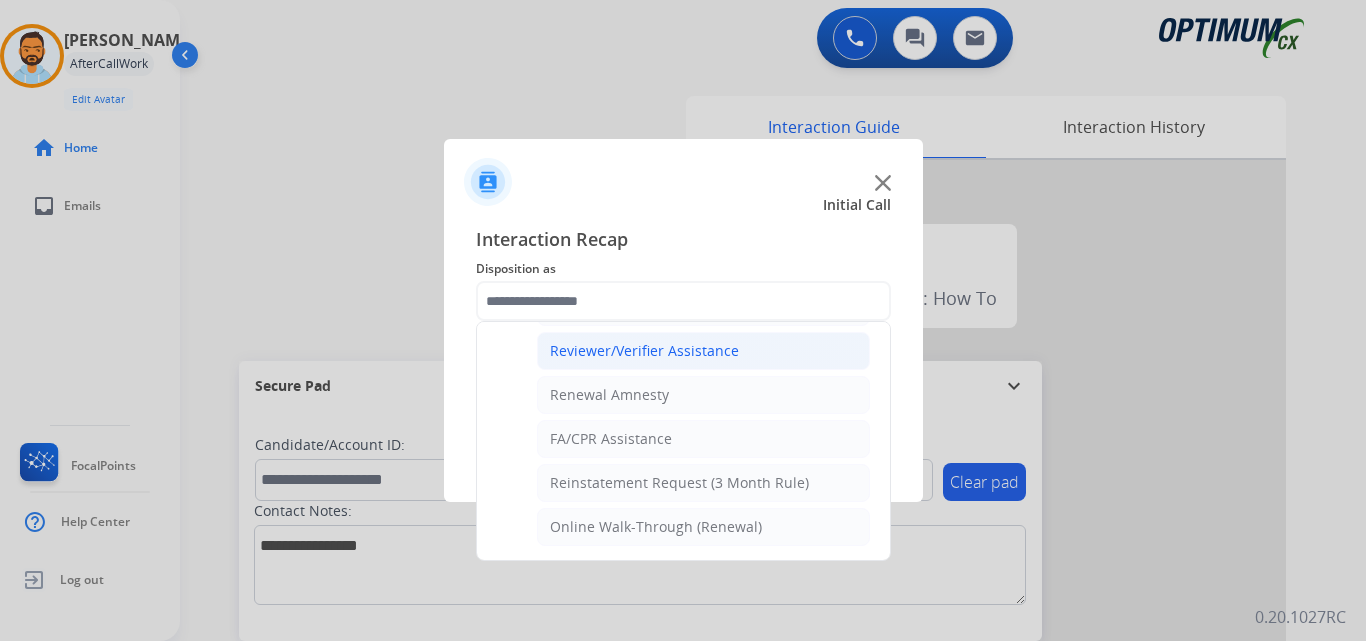 click on "Reviewer/Verifier Assistance" 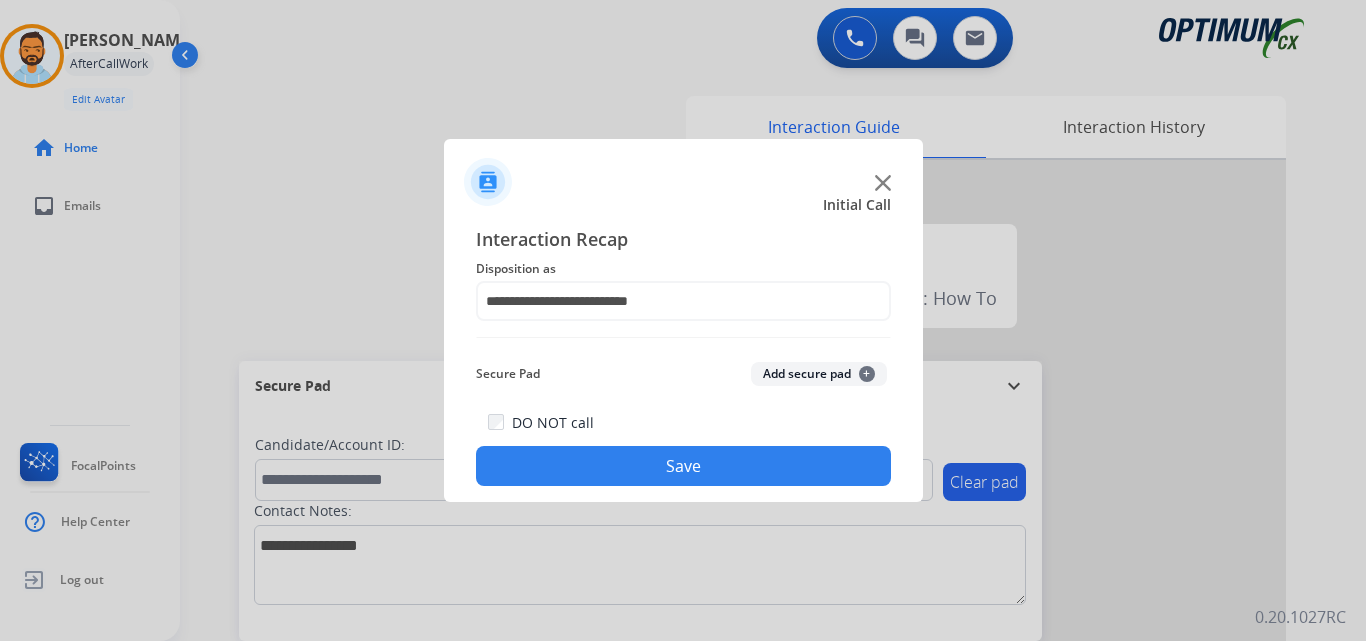 click on "Save" 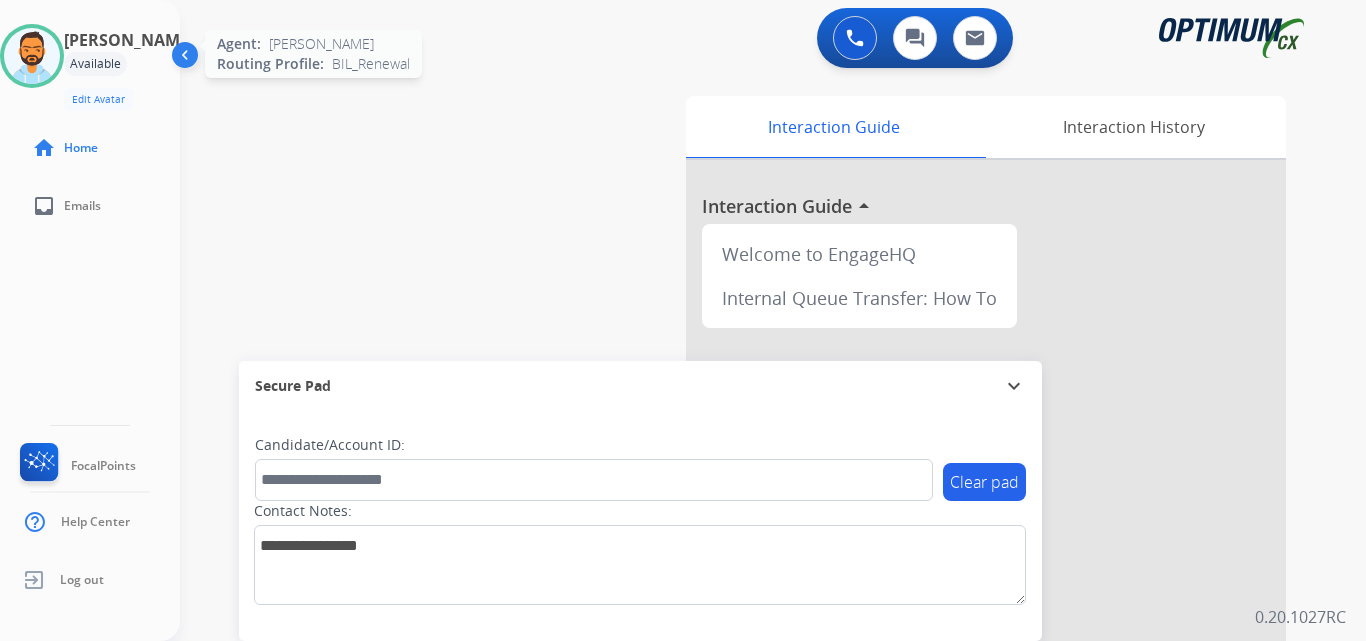 click at bounding box center (32, 56) 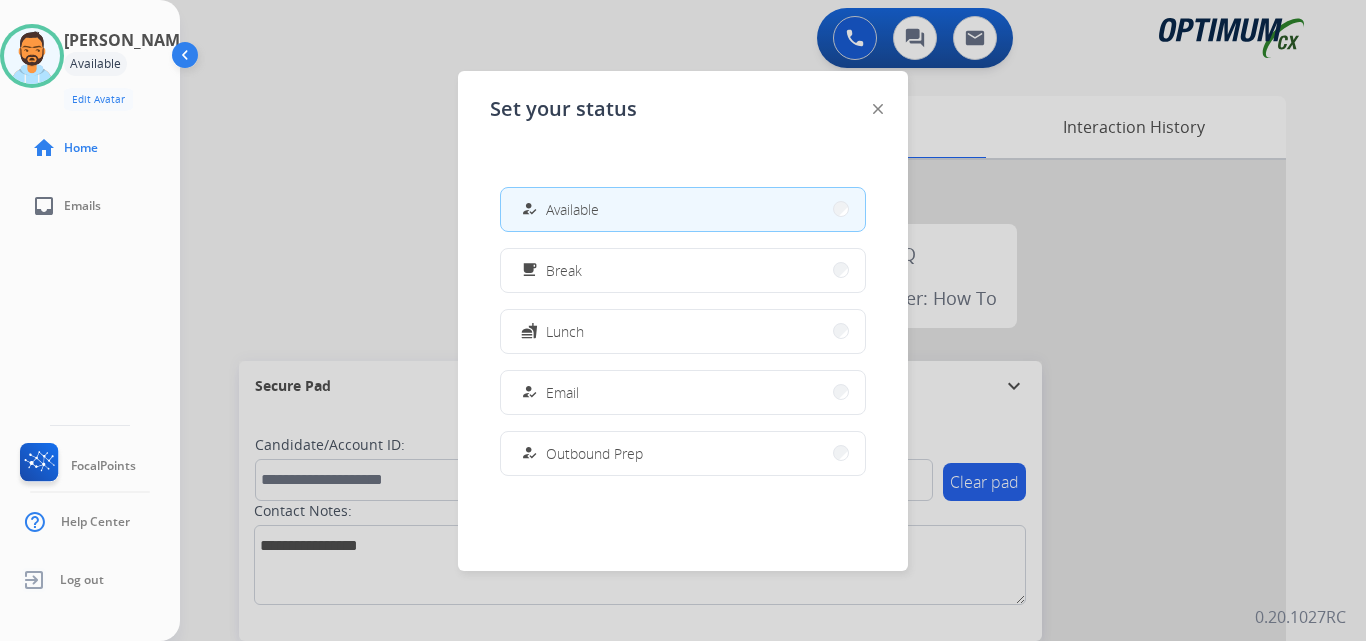 scroll, scrollTop: 499, scrollLeft: 0, axis: vertical 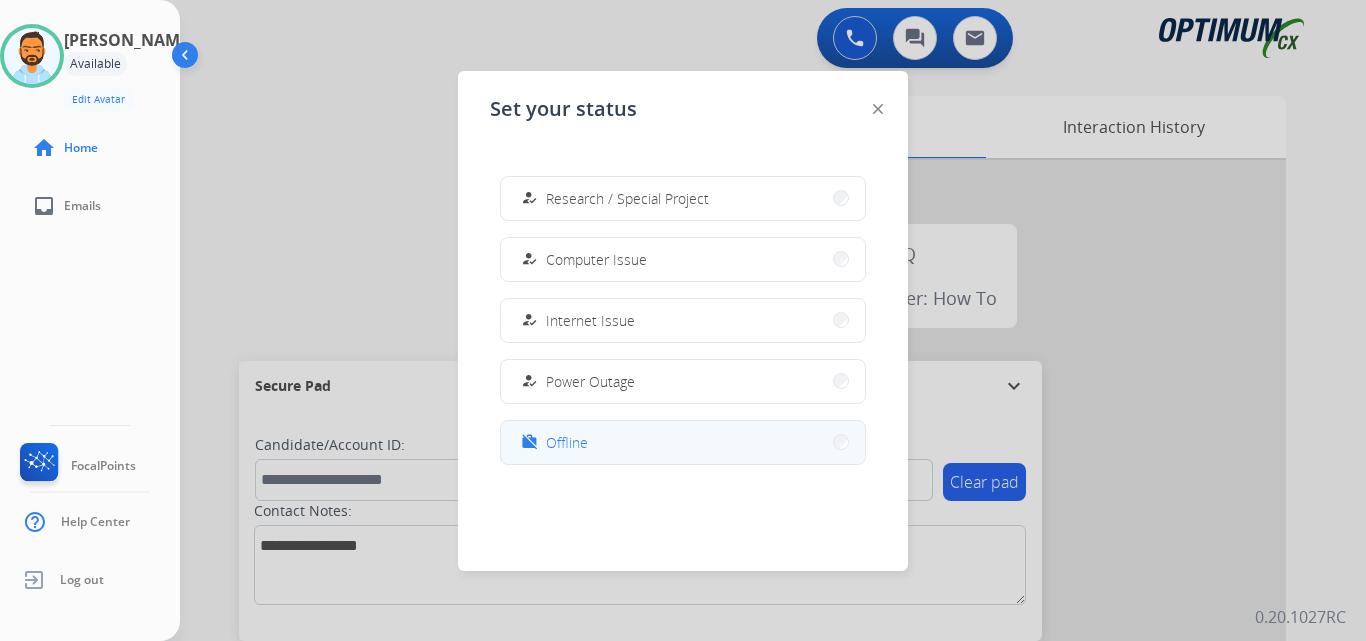 click on "Offline" at bounding box center [567, 442] 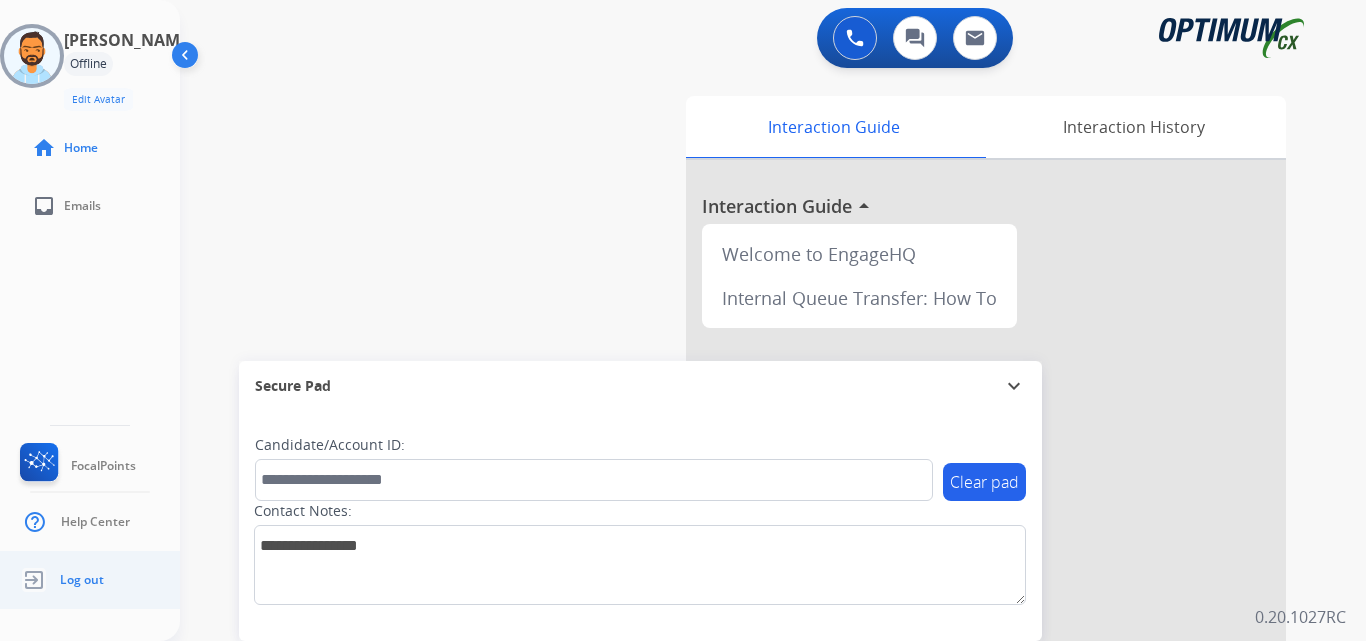 click on "Log out" 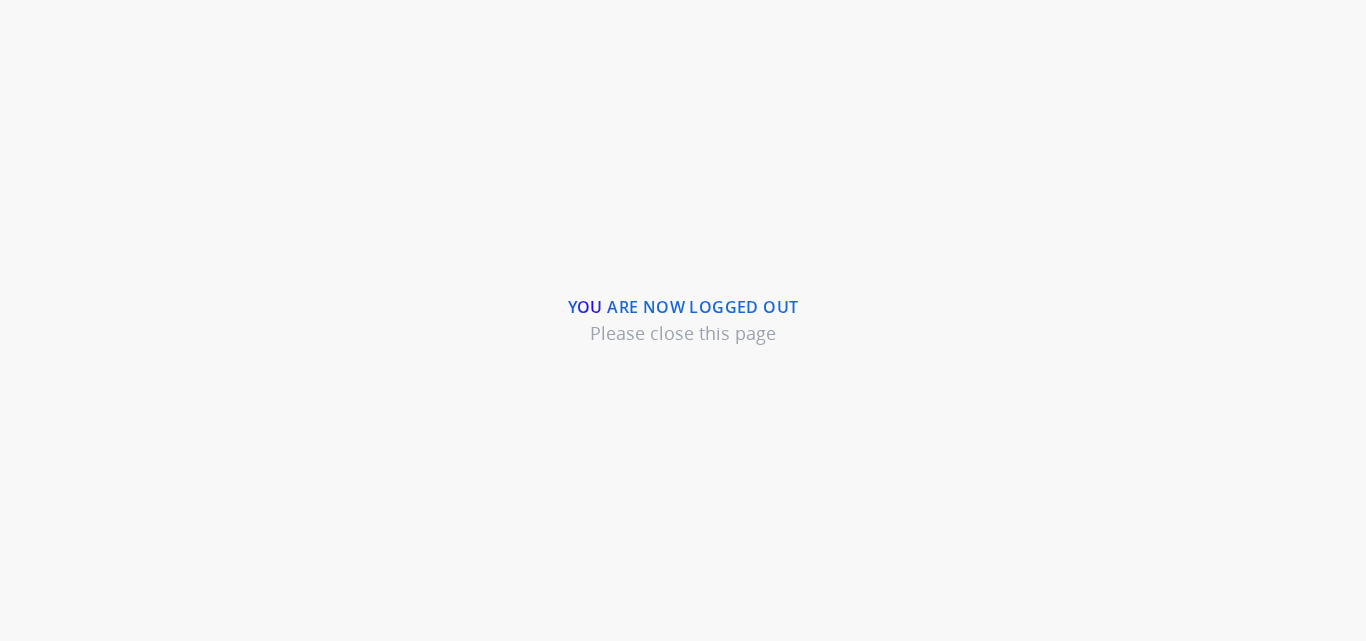 scroll, scrollTop: 0, scrollLeft: 0, axis: both 